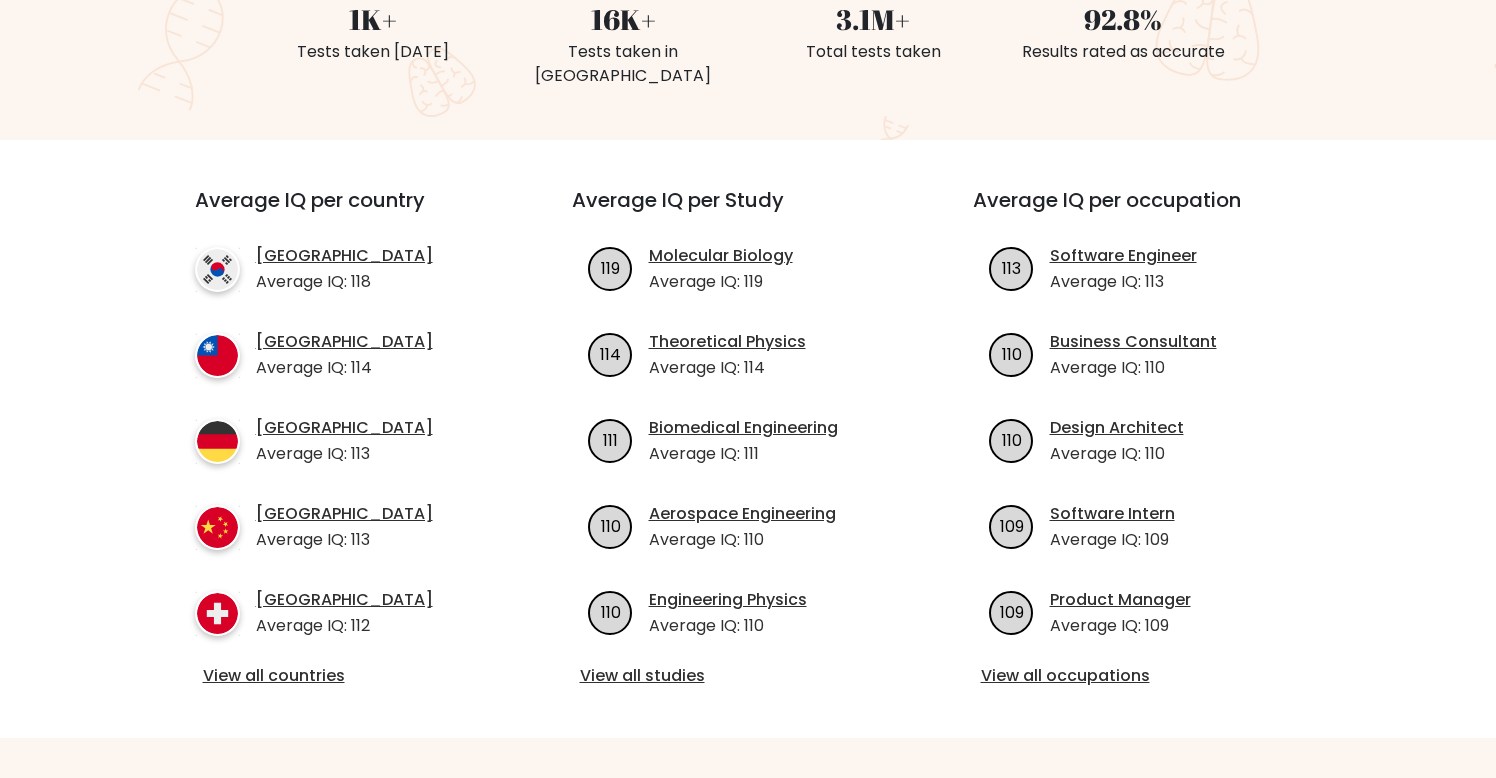 scroll, scrollTop: 588, scrollLeft: 0, axis: vertical 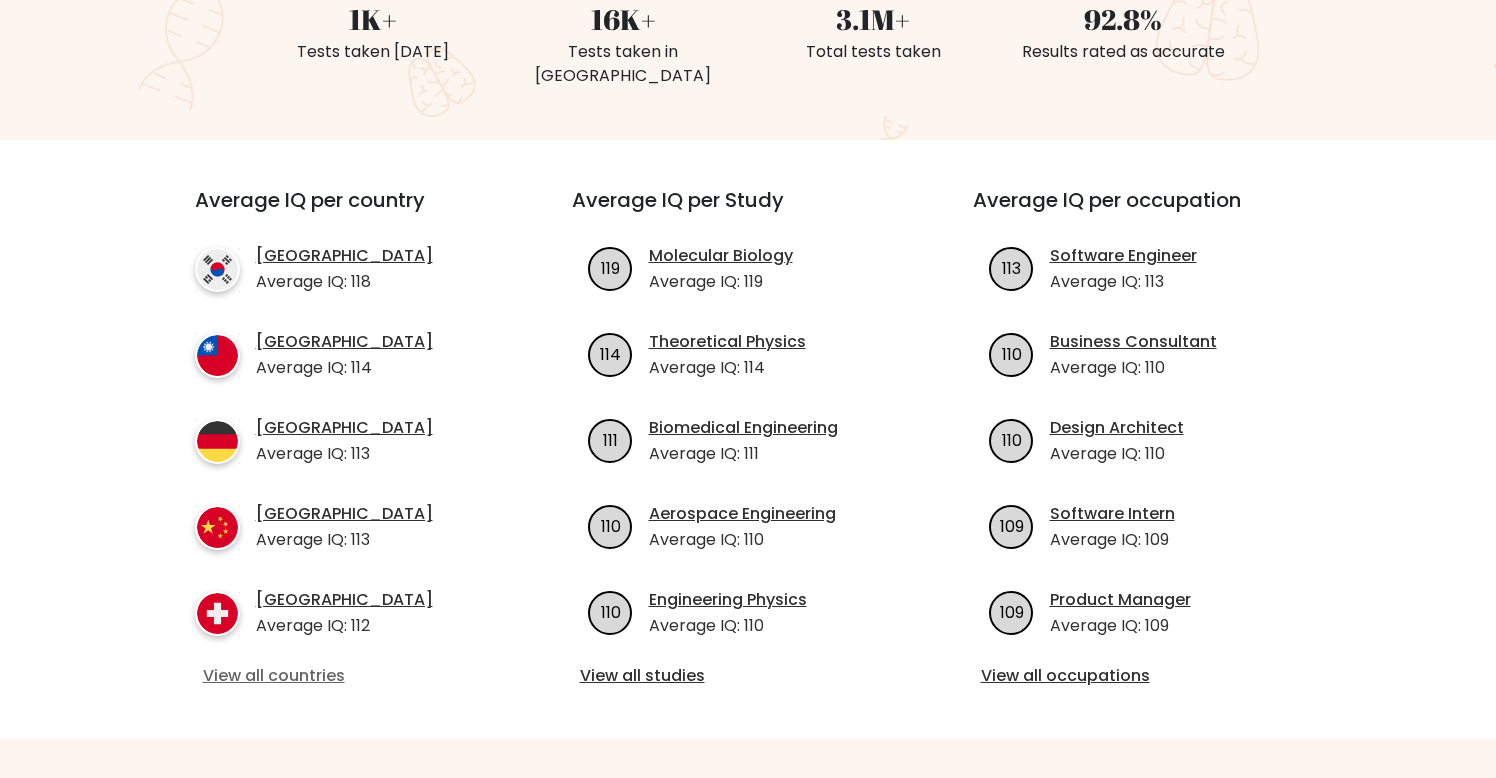 click on "View all countries" at bounding box center (347, 676) 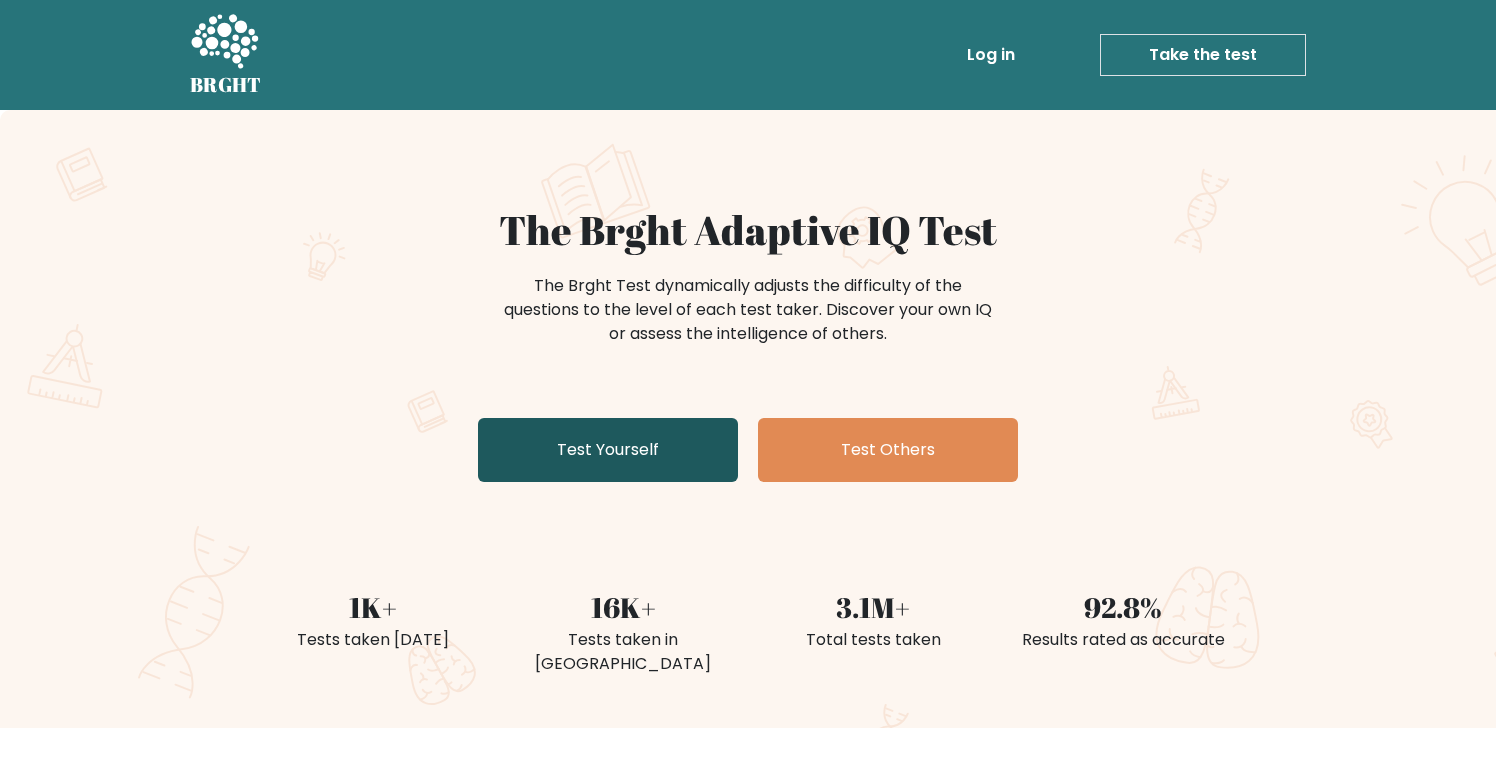 scroll, scrollTop: 0, scrollLeft: 0, axis: both 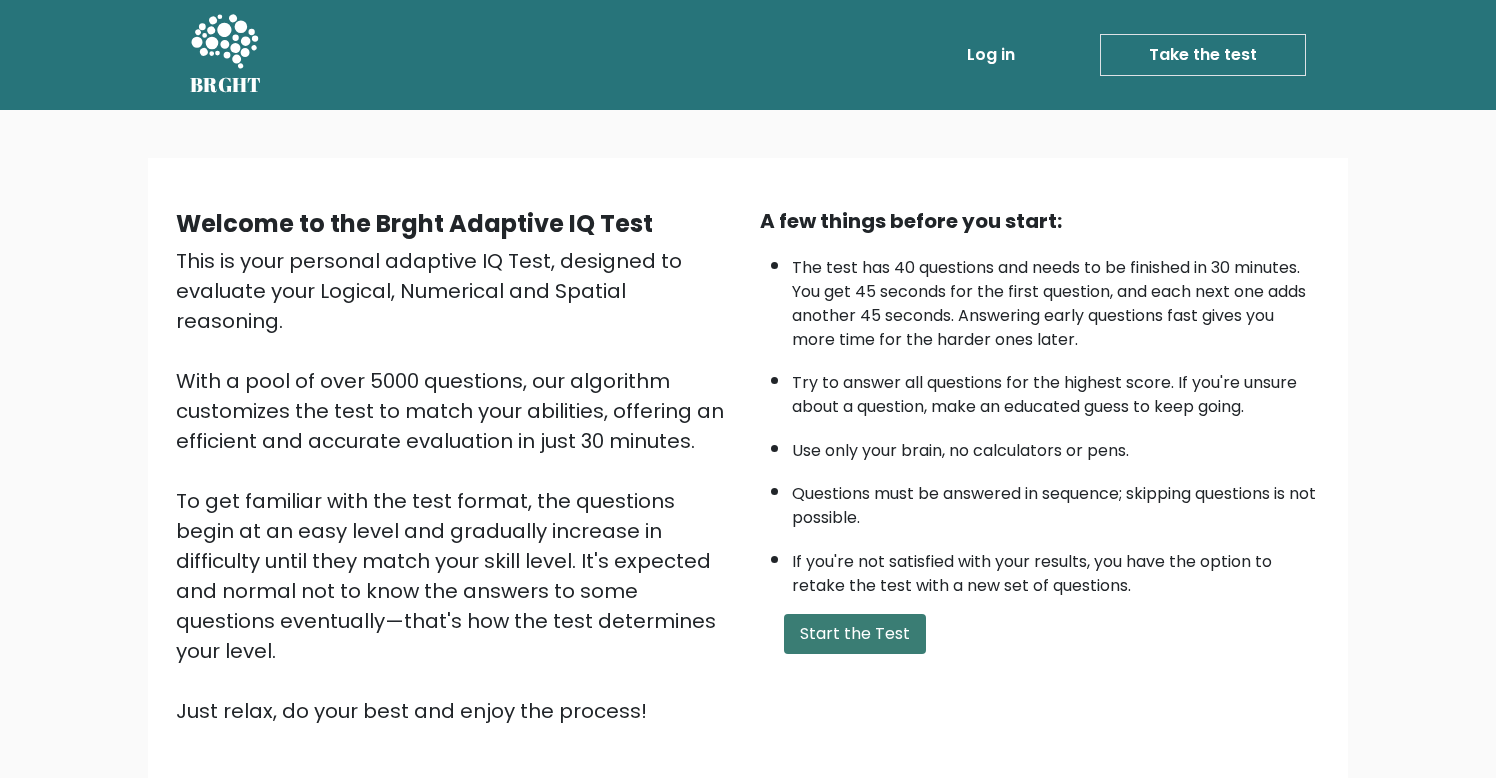 click on "Start the Test" at bounding box center [855, 634] 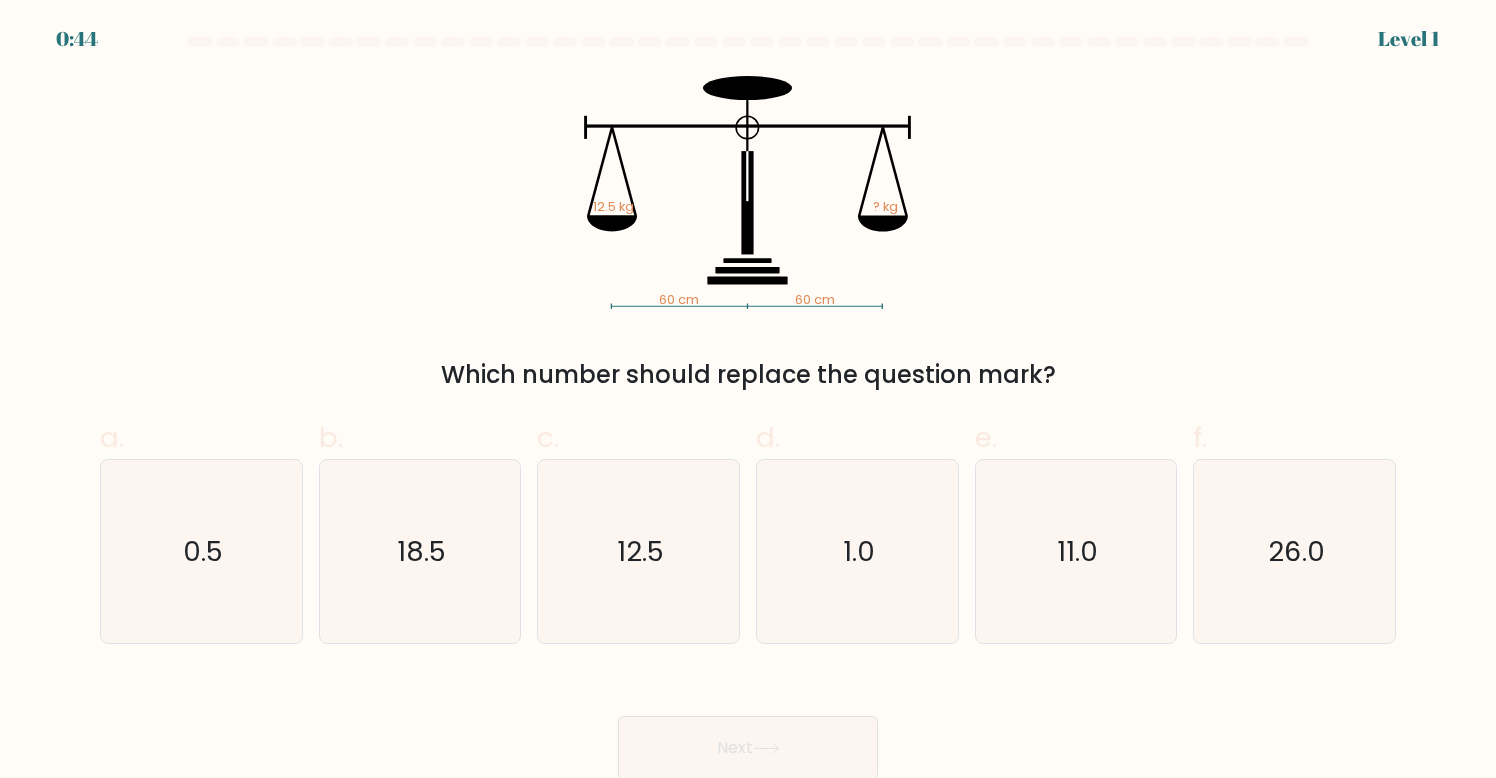 scroll, scrollTop: 0, scrollLeft: 0, axis: both 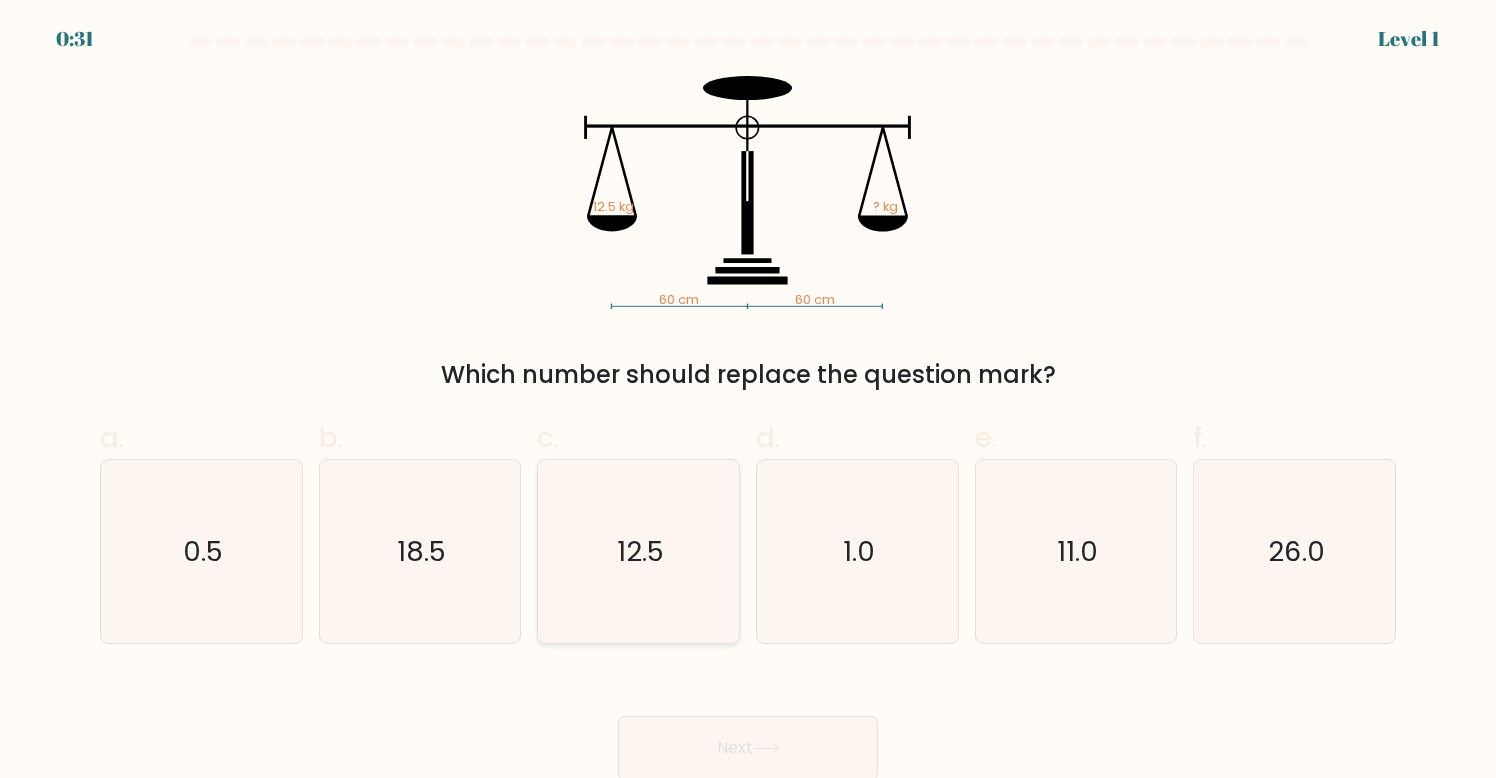 click on "12.5" 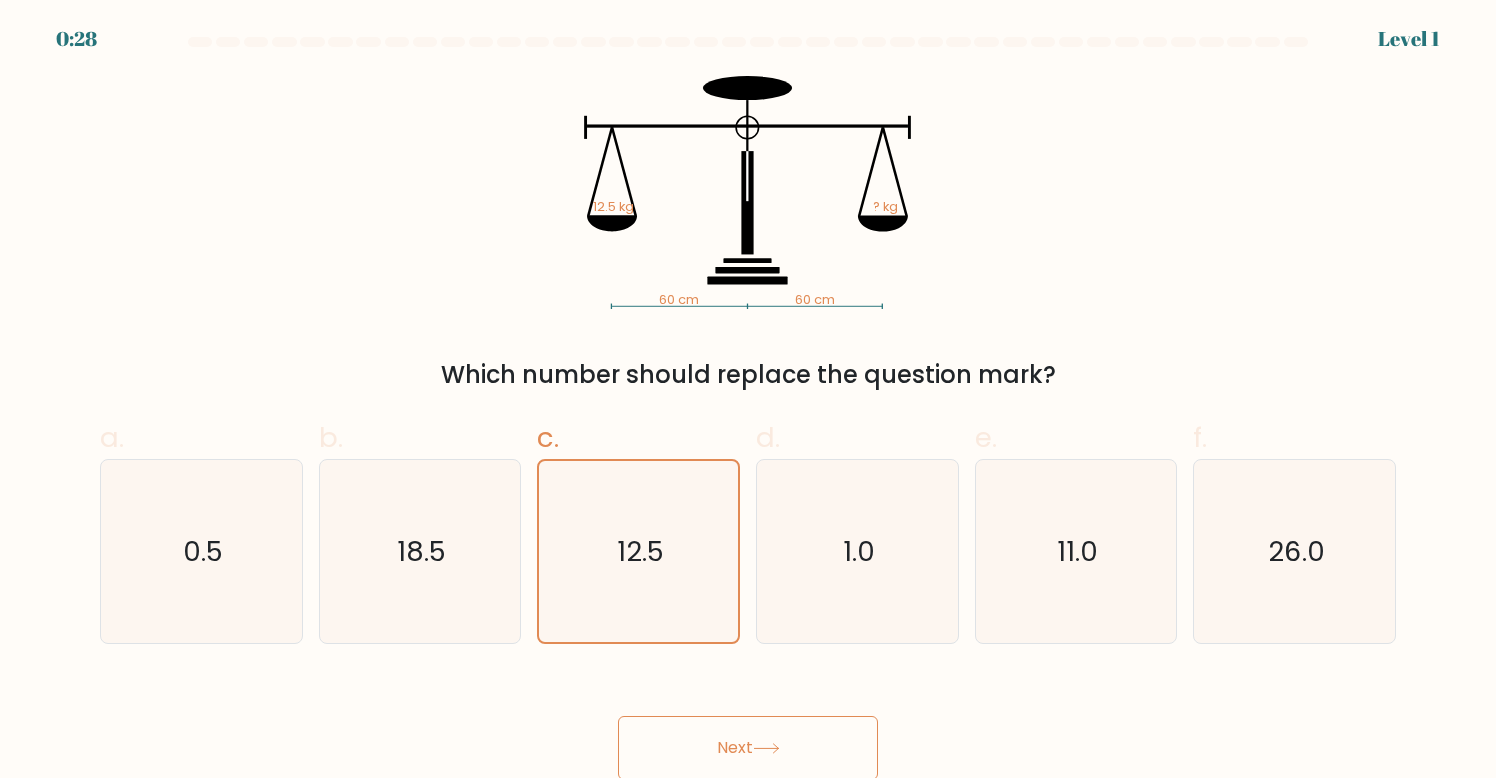 click on "Next" at bounding box center (748, 748) 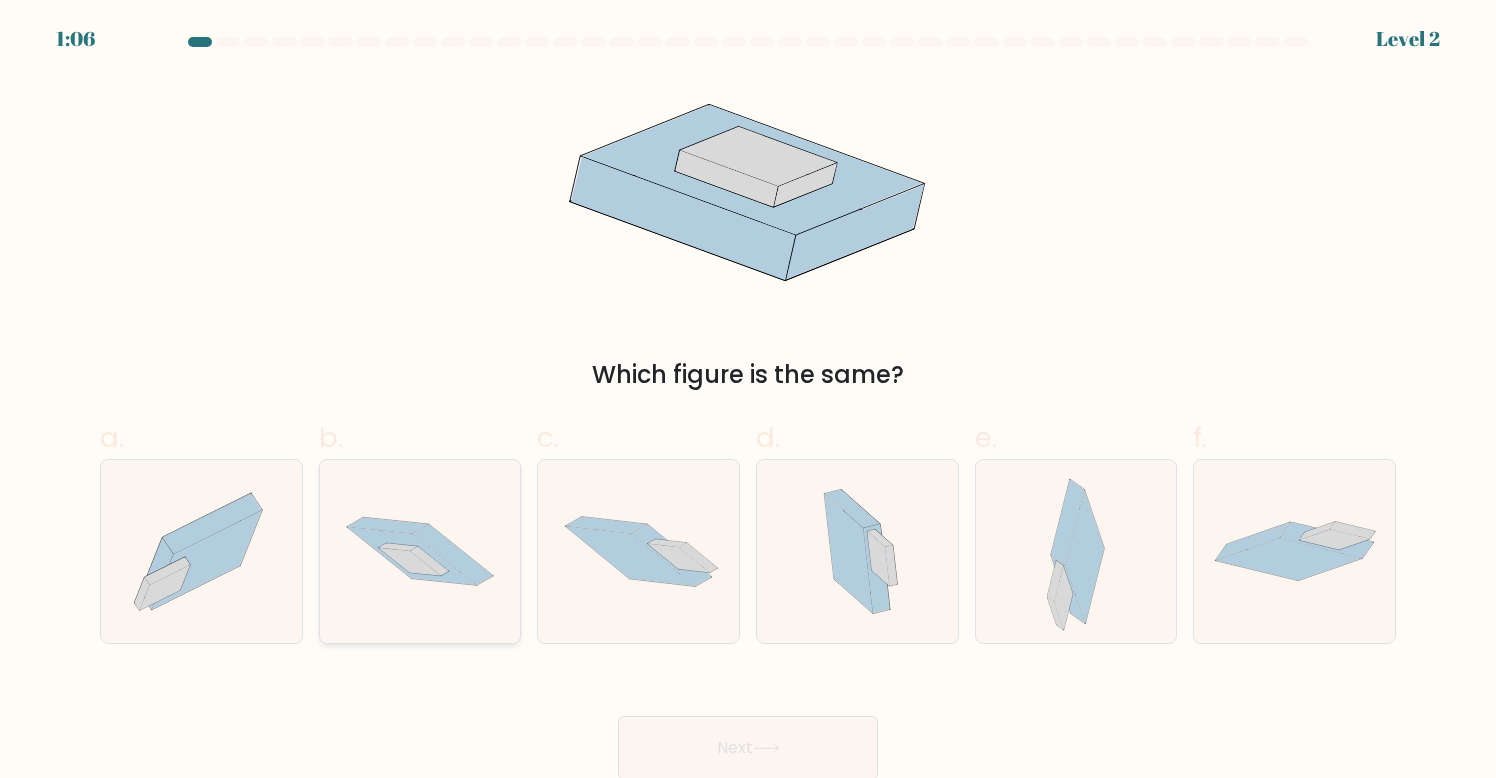 click 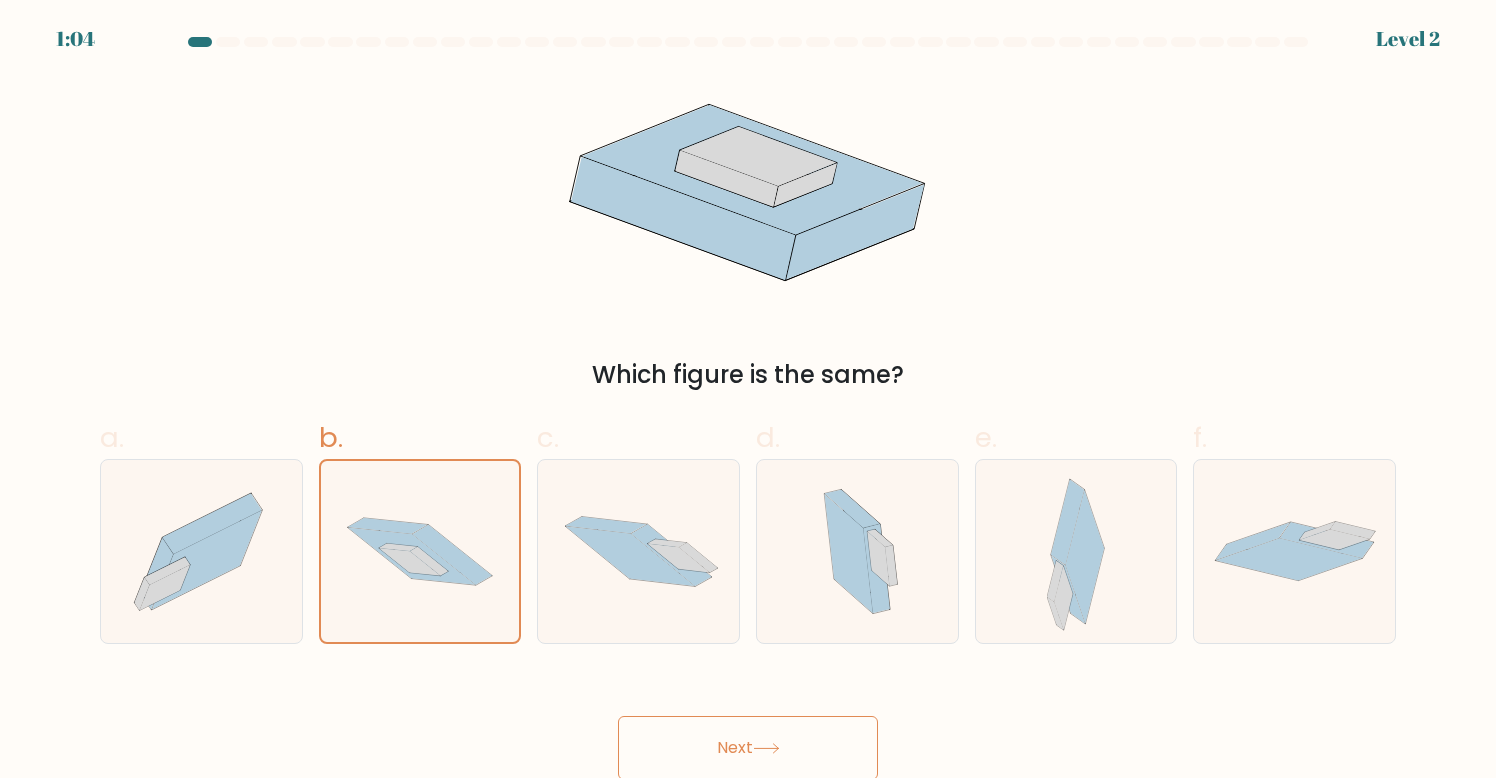 click 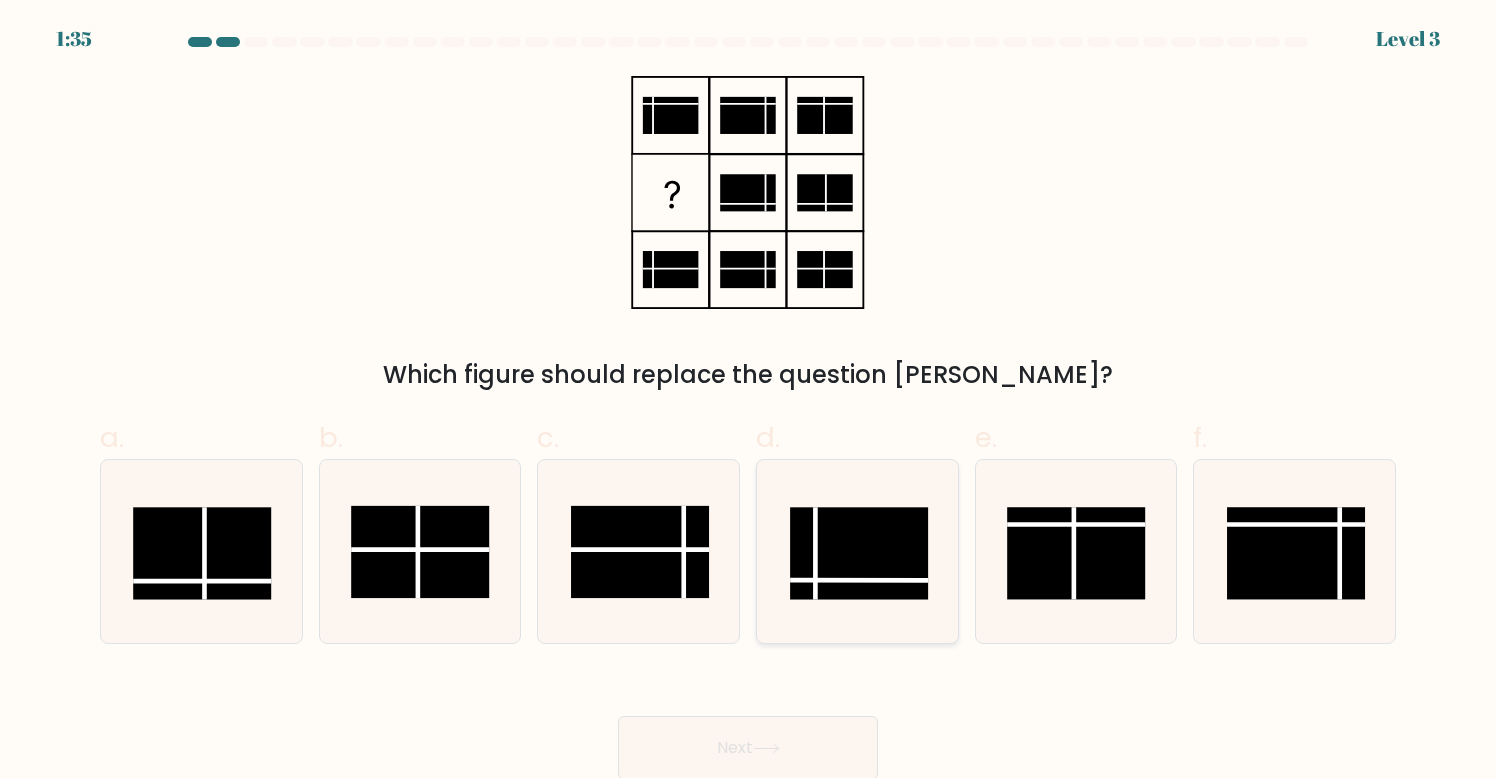 click 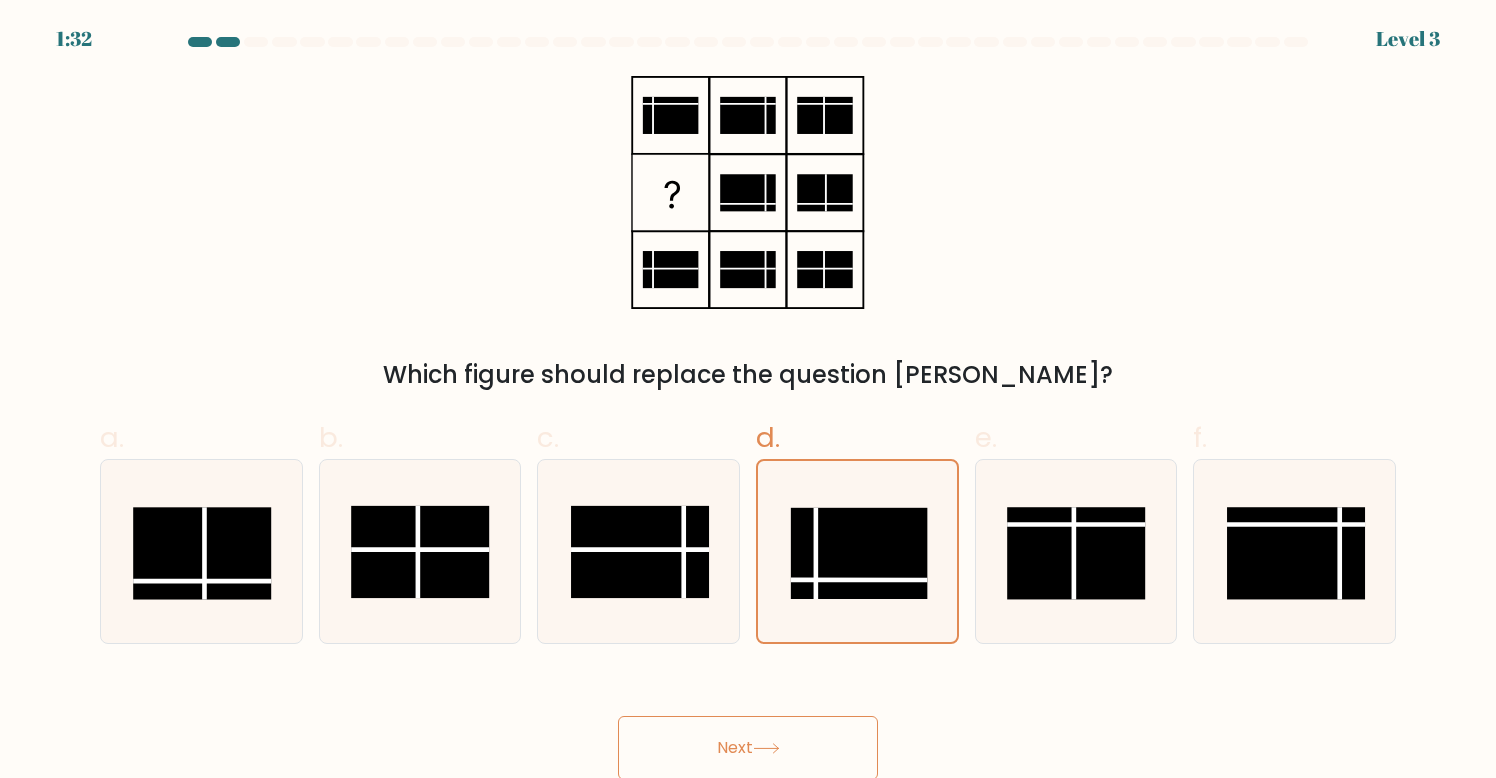 click on "Next" at bounding box center (748, 748) 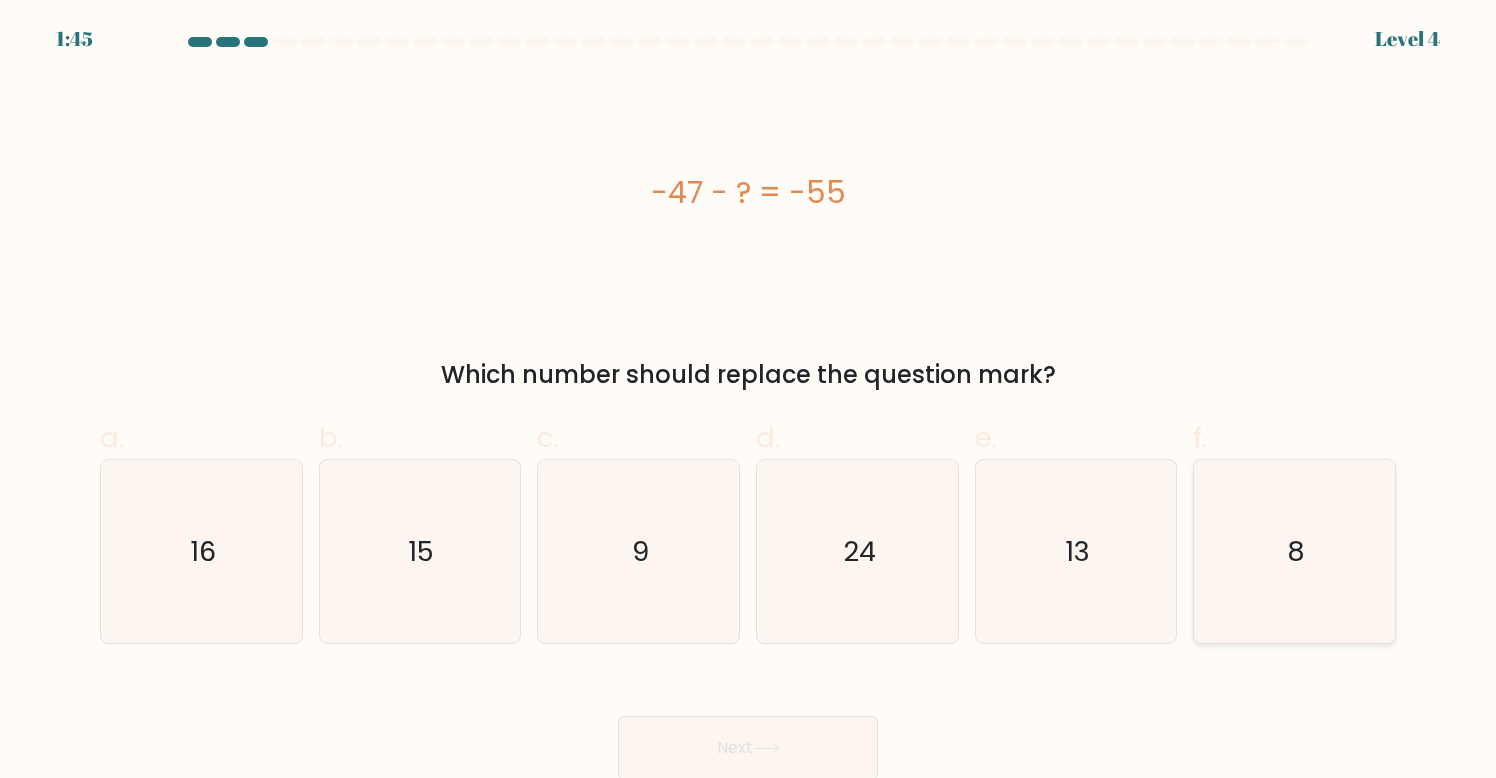 click on "8" 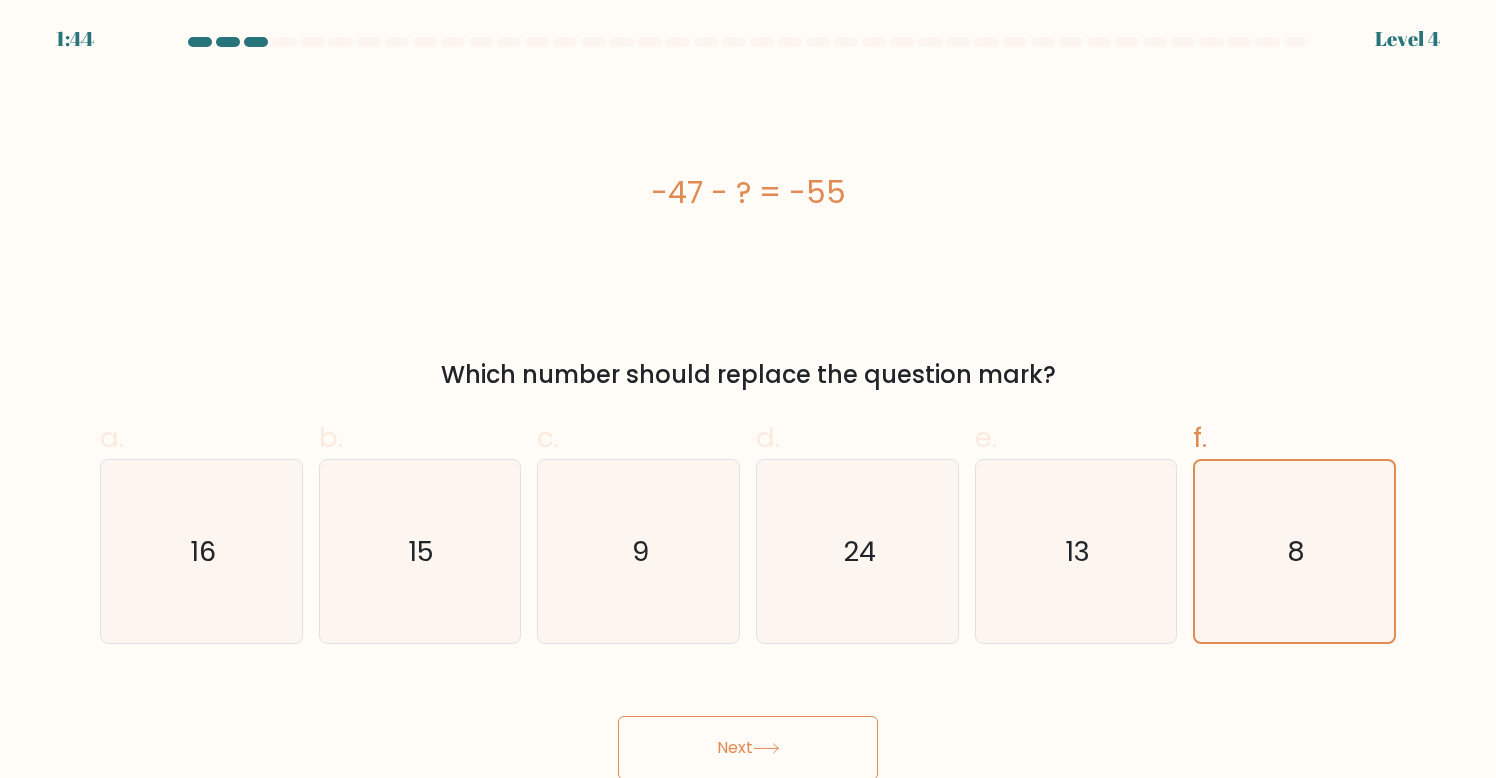 click on "Next" at bounding box center [748, 748] 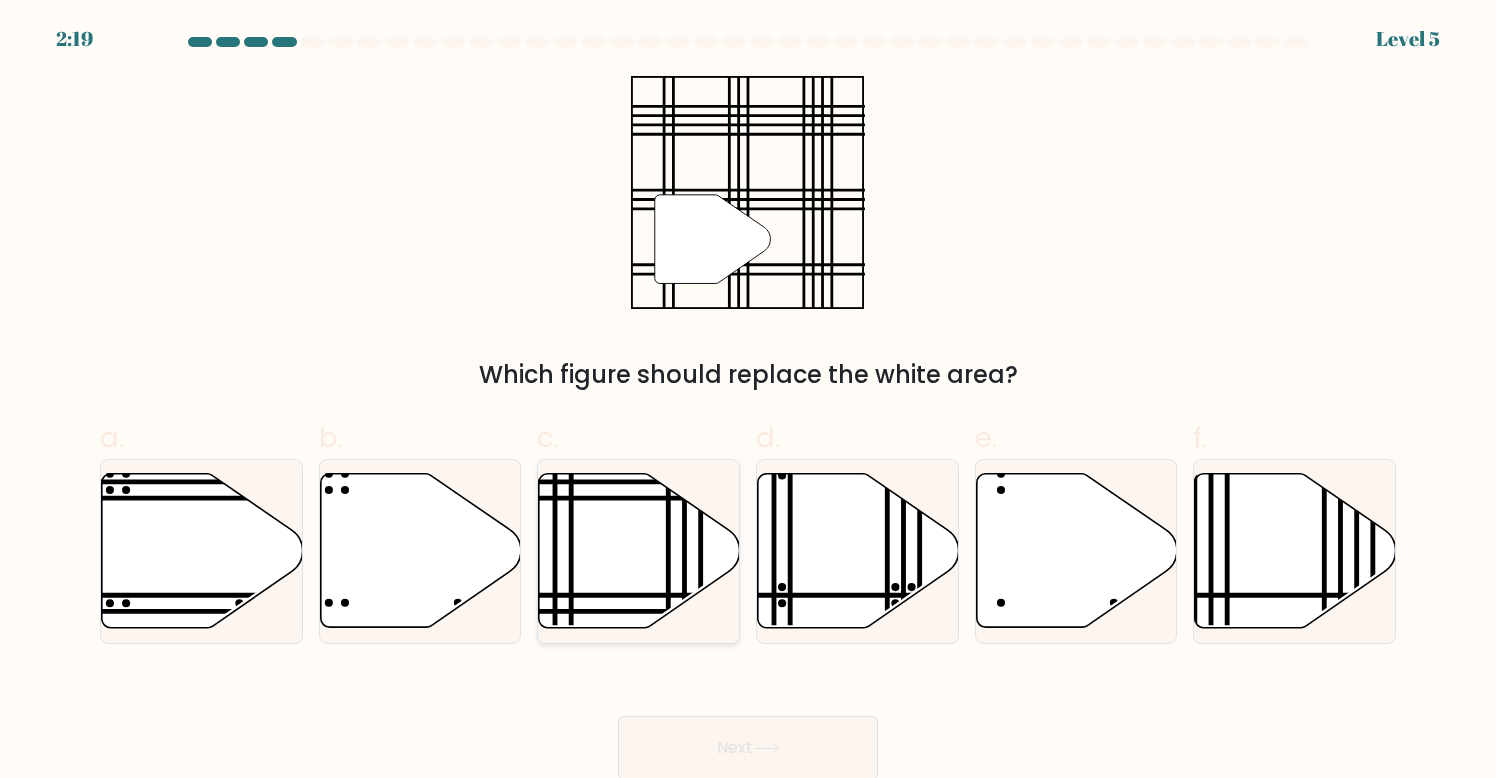 click 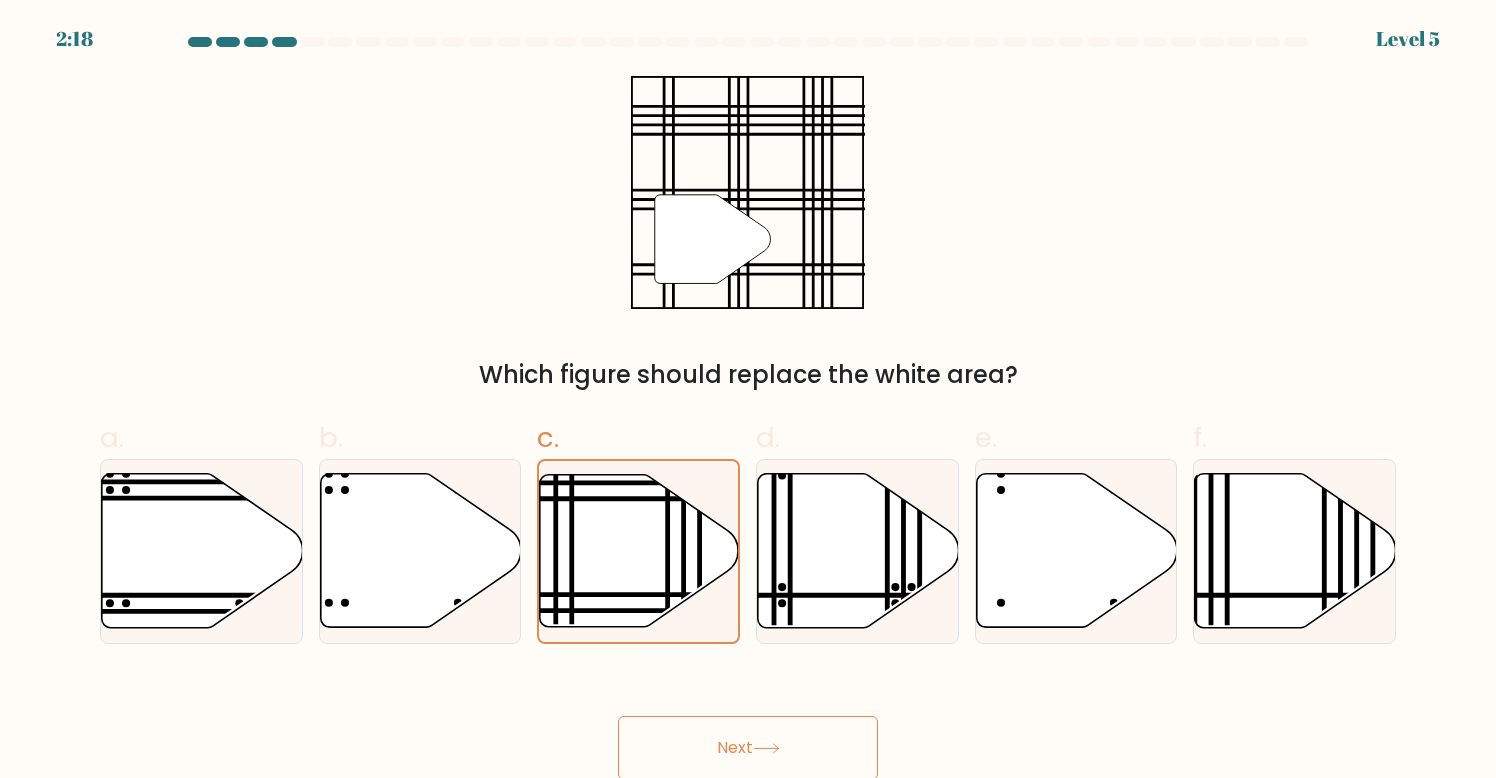 click on "Next" at bounding box center (748, 748) 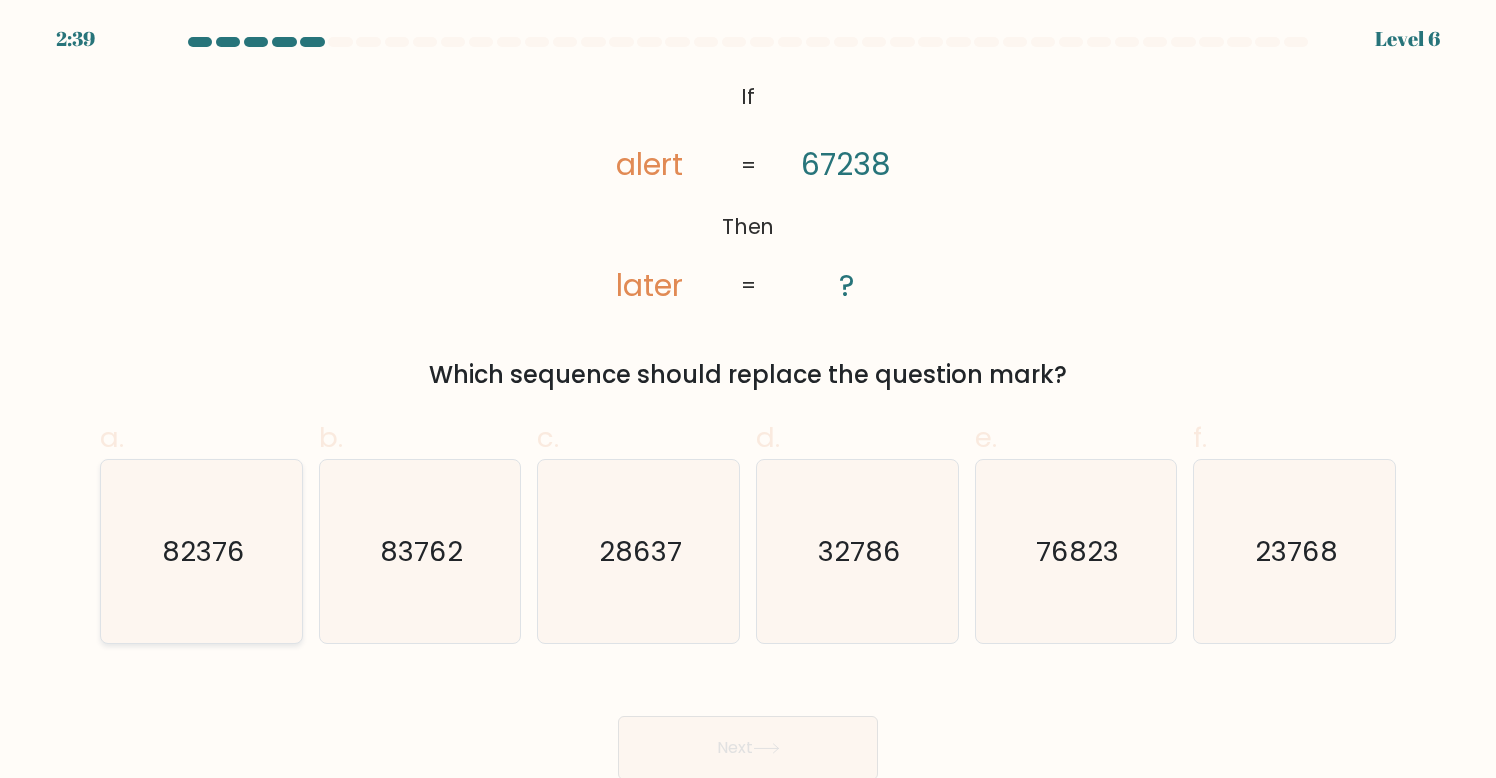 click on "82376" 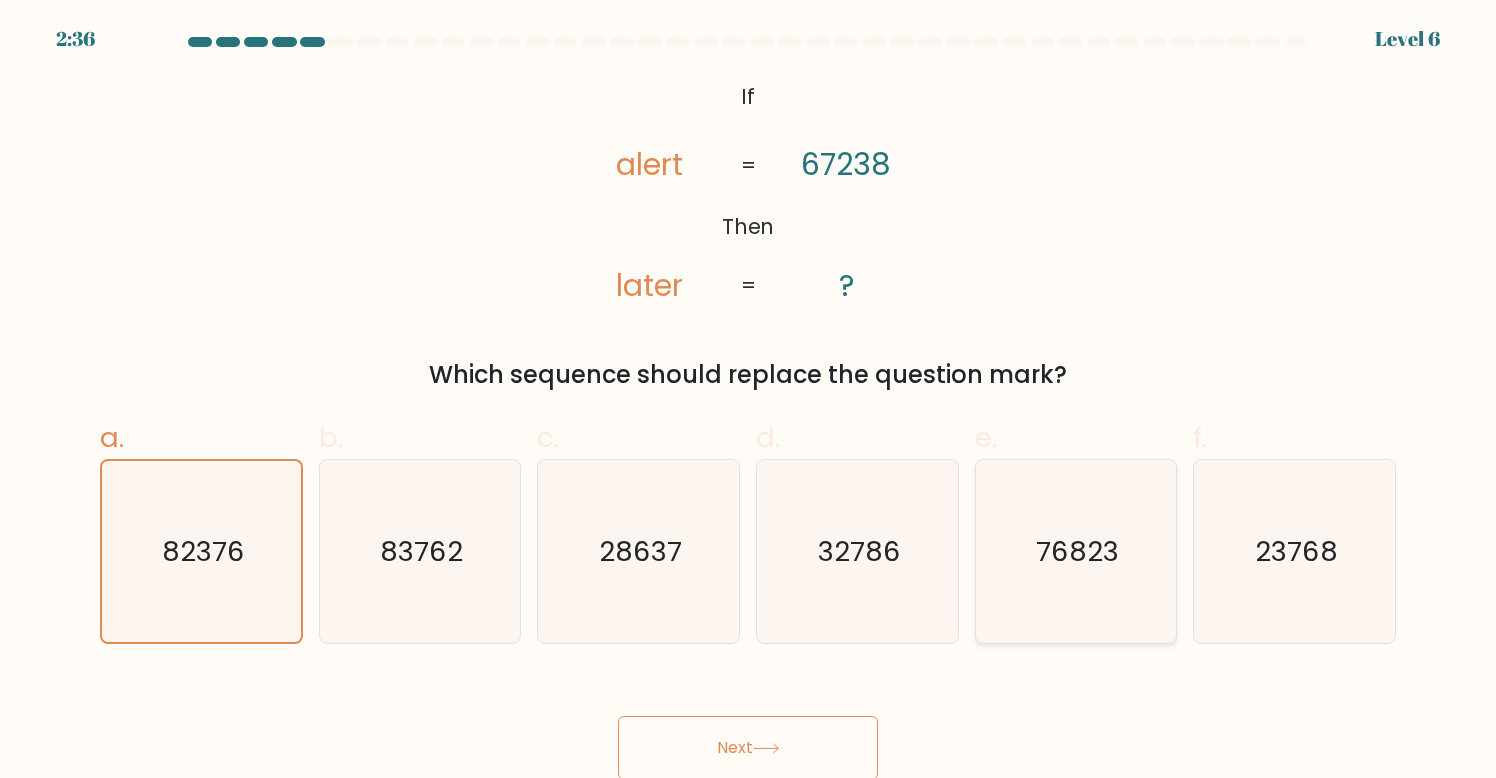 click on "76823" 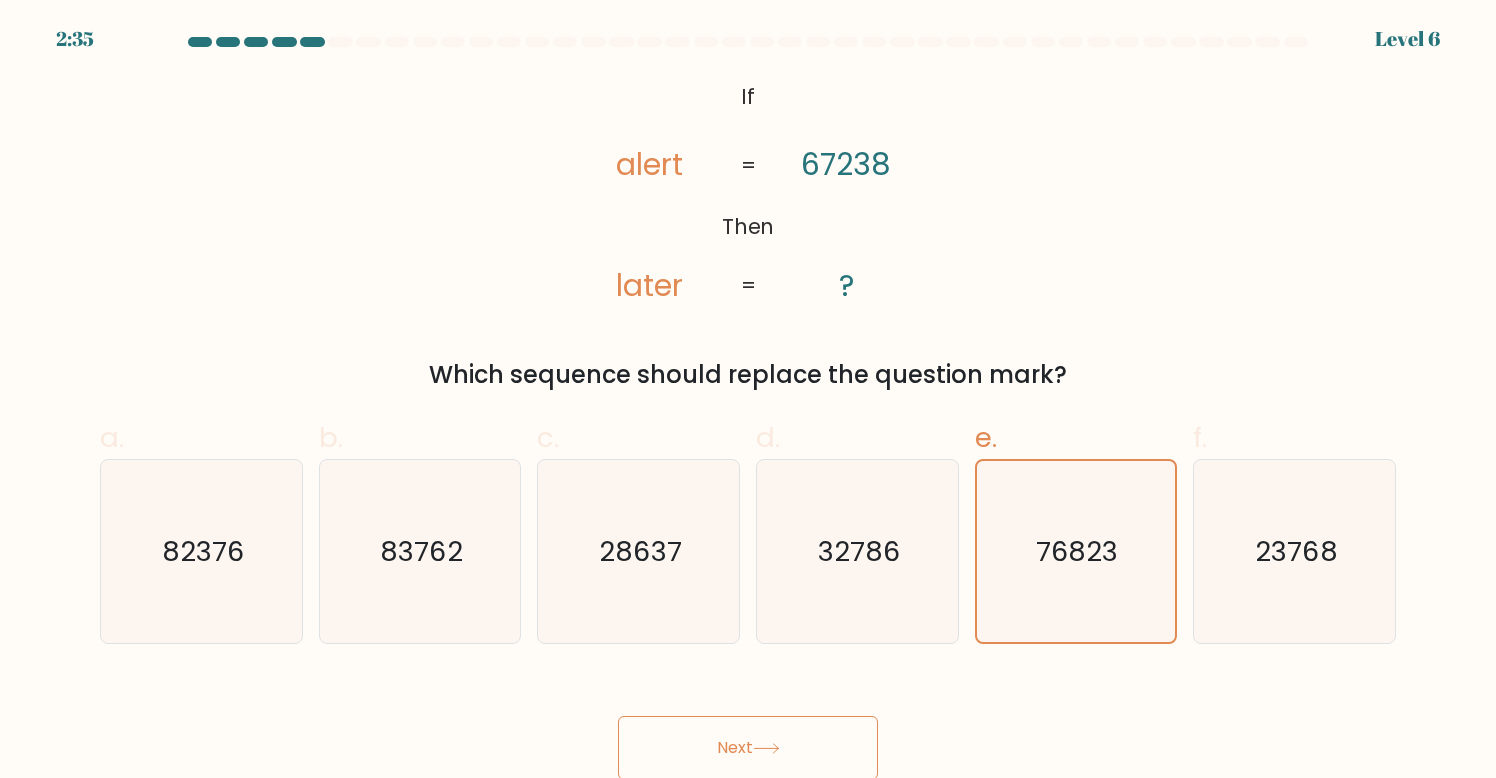 click on "Next" at bounding box center [748, 748] 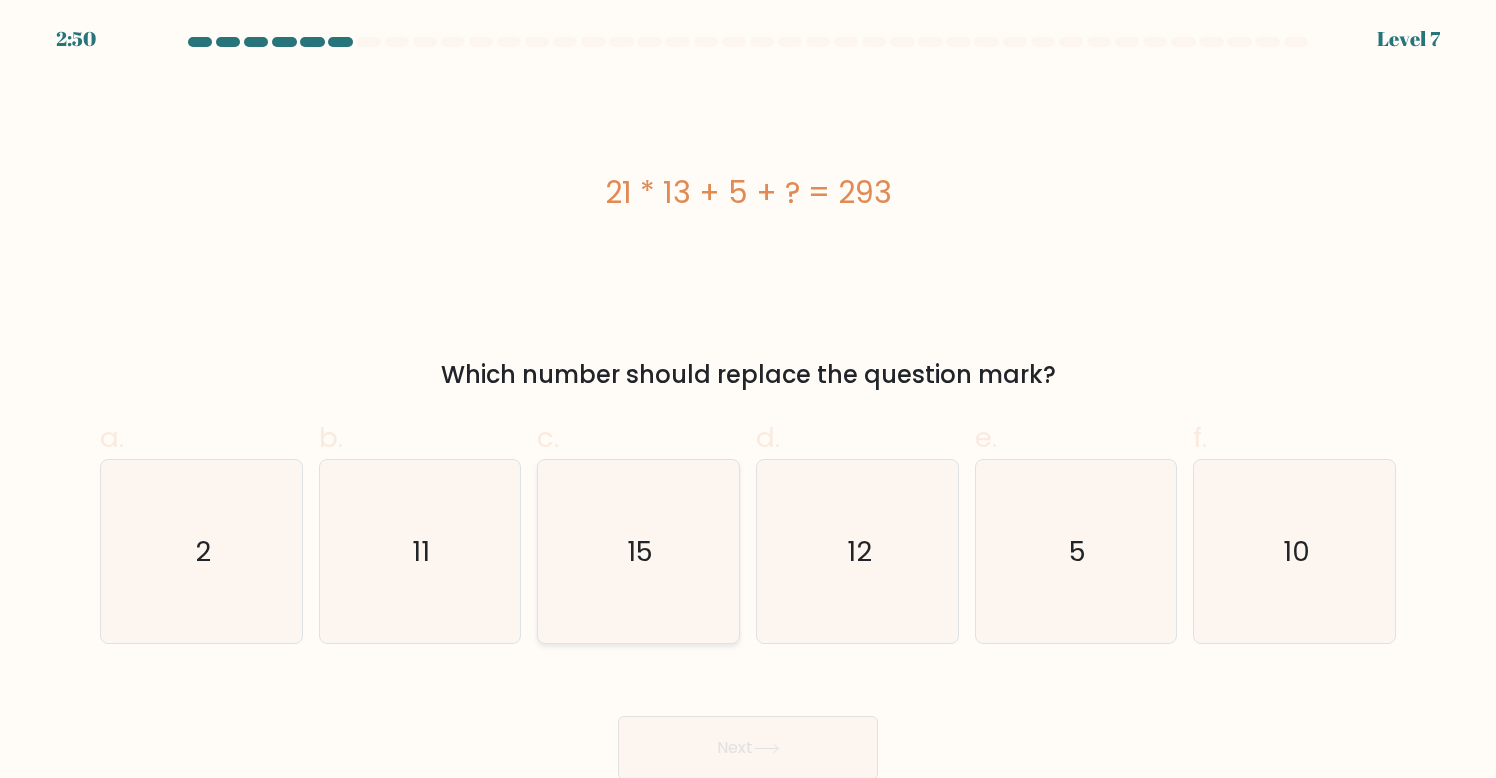 click on "15" 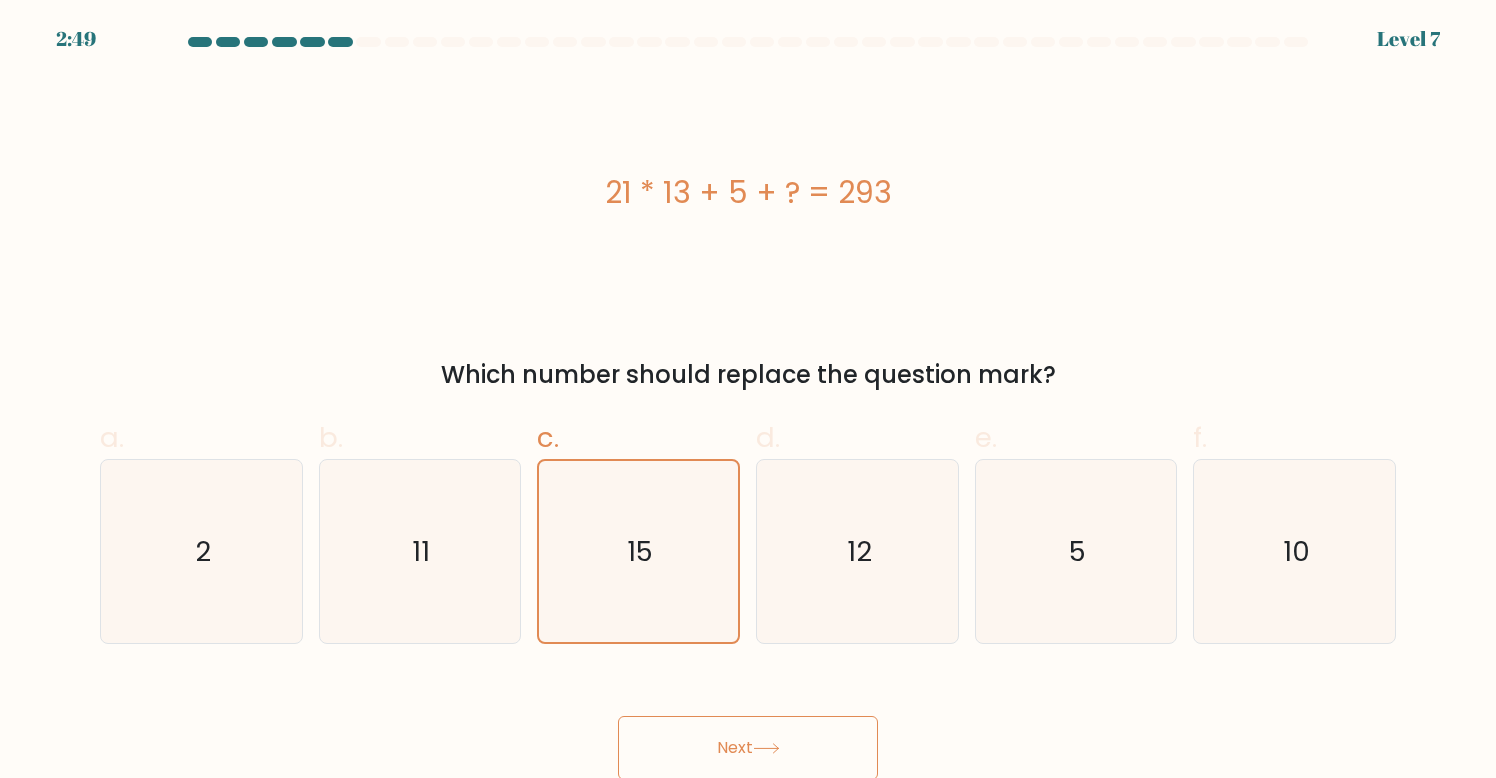 click on "Next" at bounding box center (748, 748) 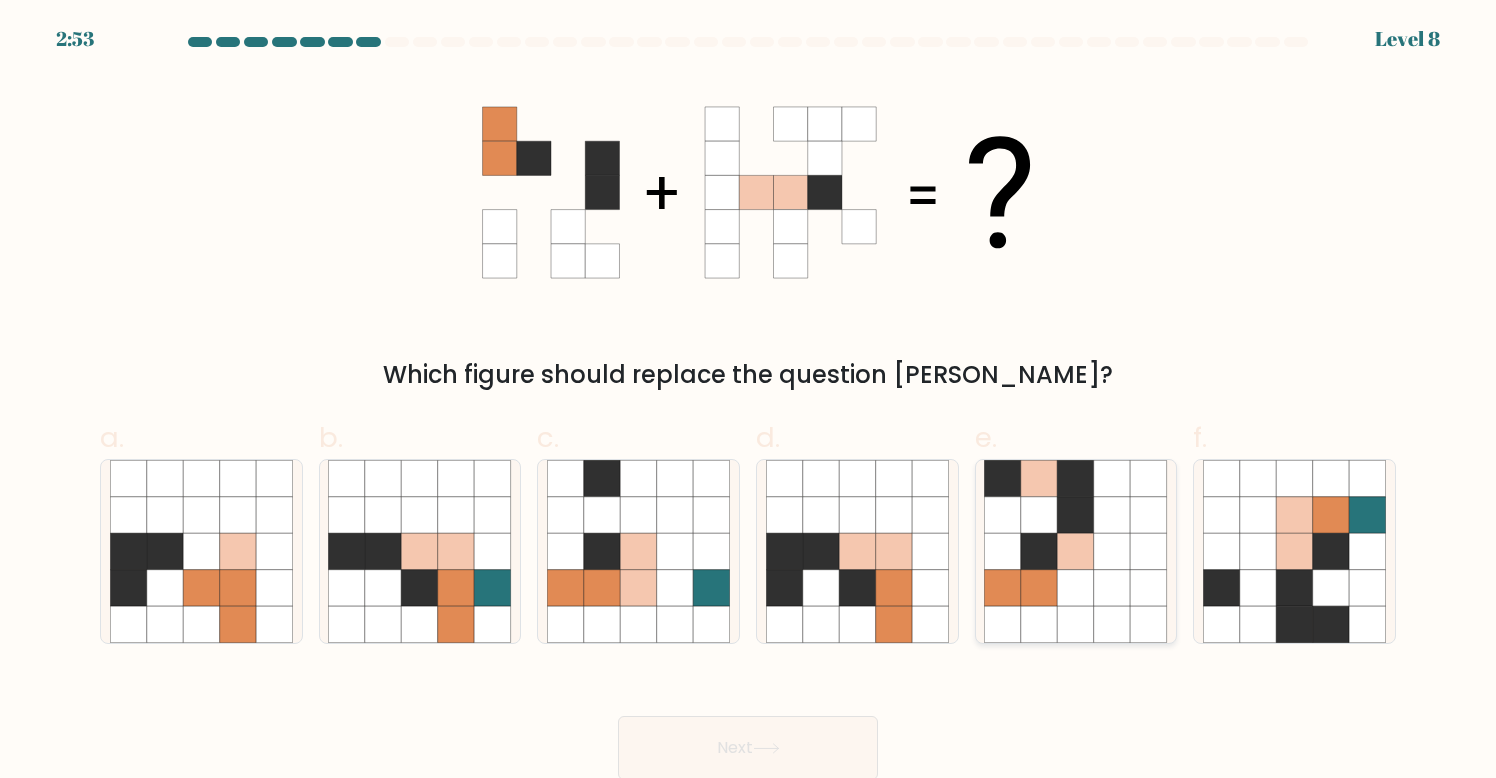 click 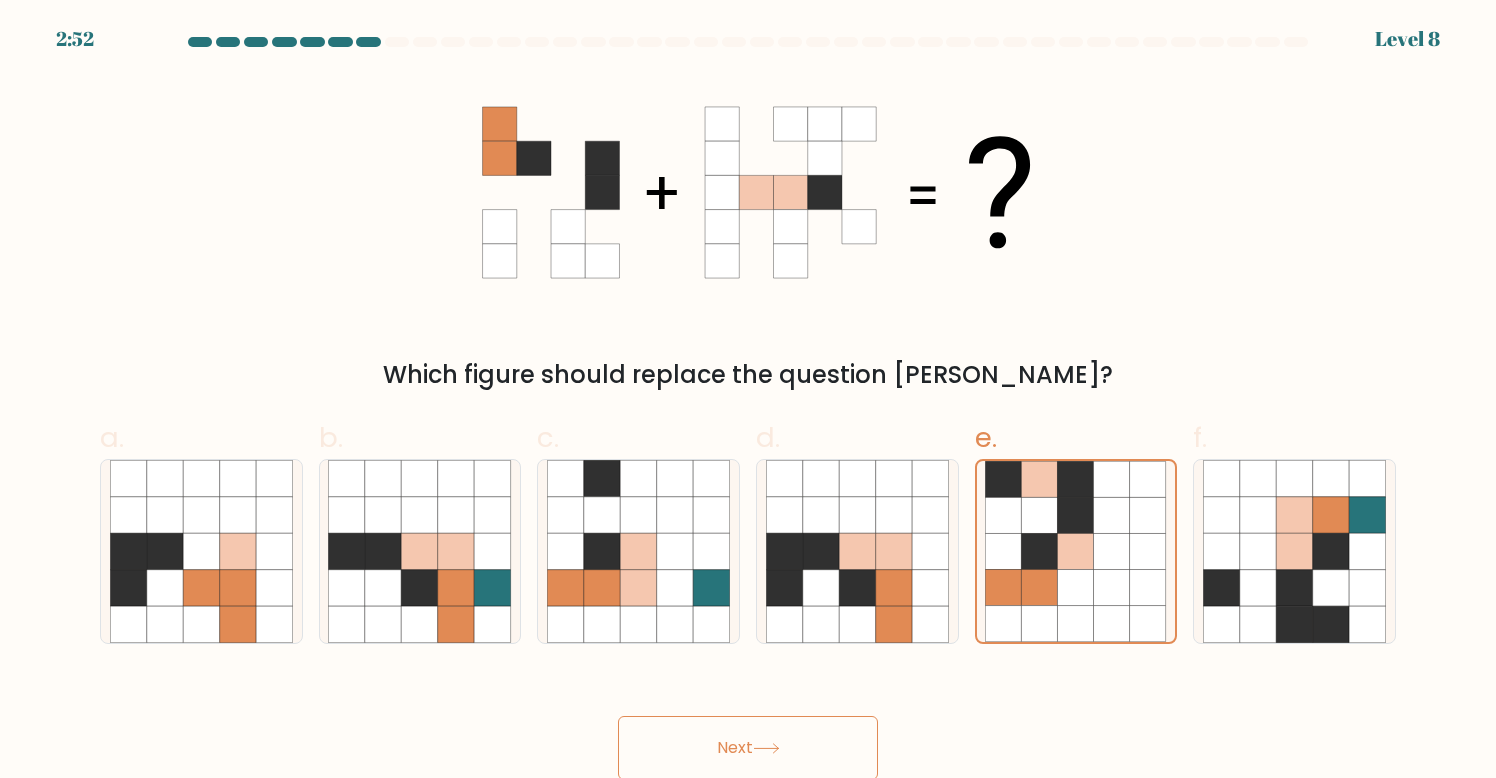 click on "Next" at bounding box center (748, 748) 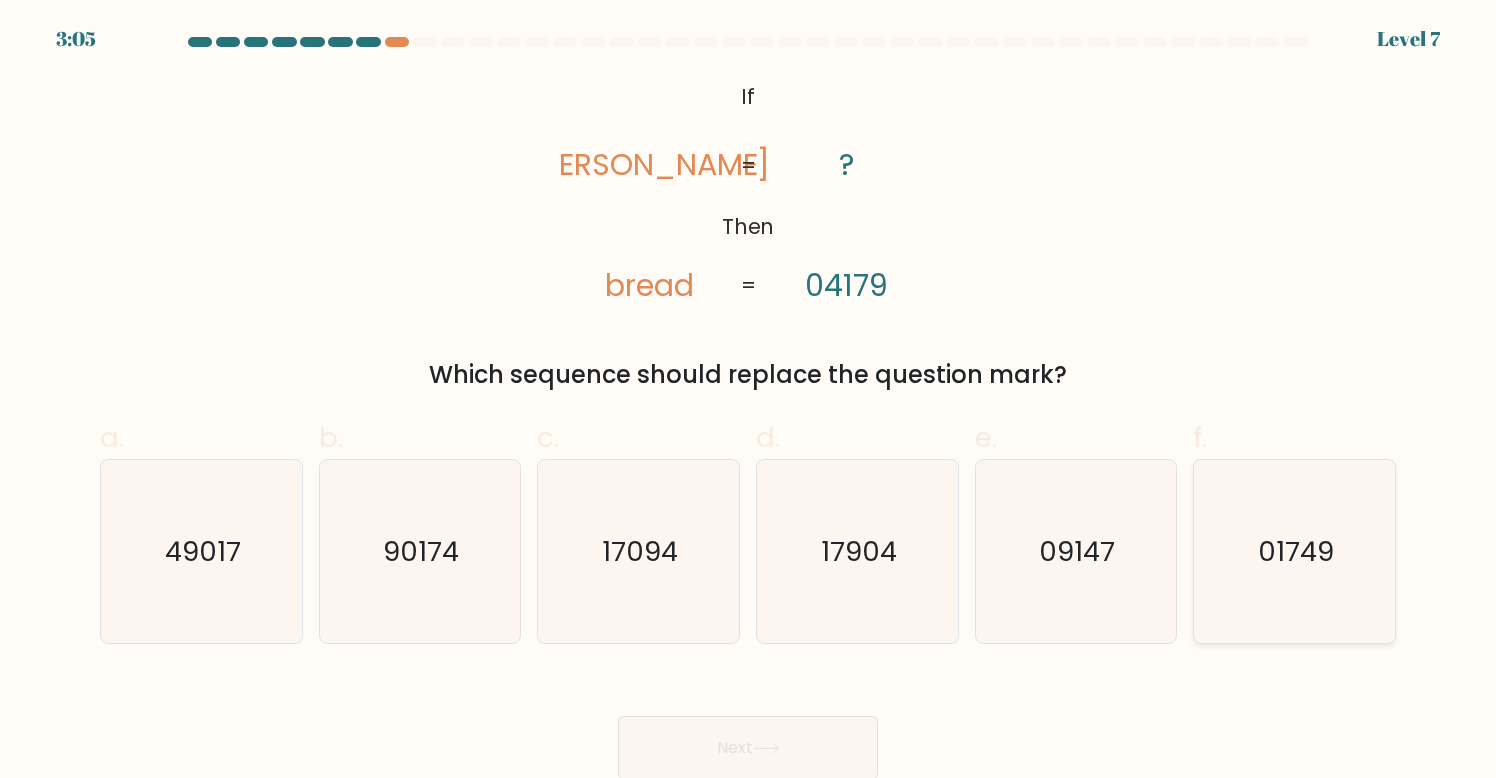 click on "01749" 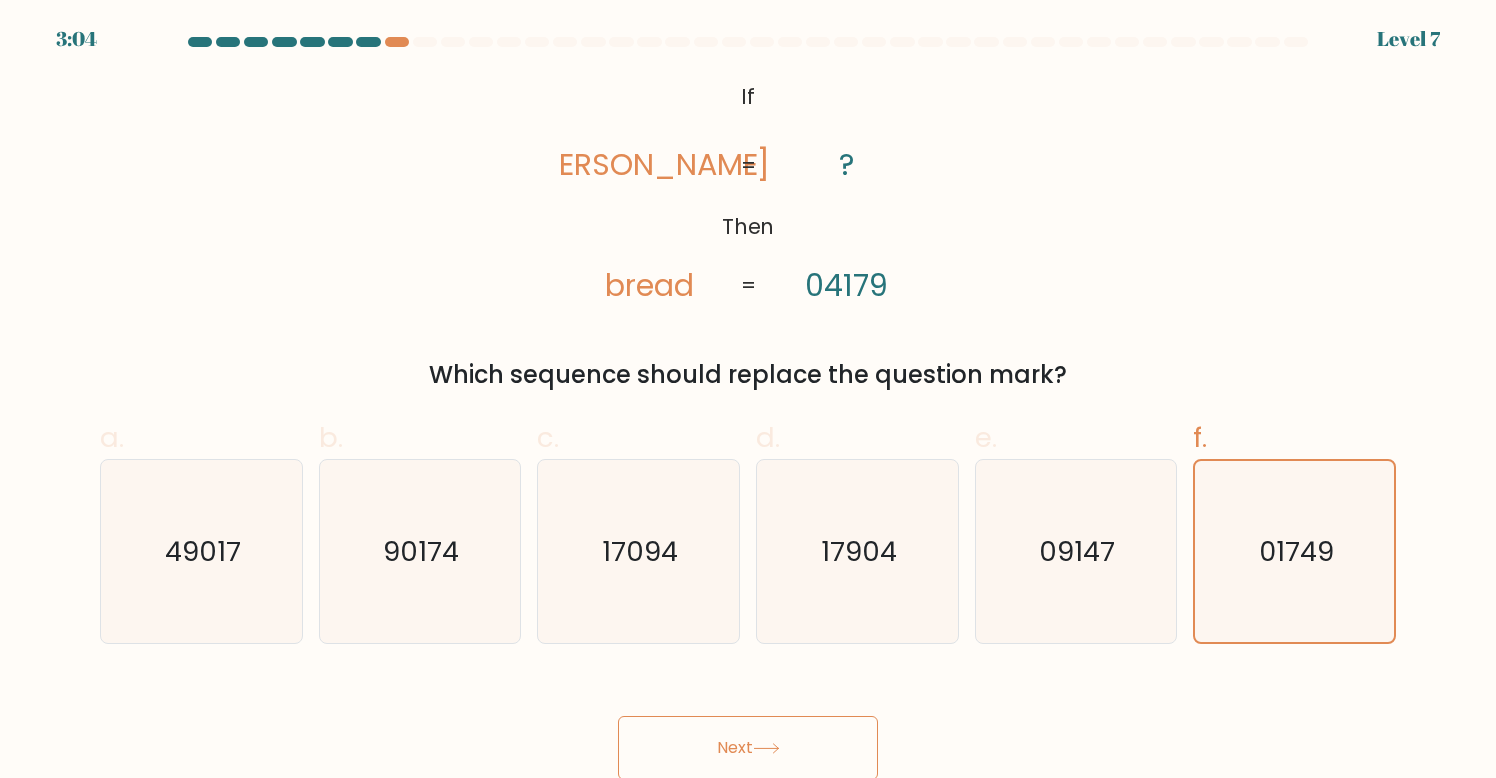 click on "Next" at bounding box center (748, 748) 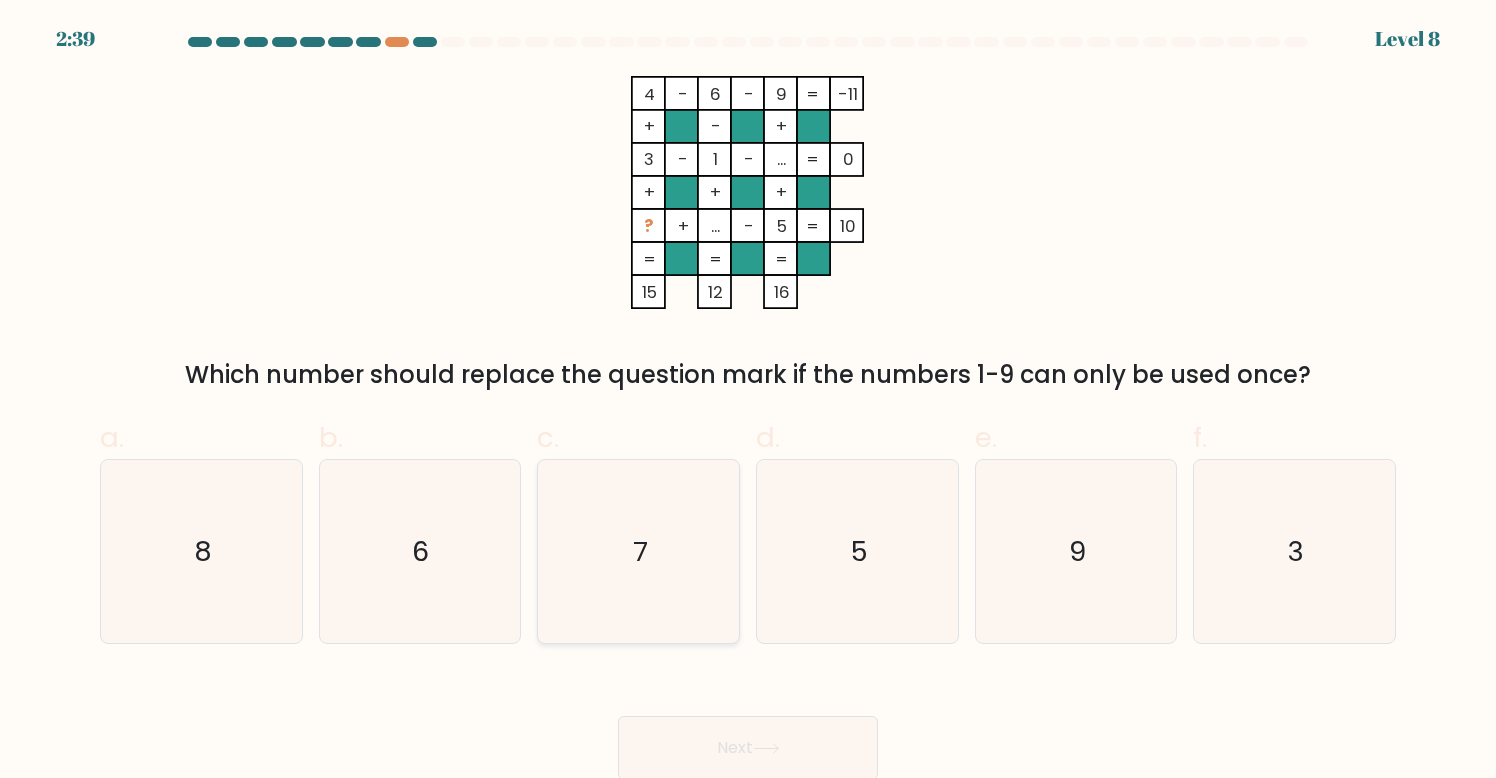 click on "7" 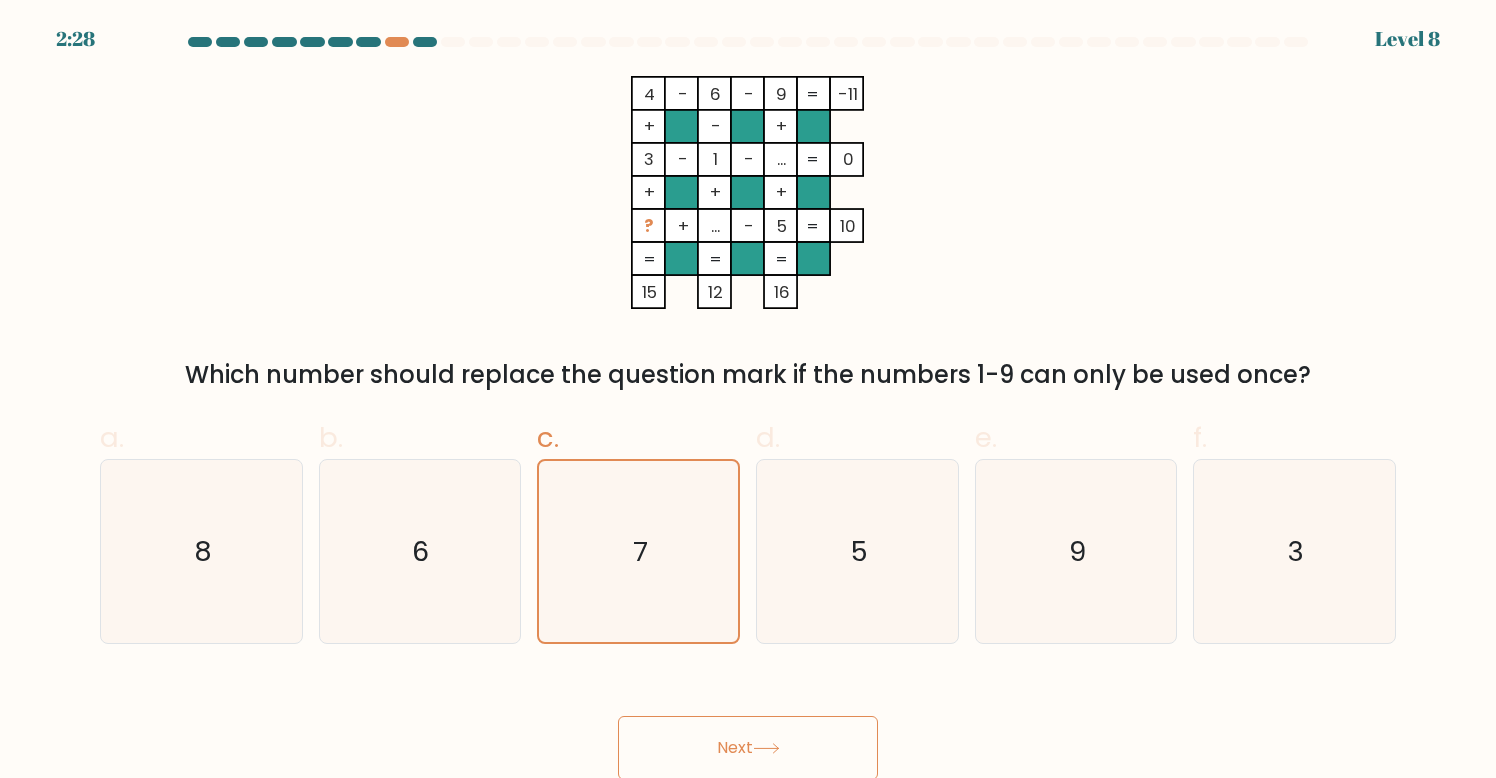click on "Next" at bounding box center [748, 748] 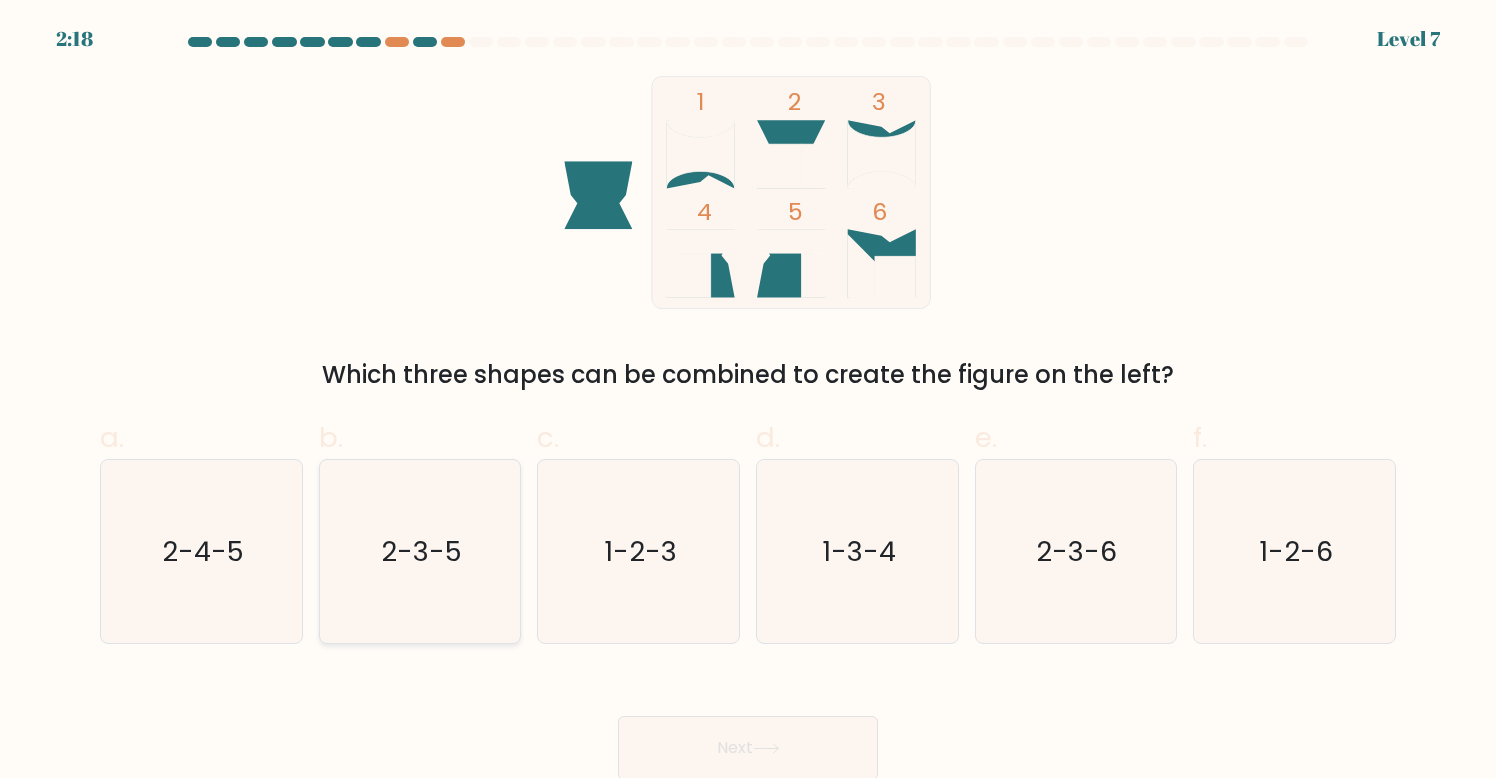 click on "2-3-5" 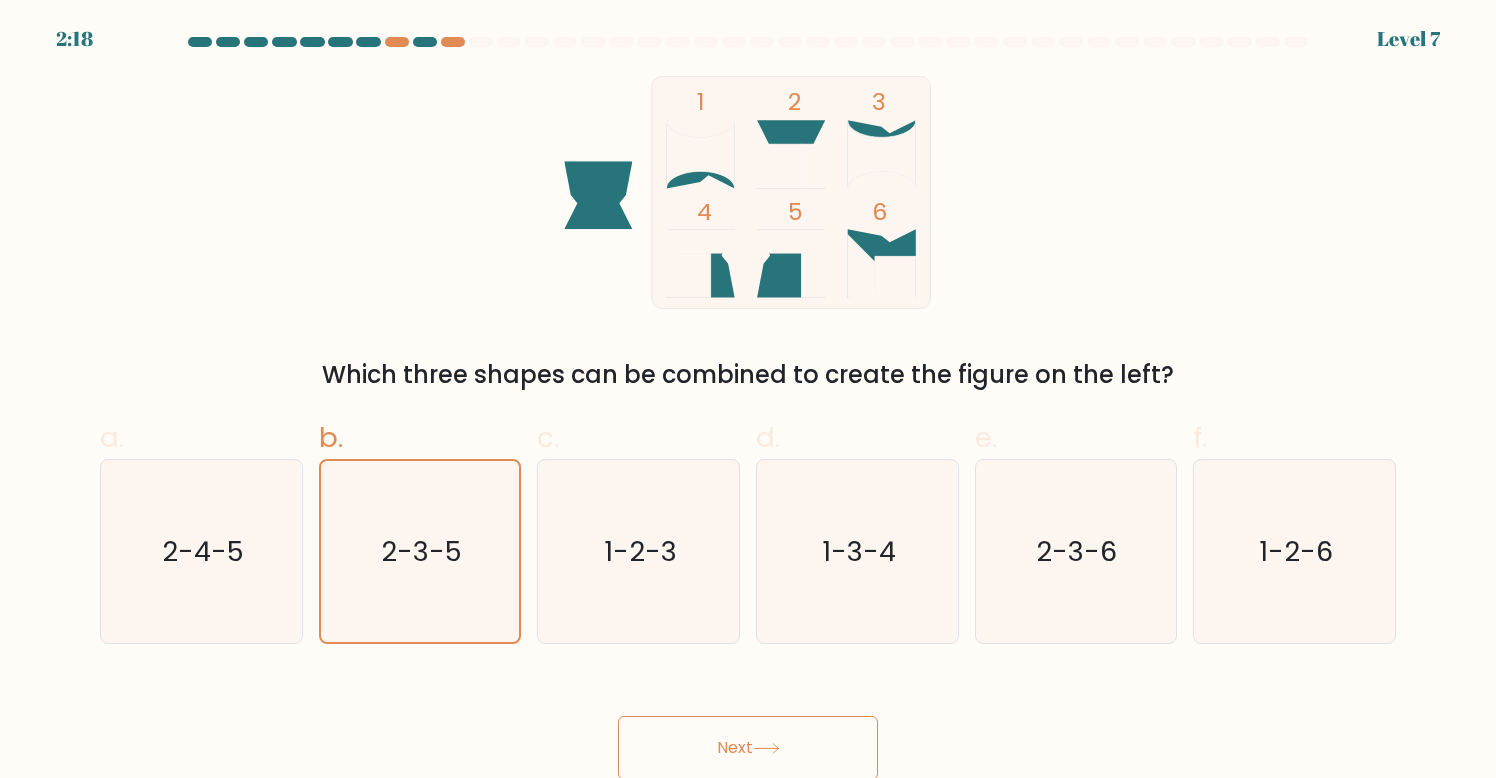 click on "Next" at bounding box center [748, 748] 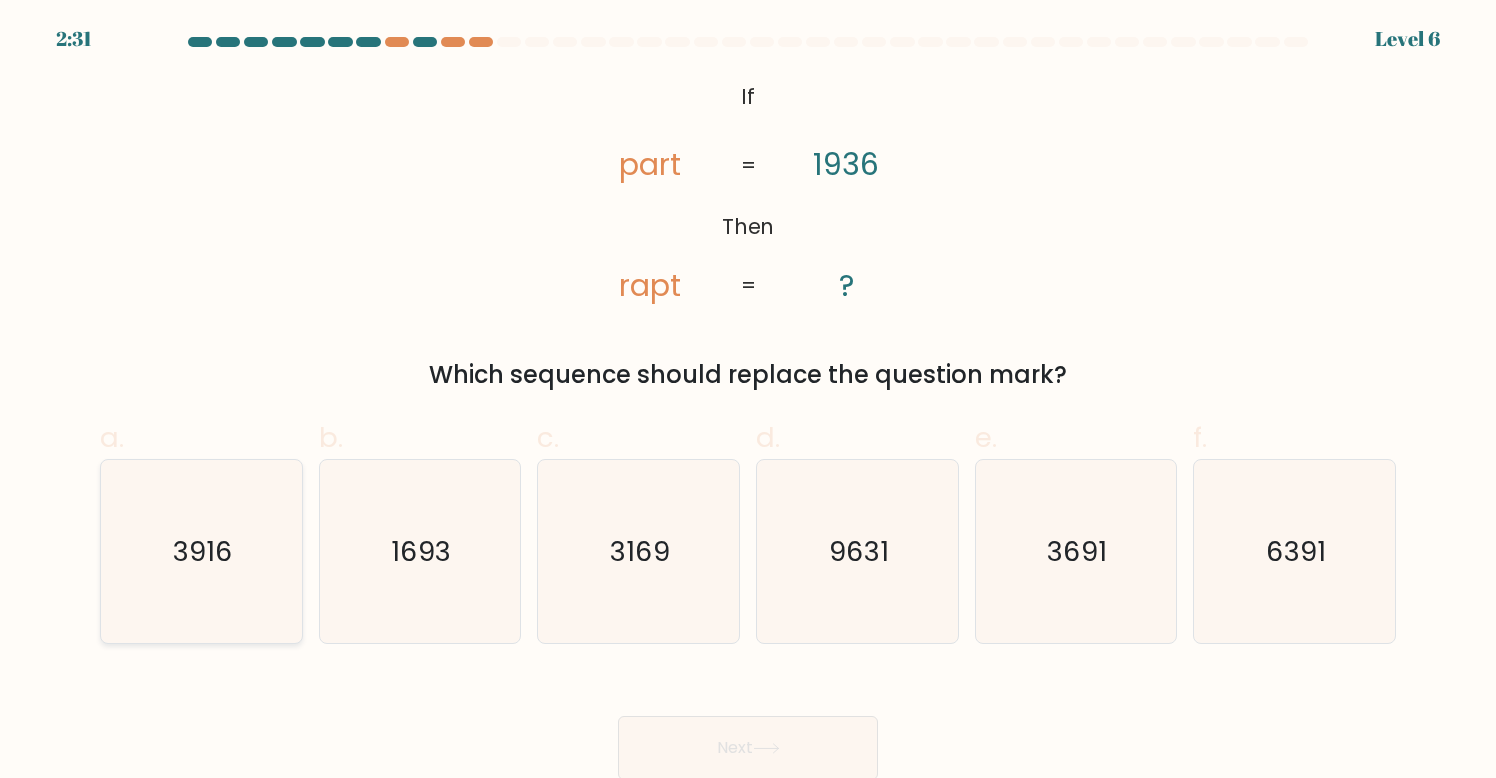 click on "3916" 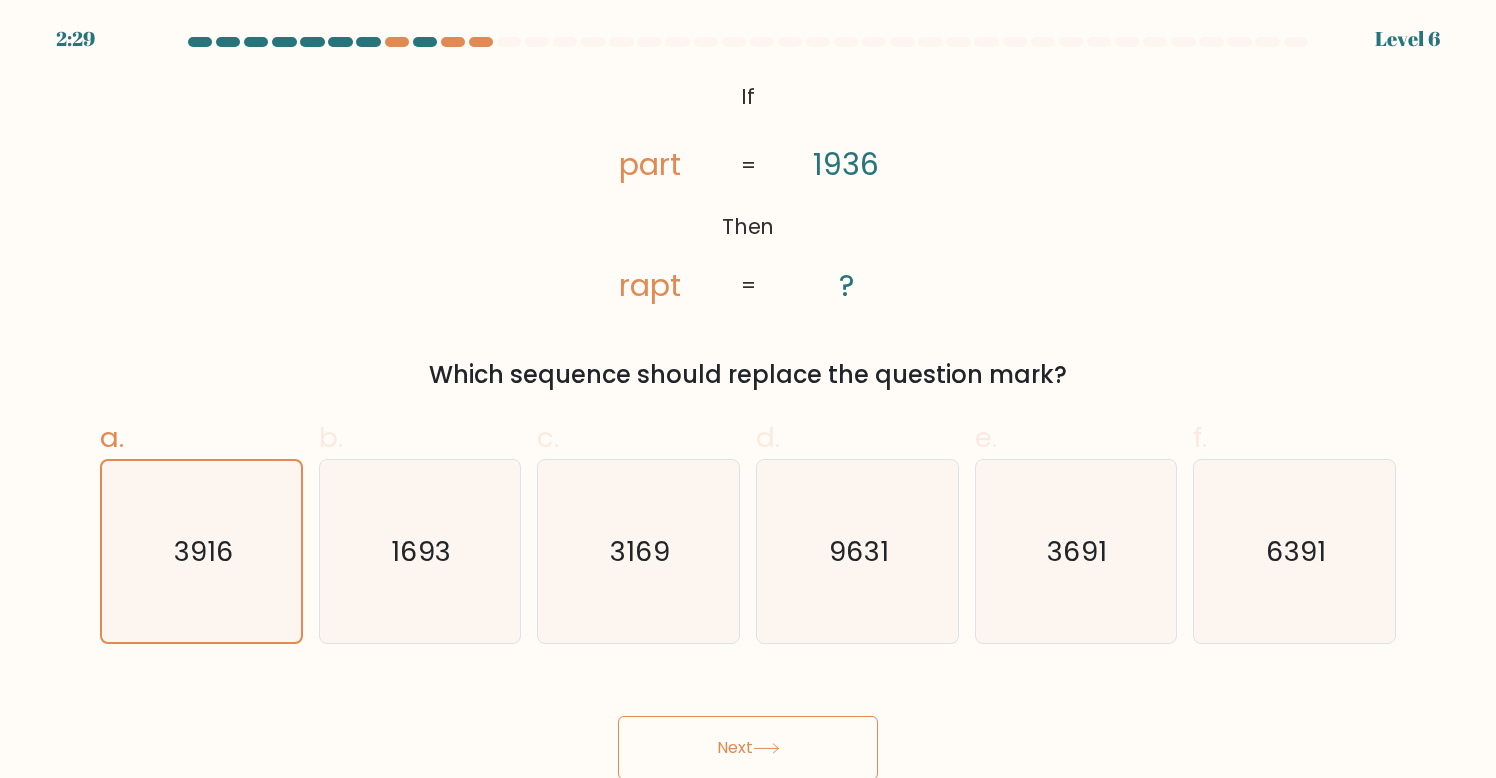 click on "Next" at bounding box center (748, 748) 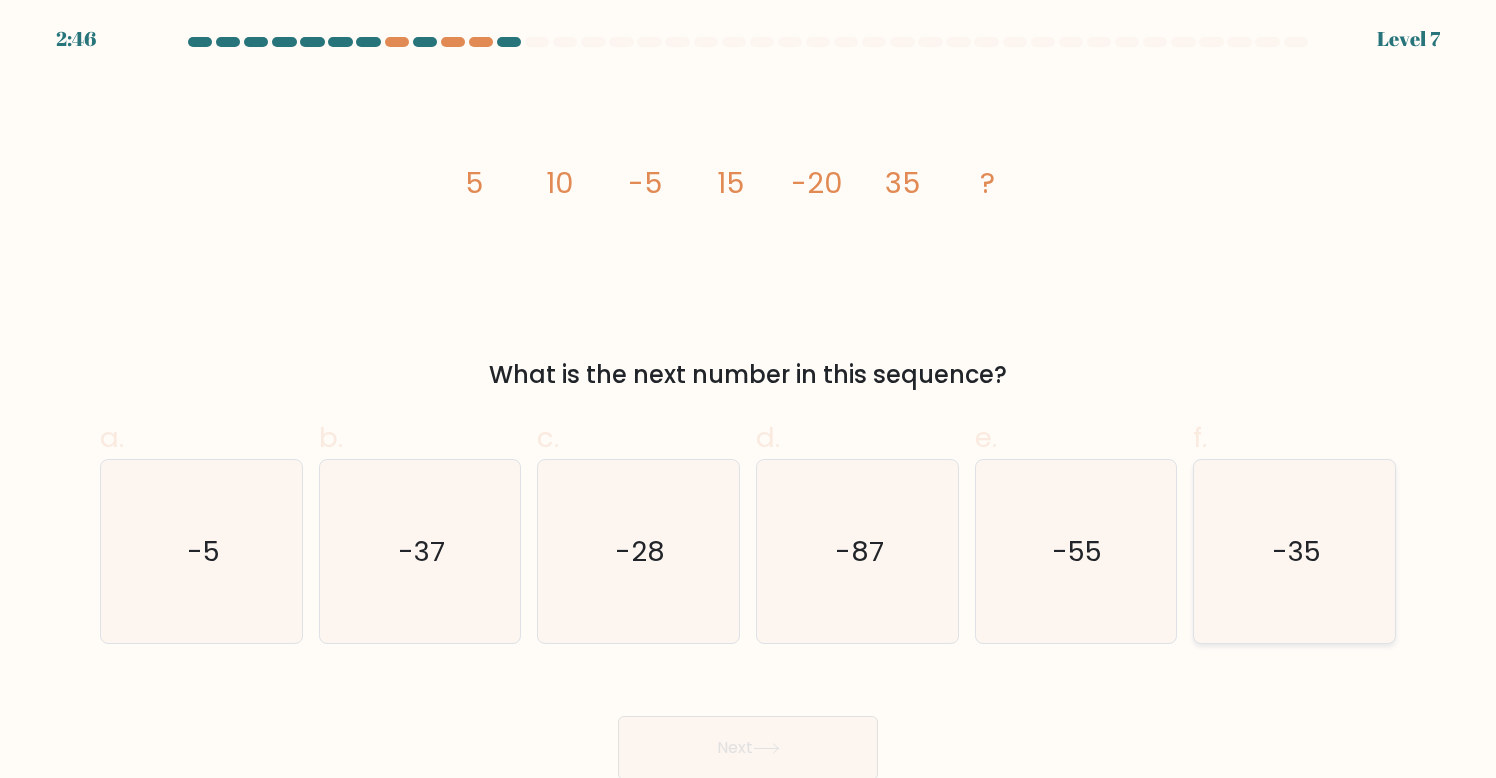 click on "-35" 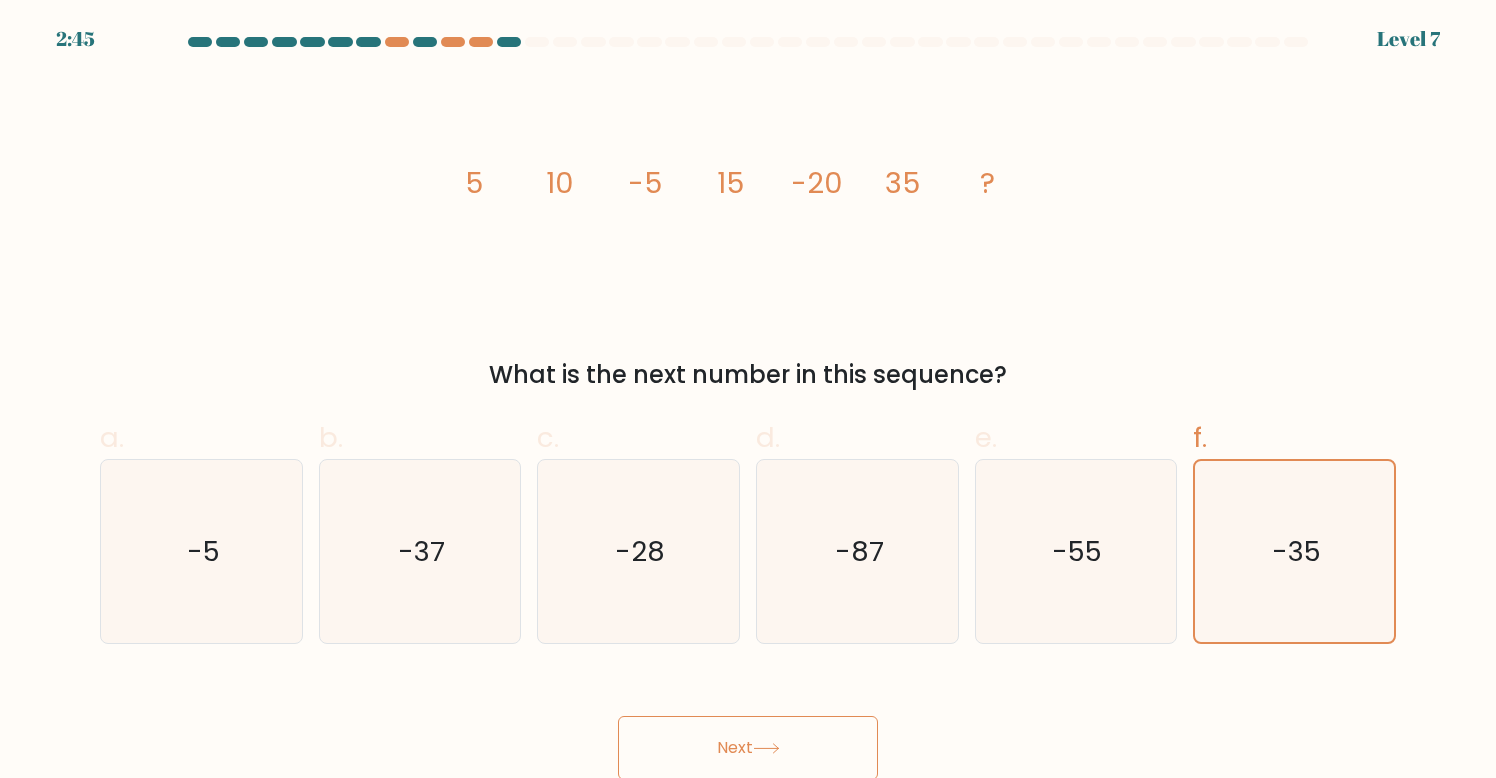 click 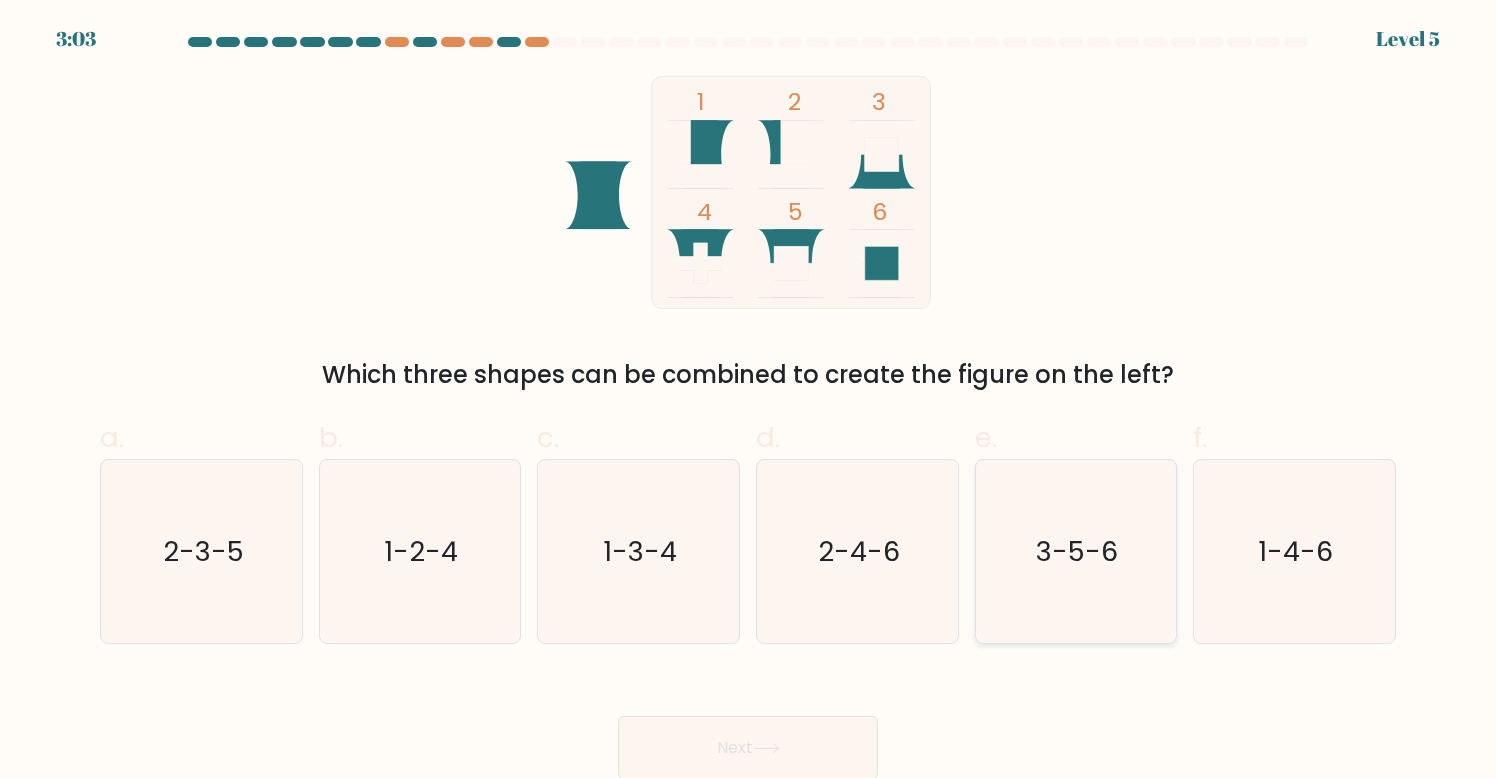 click on "3-5-6" 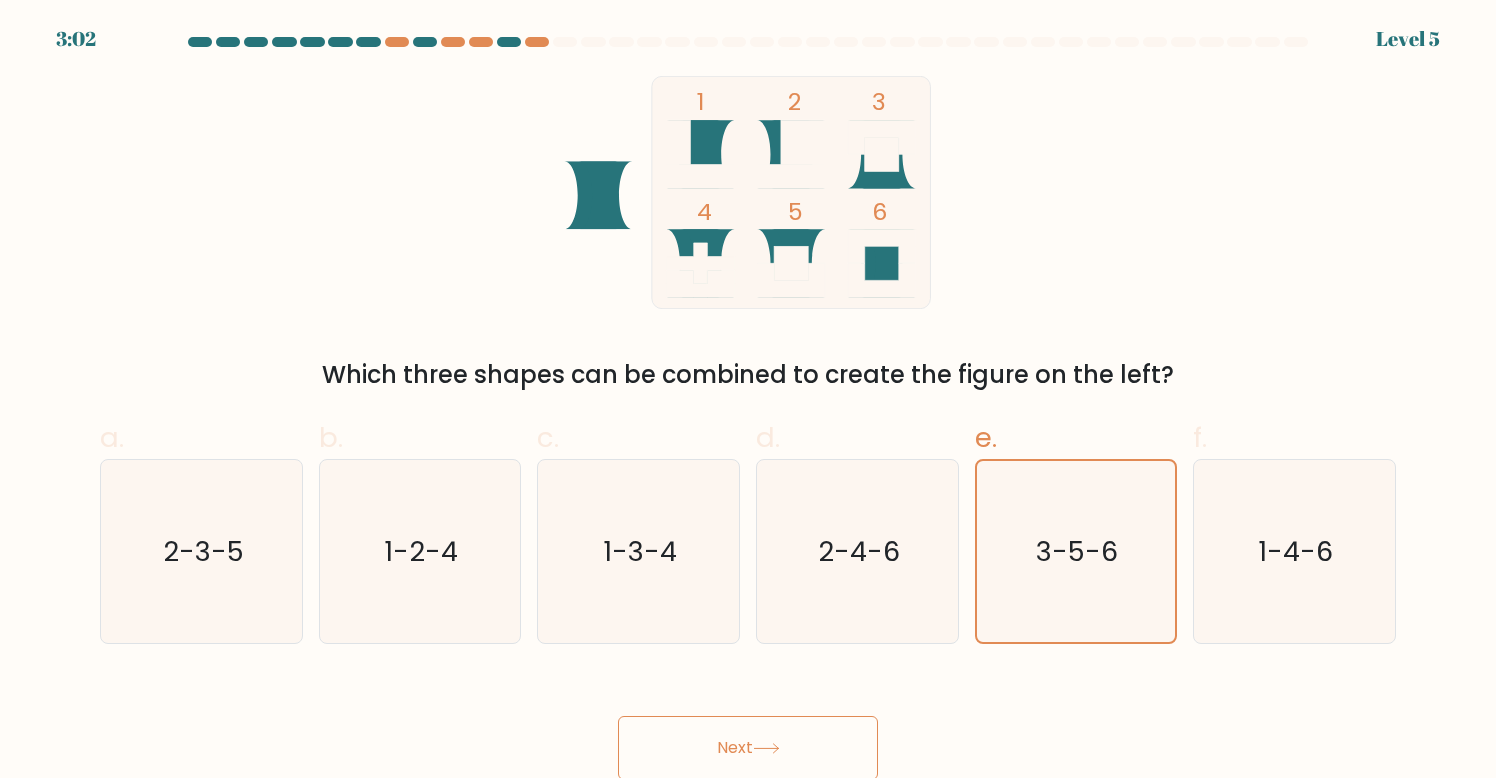 click on "Next" at bounding box center (748, 748) 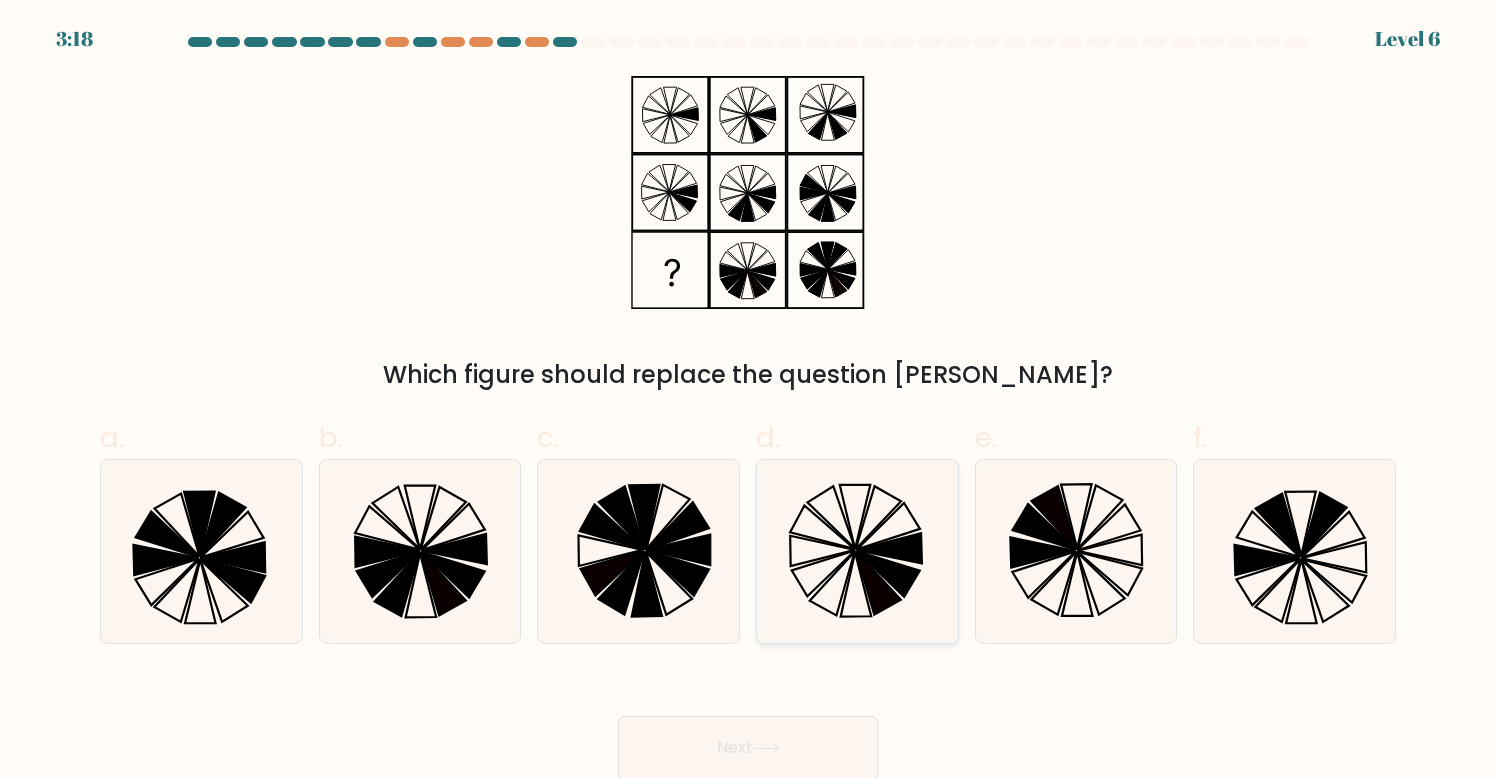 click 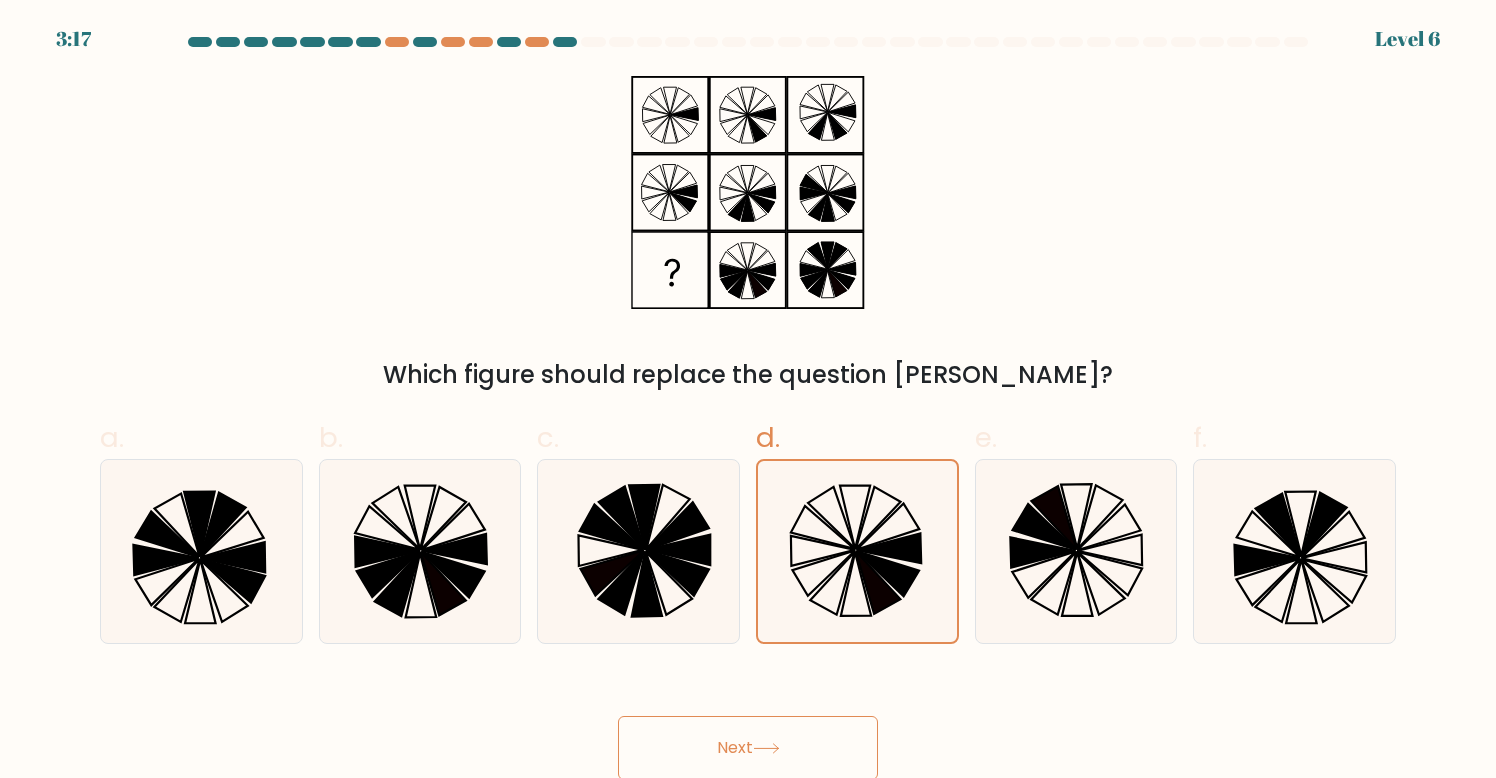click on "Next" at bounding box center [748, 748] 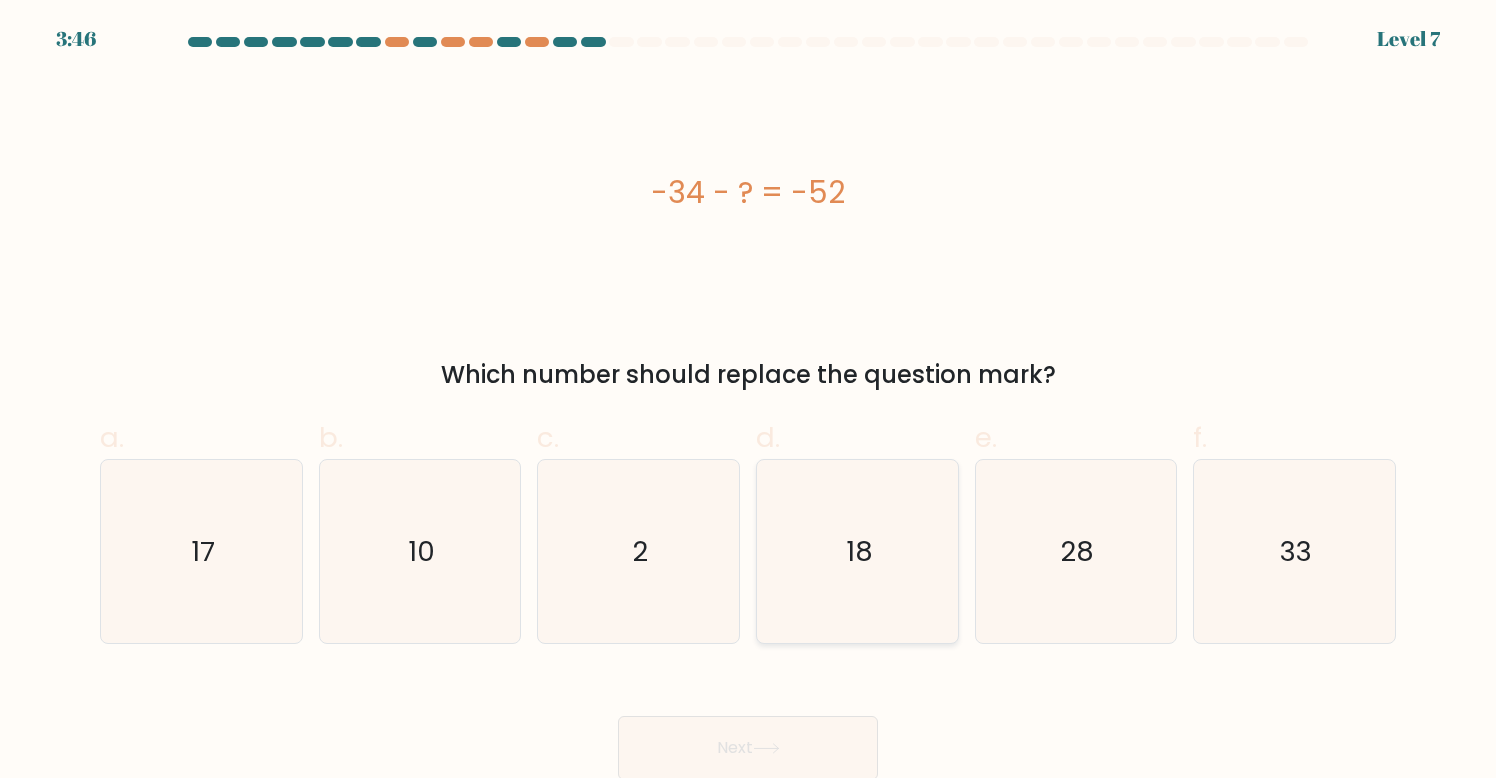 click on "18" 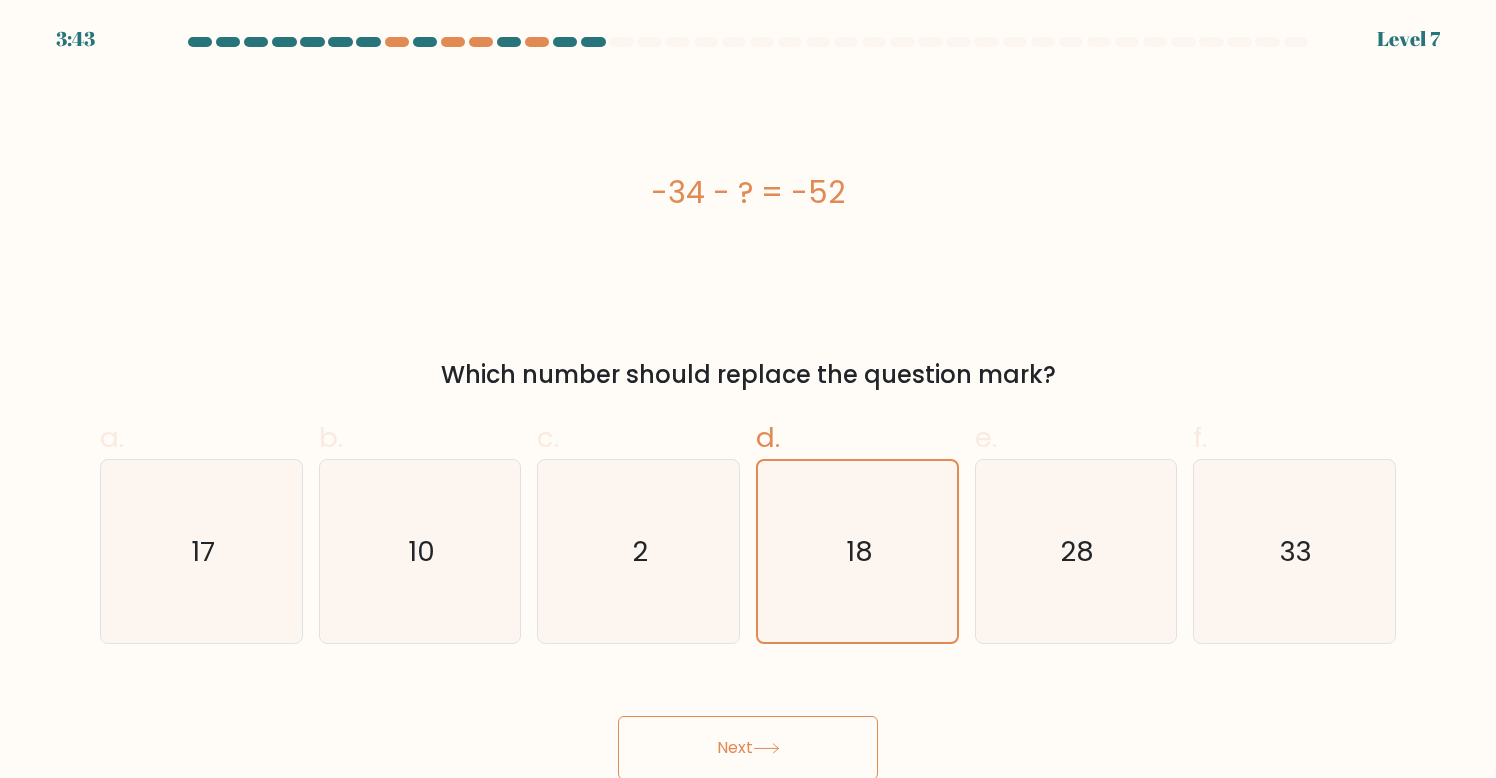 click on "Next" at bounding box center (748, 748) 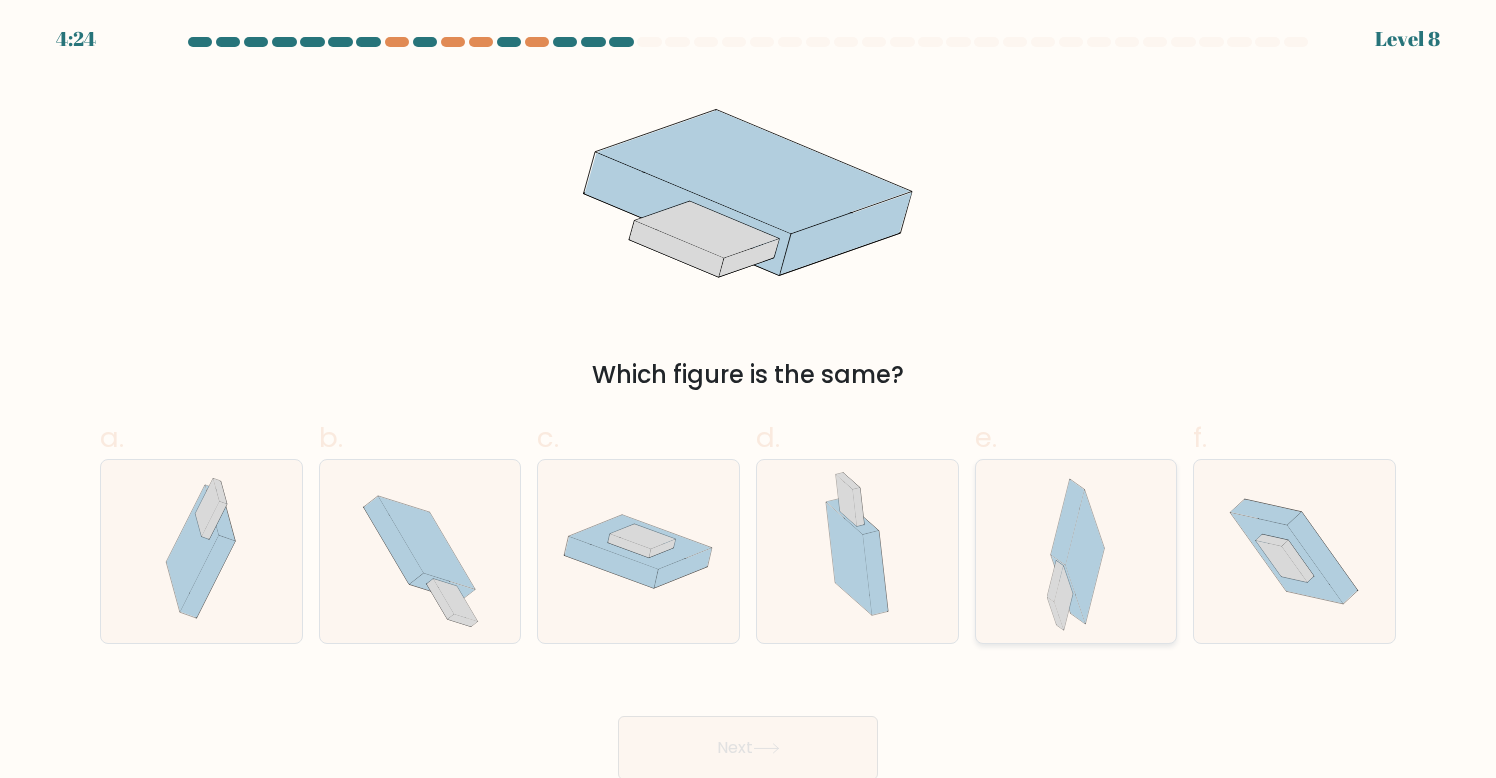 click 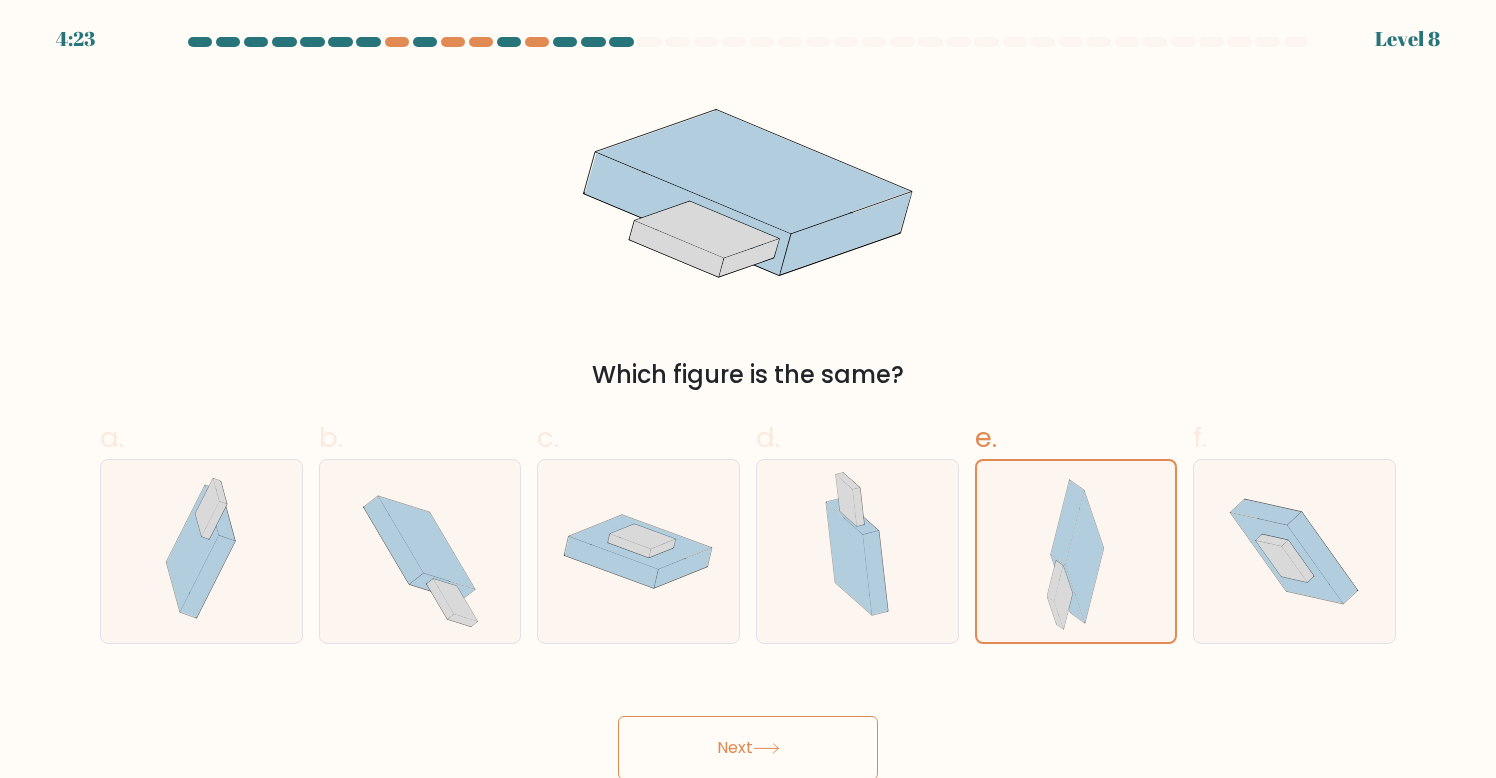 click on "Next" at bounding box center (748, 748) 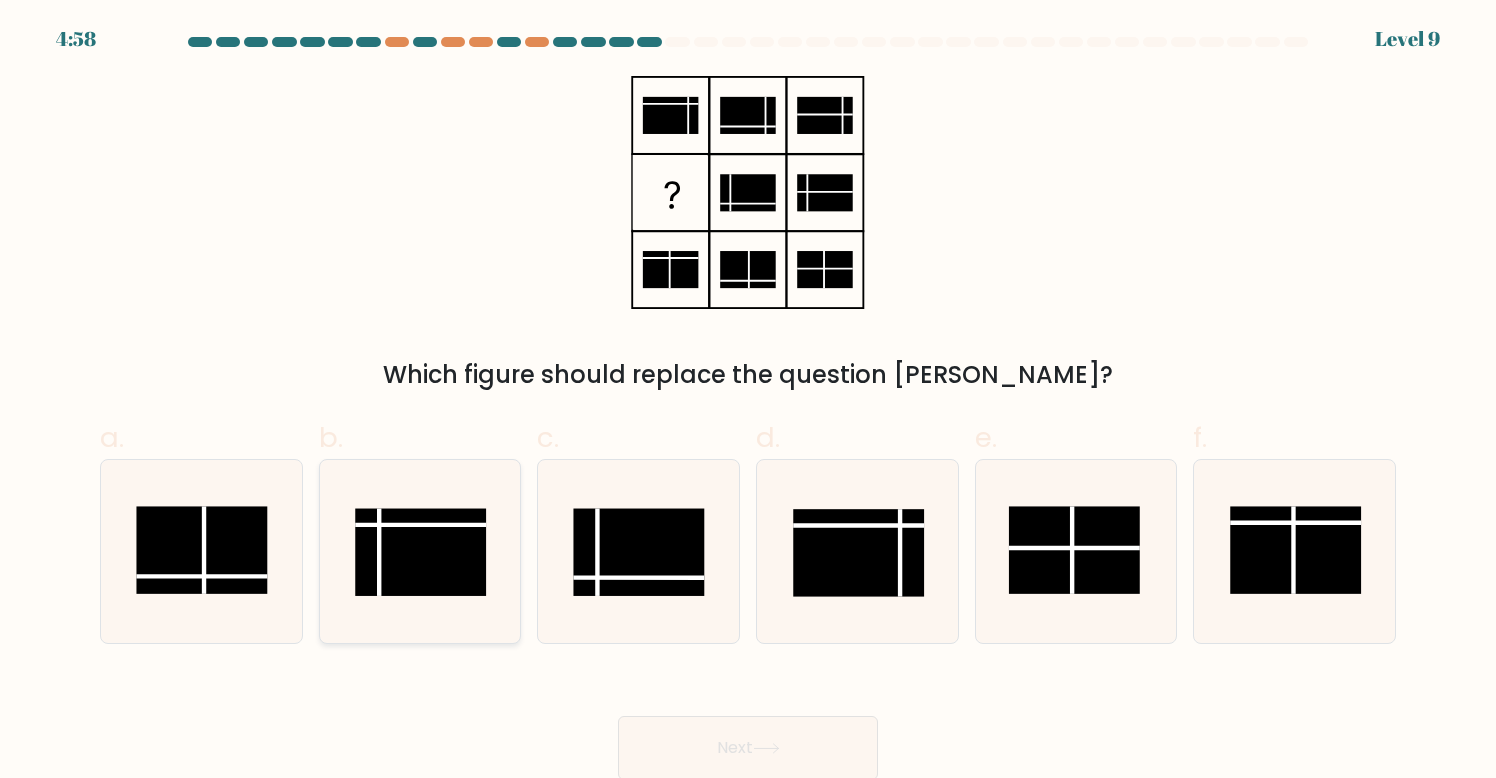 click 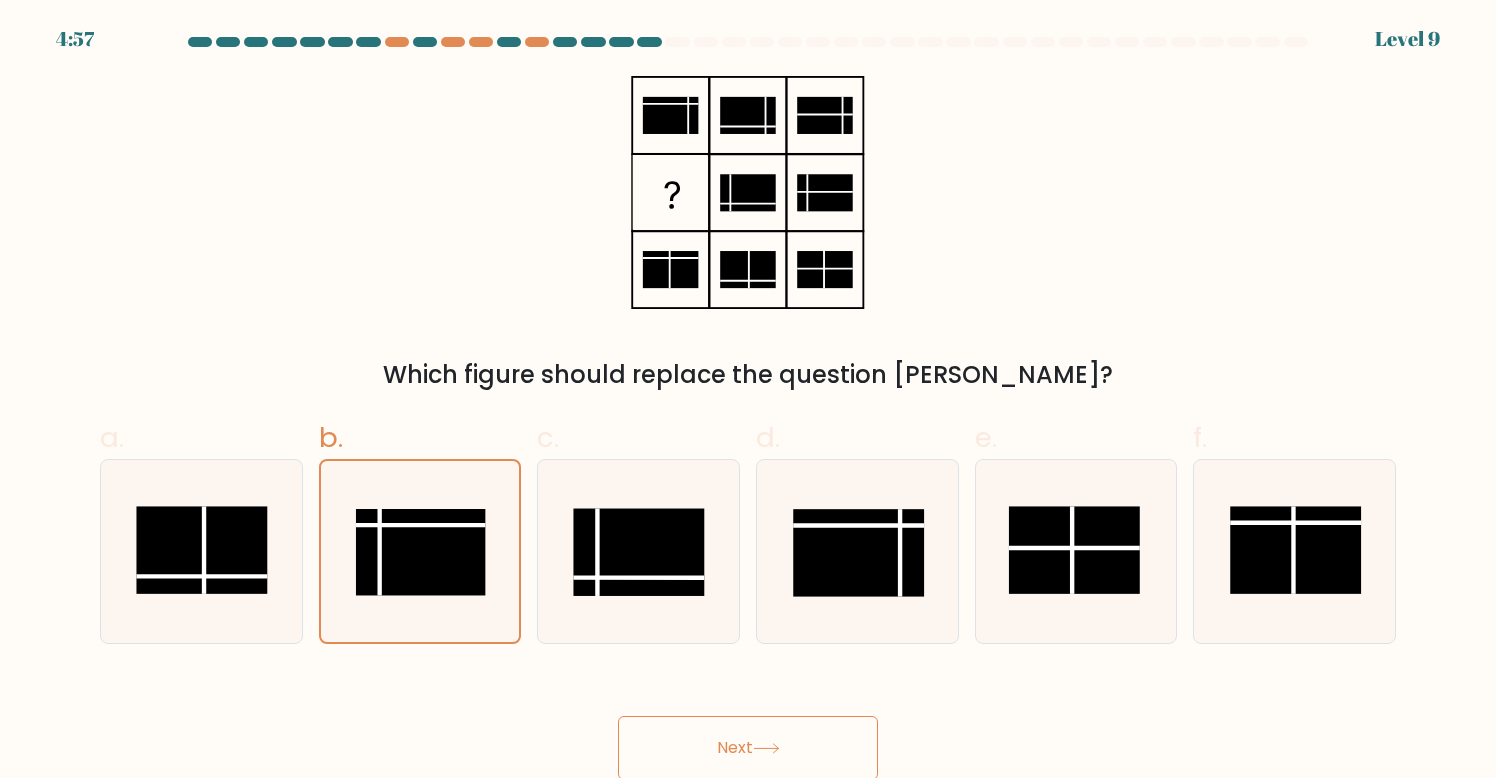 click 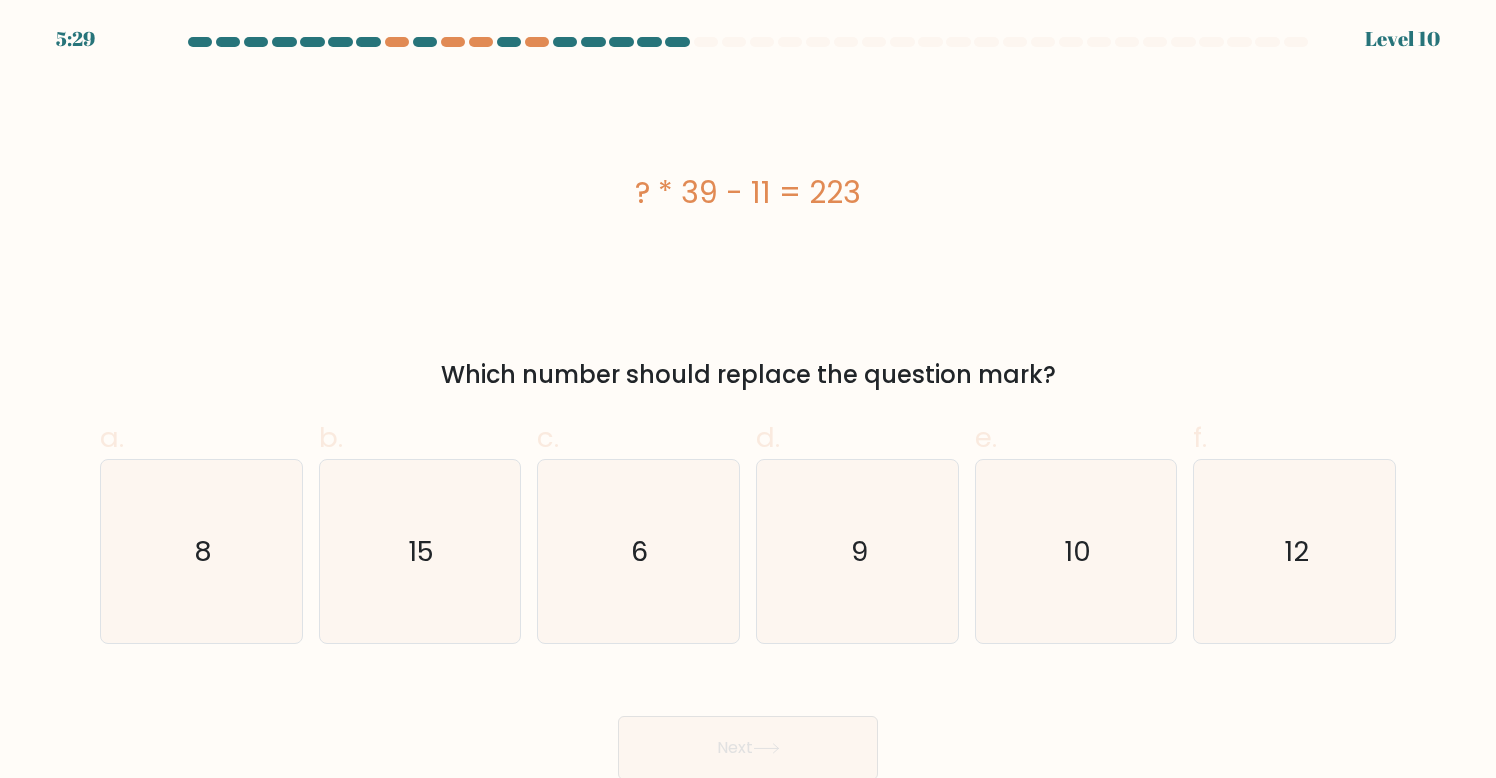 drag, startPoint x: 687, startPoint y: 189, endPoint x: 774, endPoint y: 191, distance: 87.02299 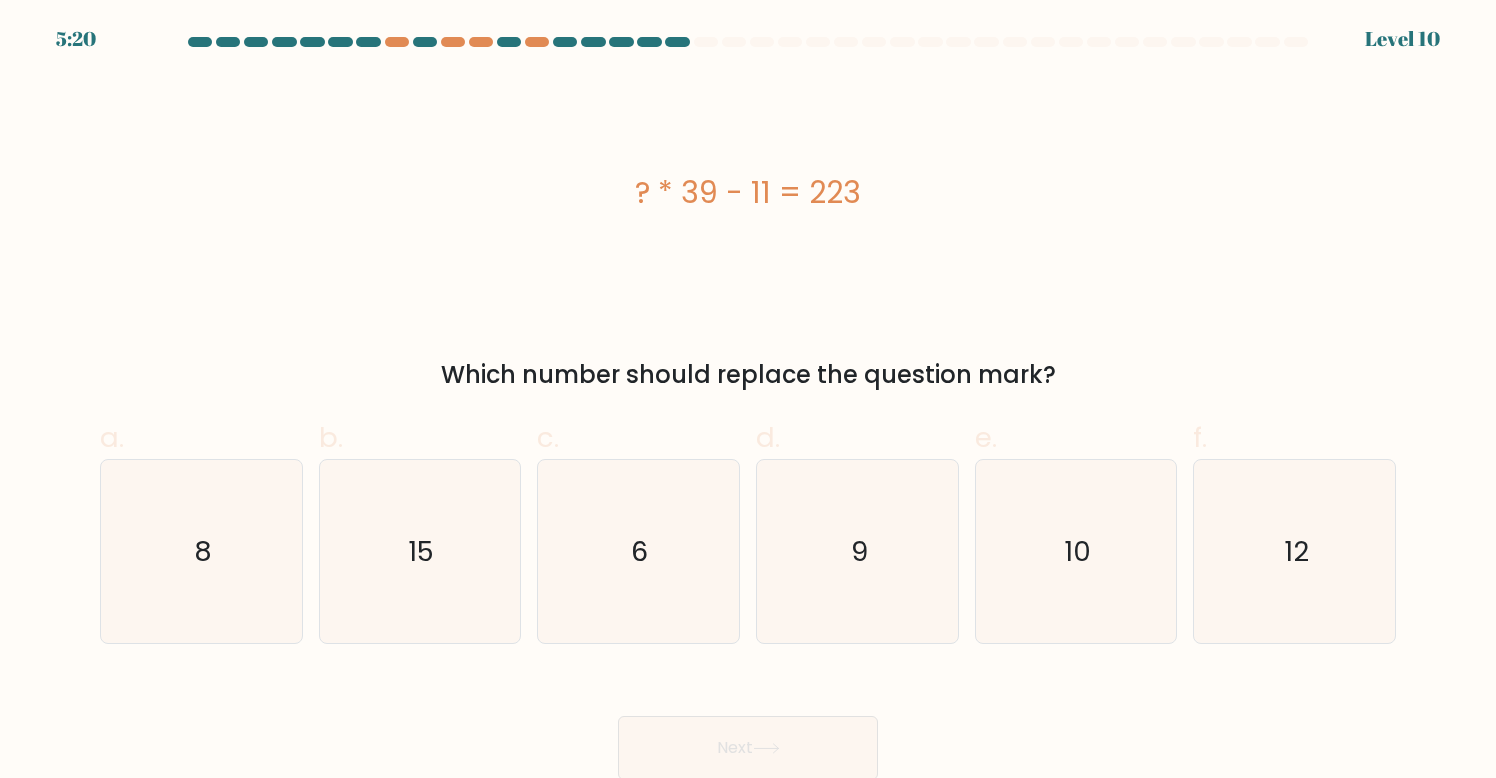 click on "? * 39 - 11 = 223" at bounding box center (748, 192) 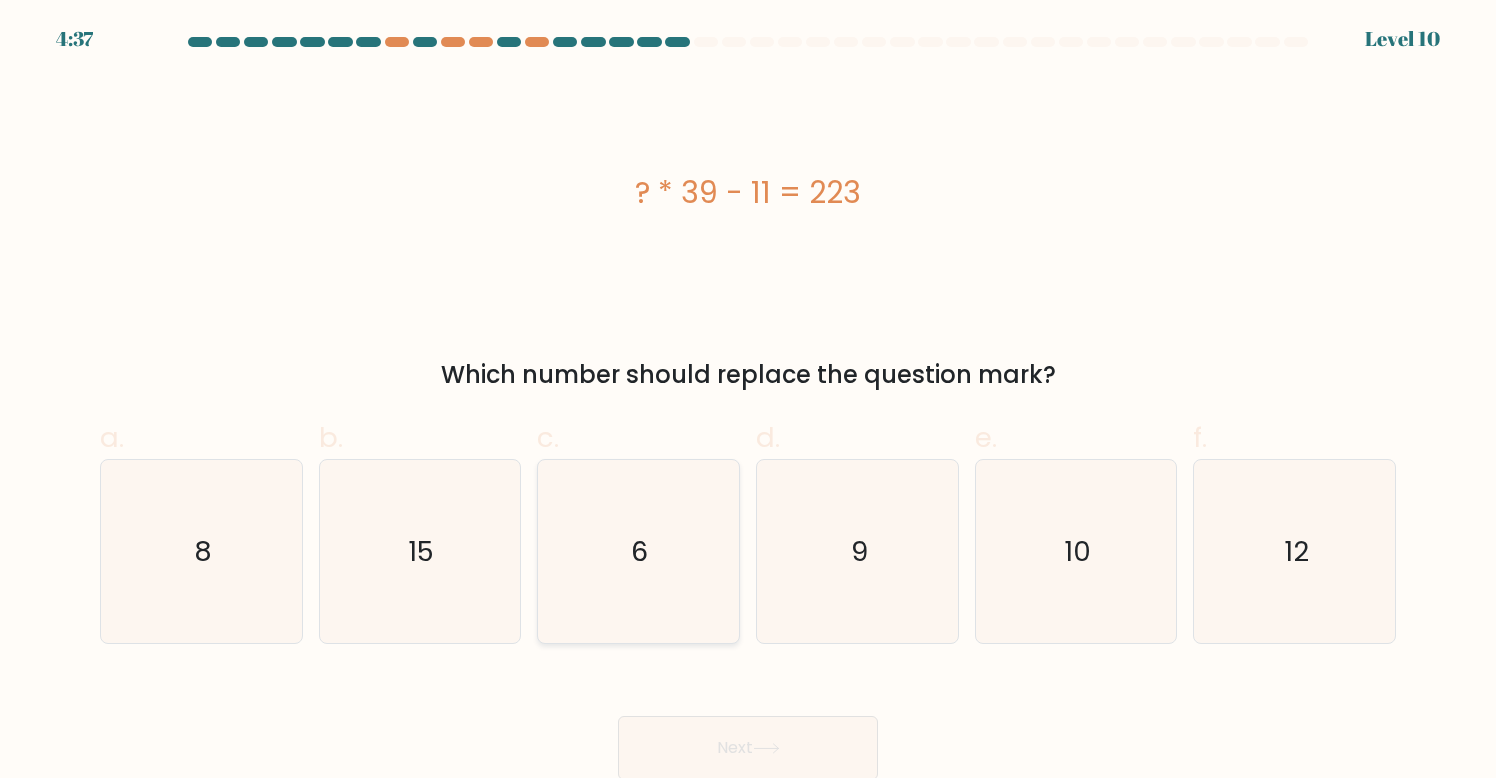 click on "6" 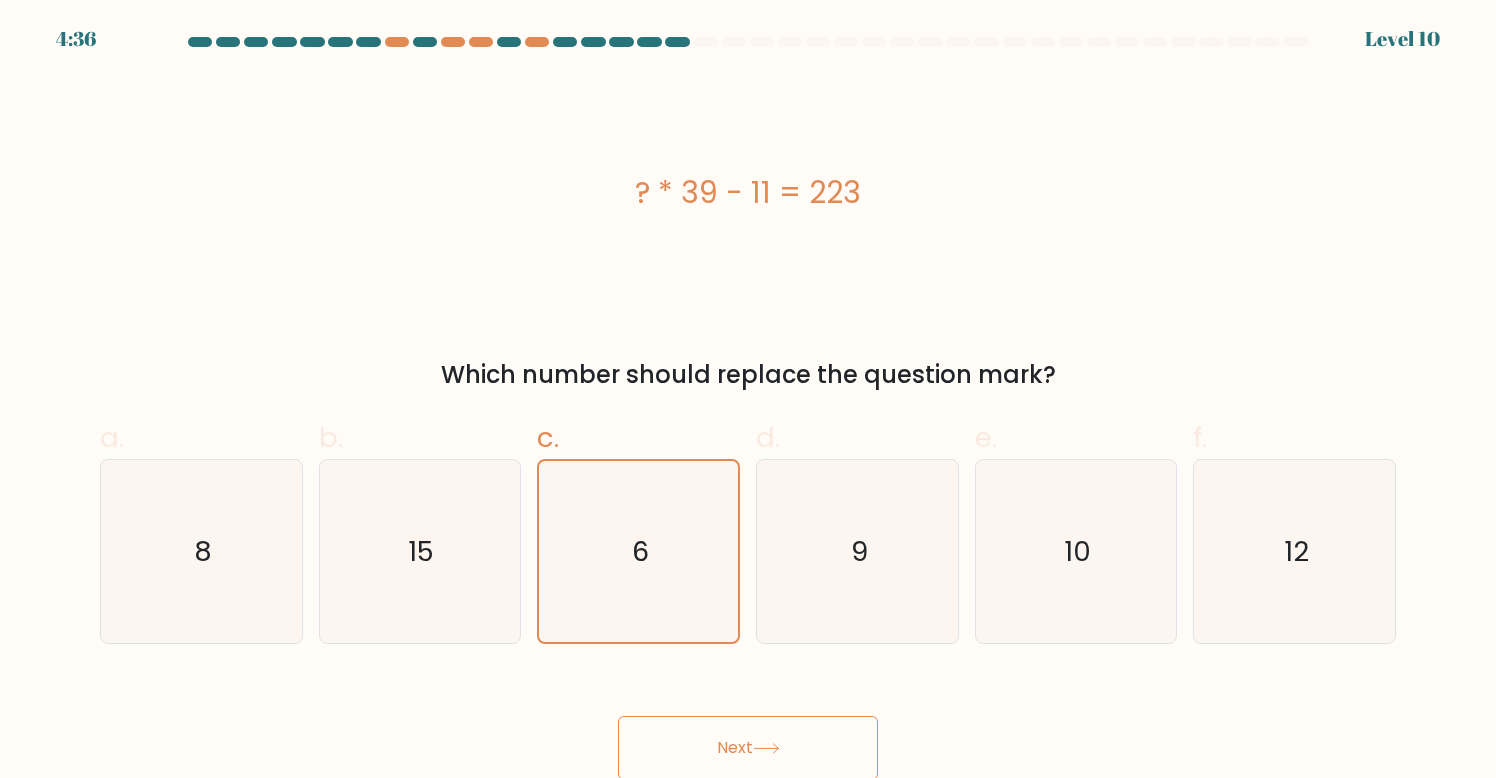 click on "Next" at bounding box center (748, 748) 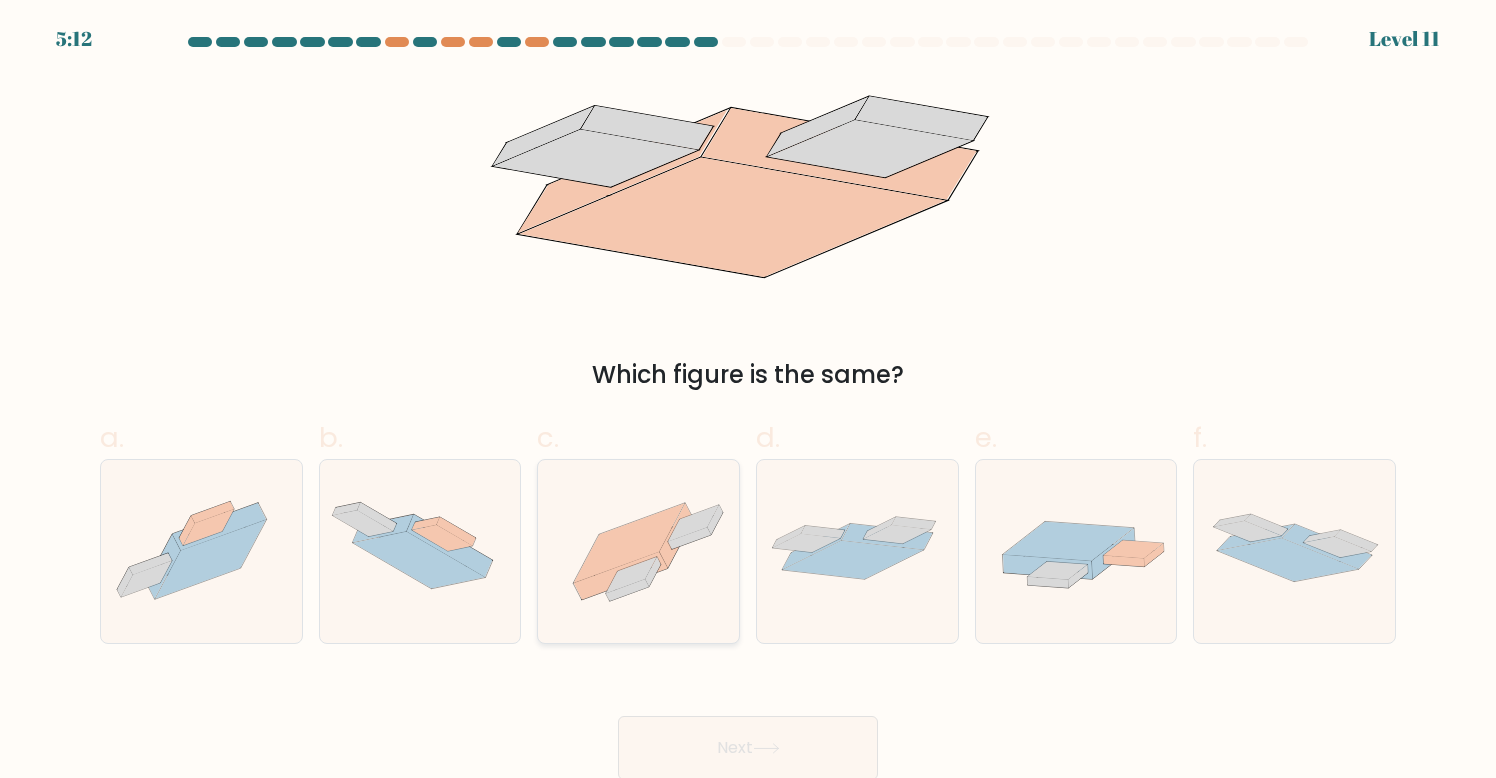 click 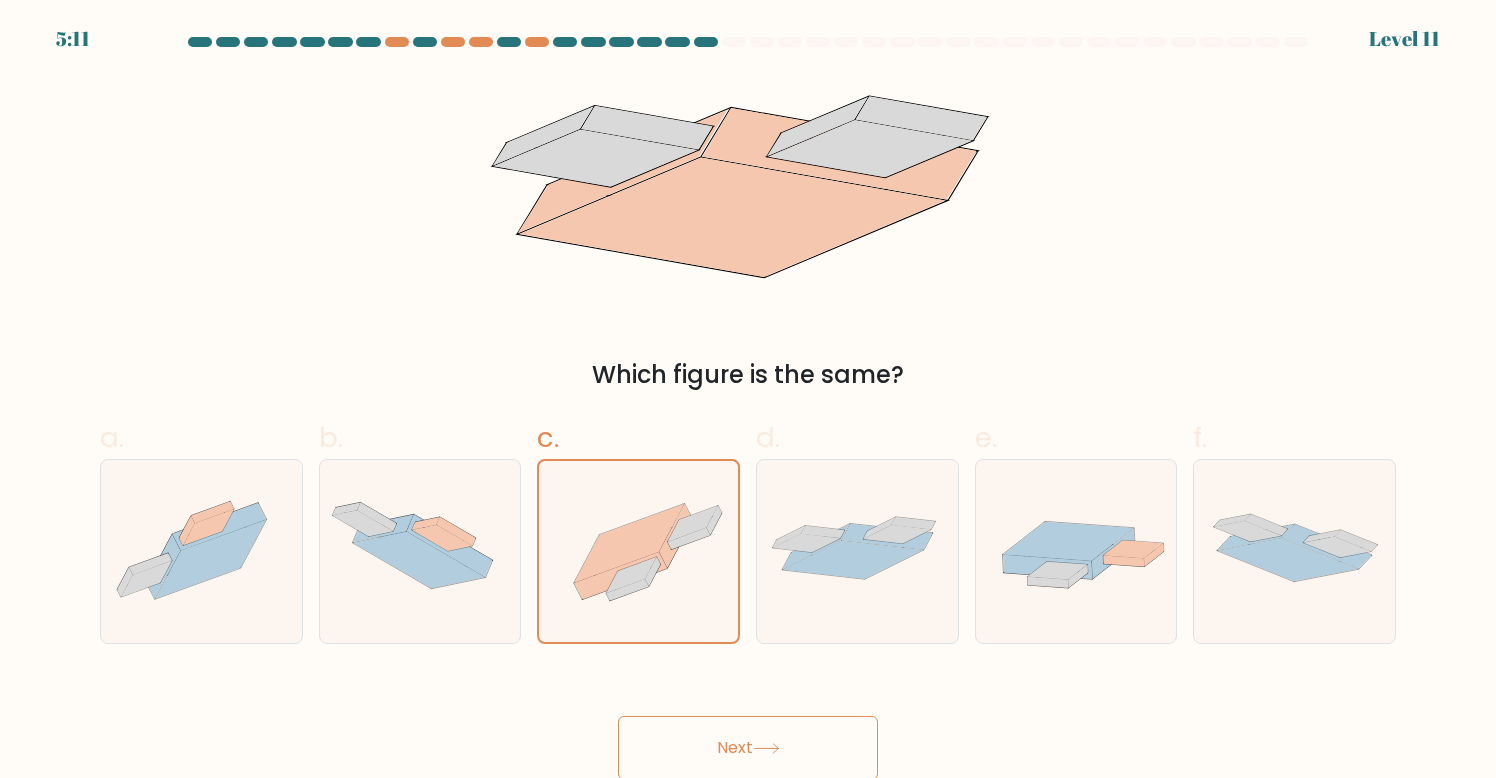 click on "Next" at bounding box center [748, 748] 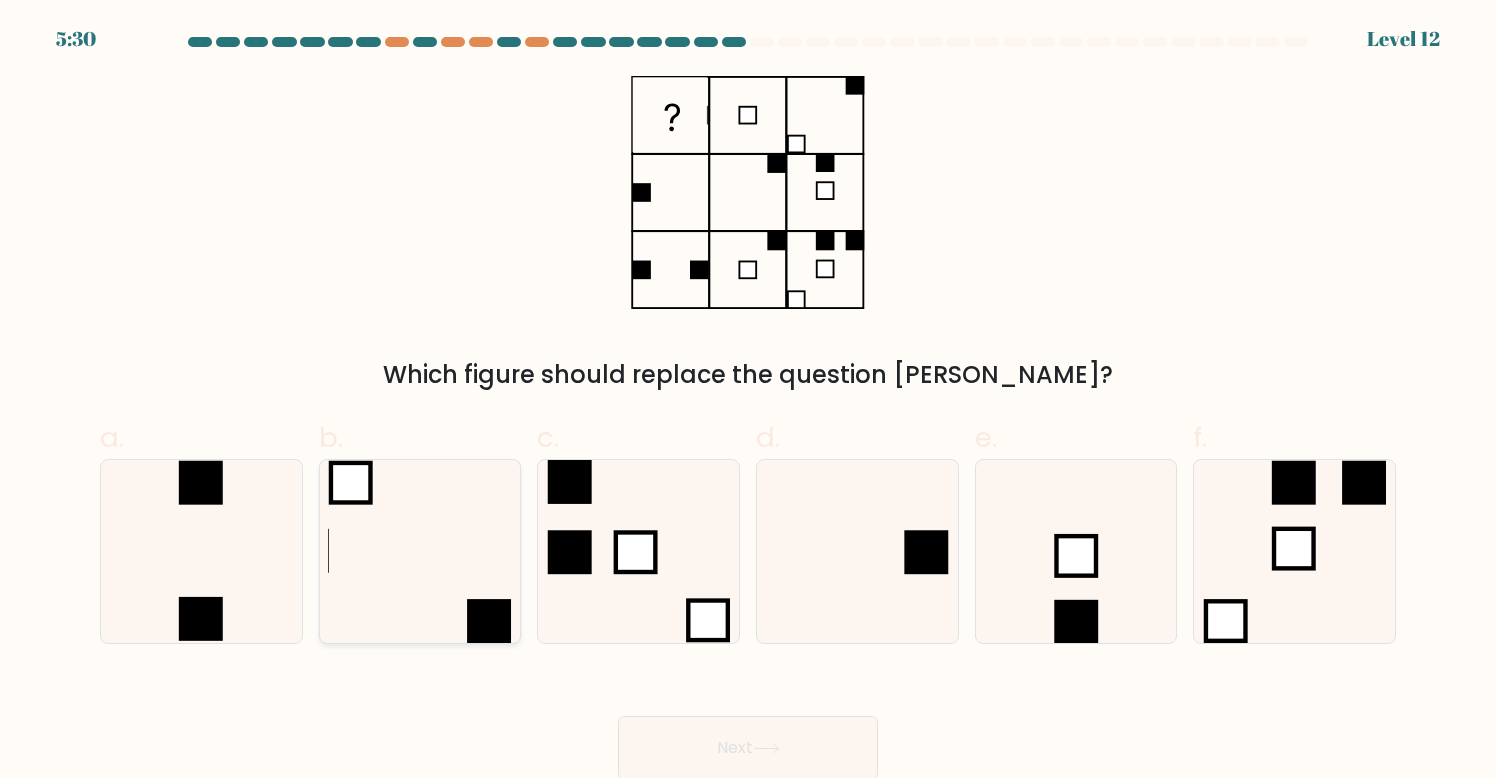 click 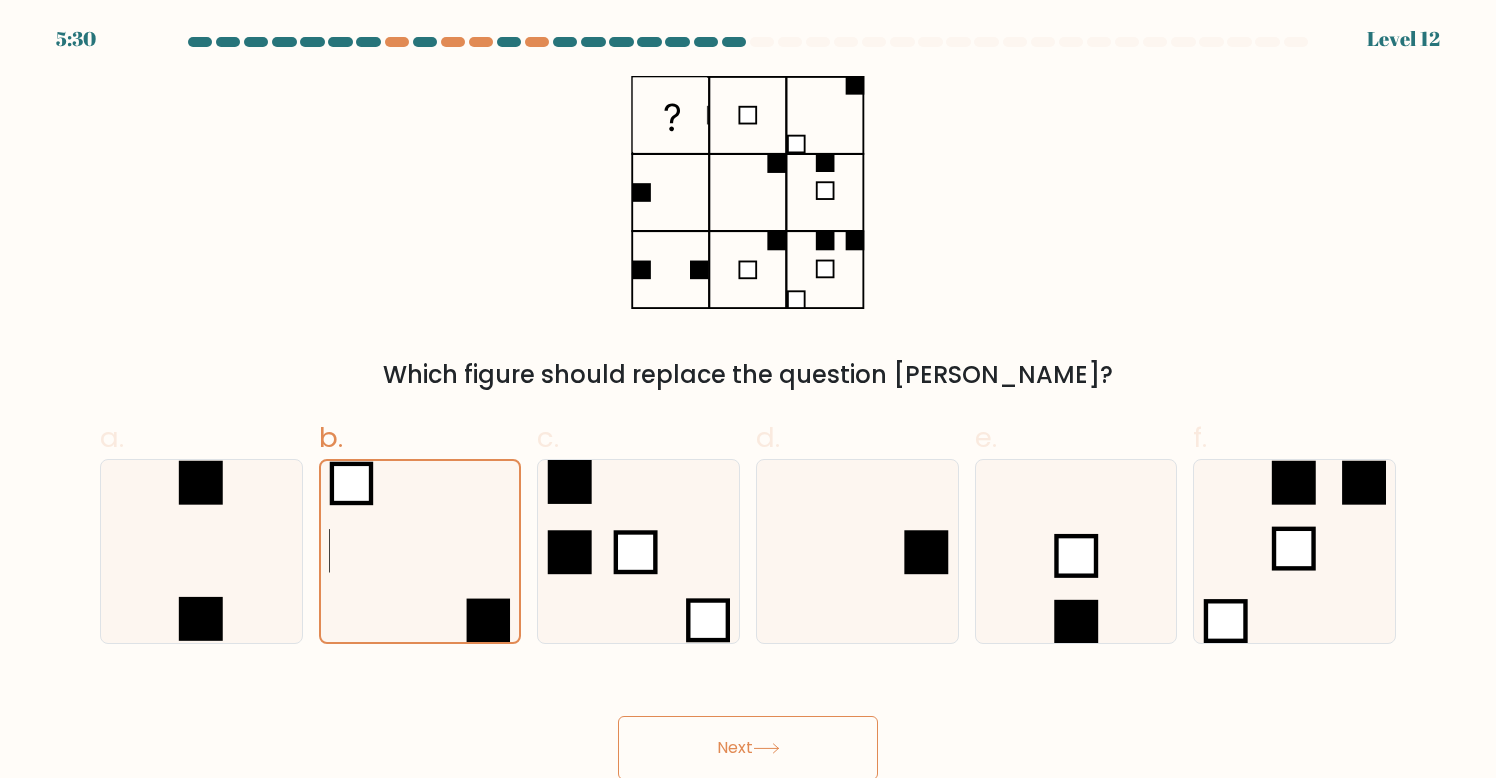 click on "Next" at bounding box center [748, 748] 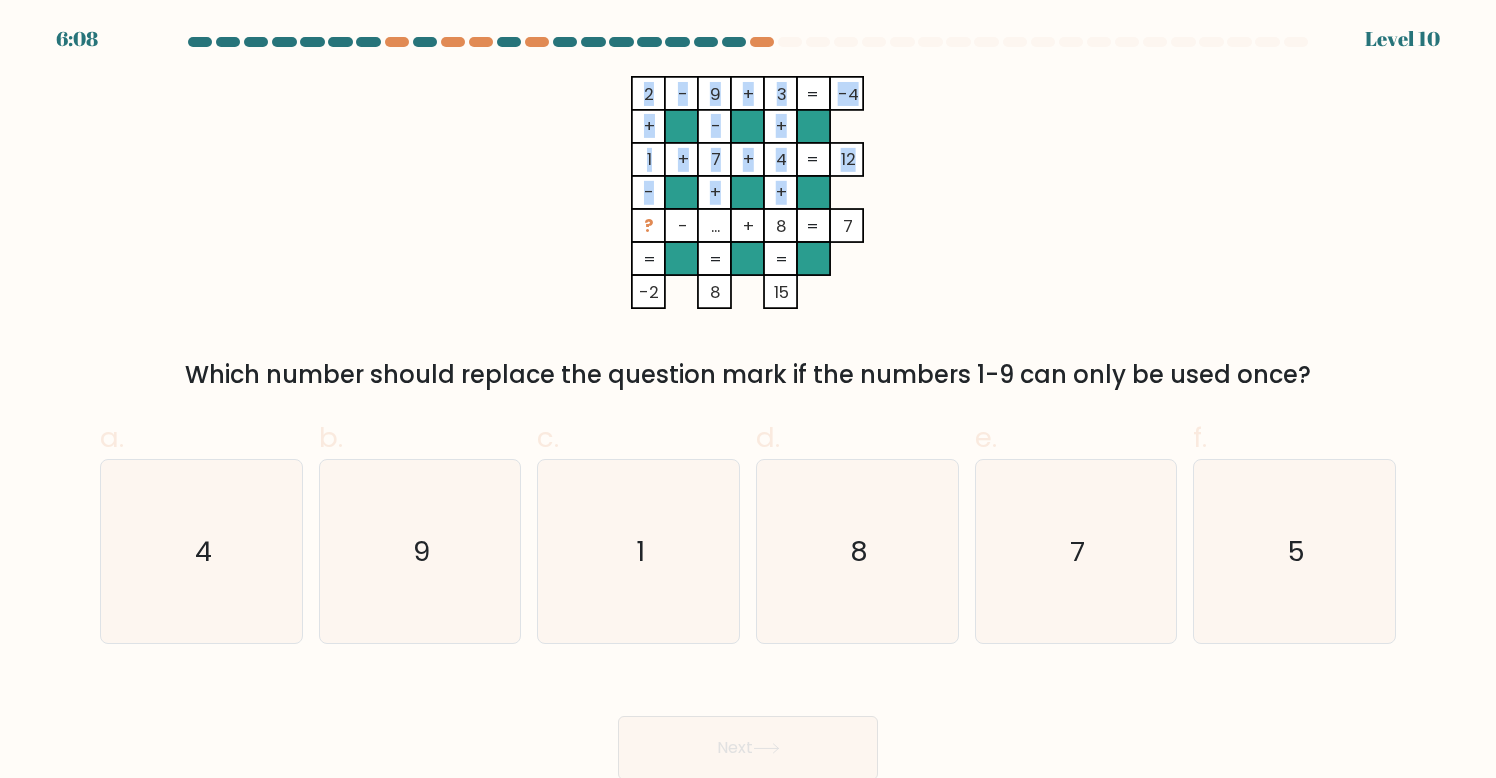 click on "2    -    9    +    3    -4    +    -    +    1    +    7    +    4    12    -    +    +    ?    -    ...    +    8    =   7    =   =   =   =   -2    8    15    =" 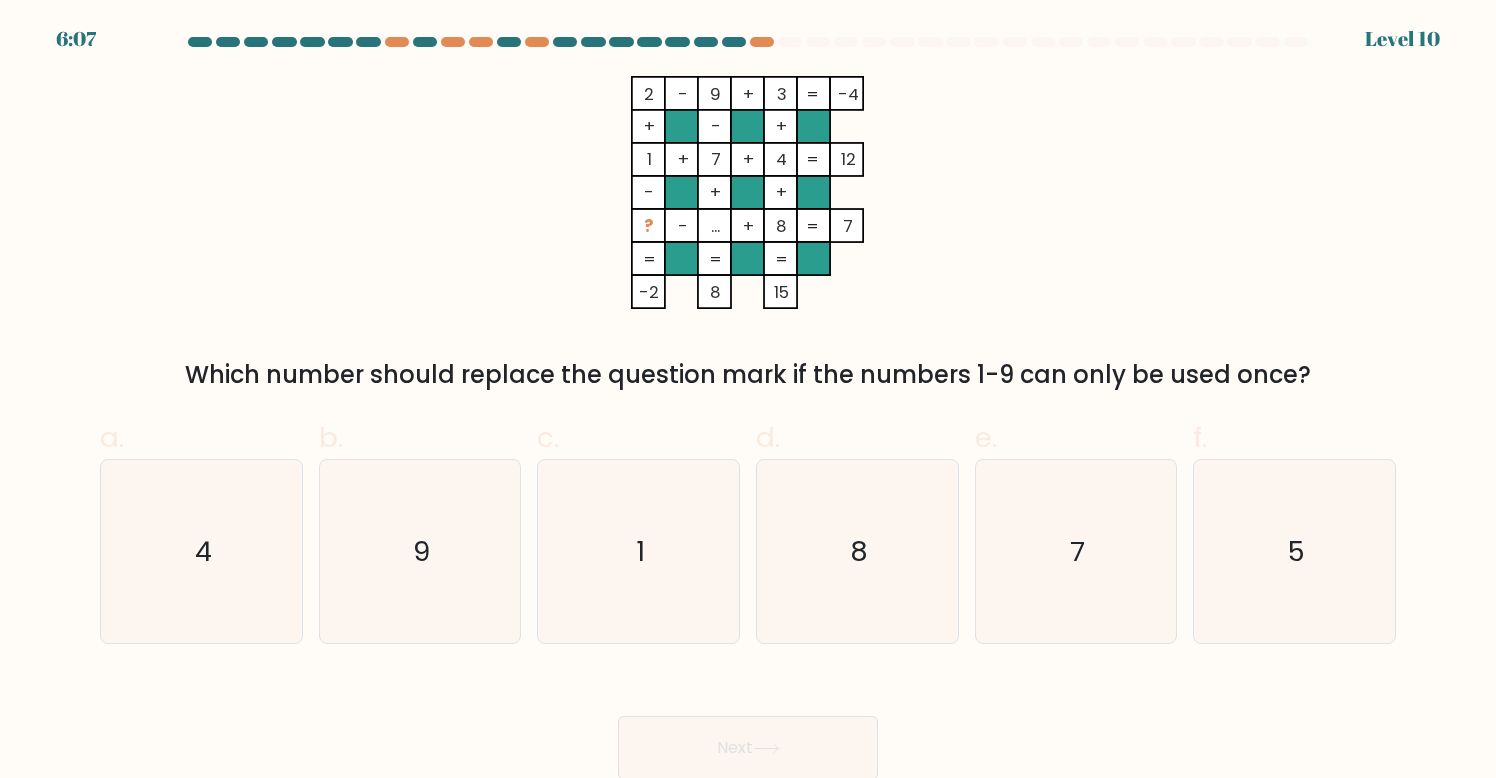 click on "2    -    9    +    3    -4    +    -    +    1    +    7    +    4    12    -    +    +    ?    -    ...    +    8    =   7    =   =   =   =   -2    8    15    =" 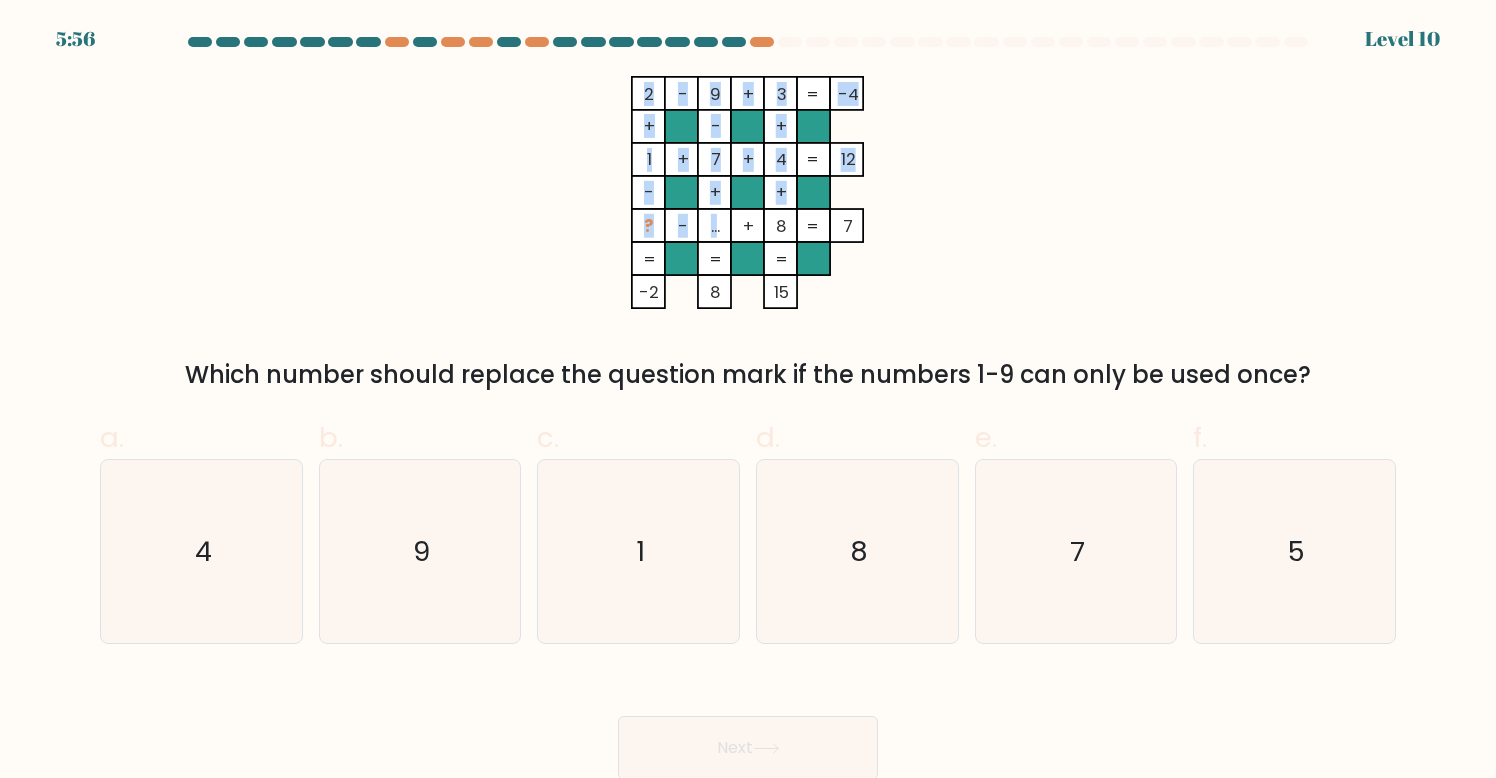 click on "2    -    9    +    3    -4    +    -    +    1    +    7    +    4    12    -    +    +    ?    -    ...    +    8    =   7    =   =   =   =   -2    8    15    =" 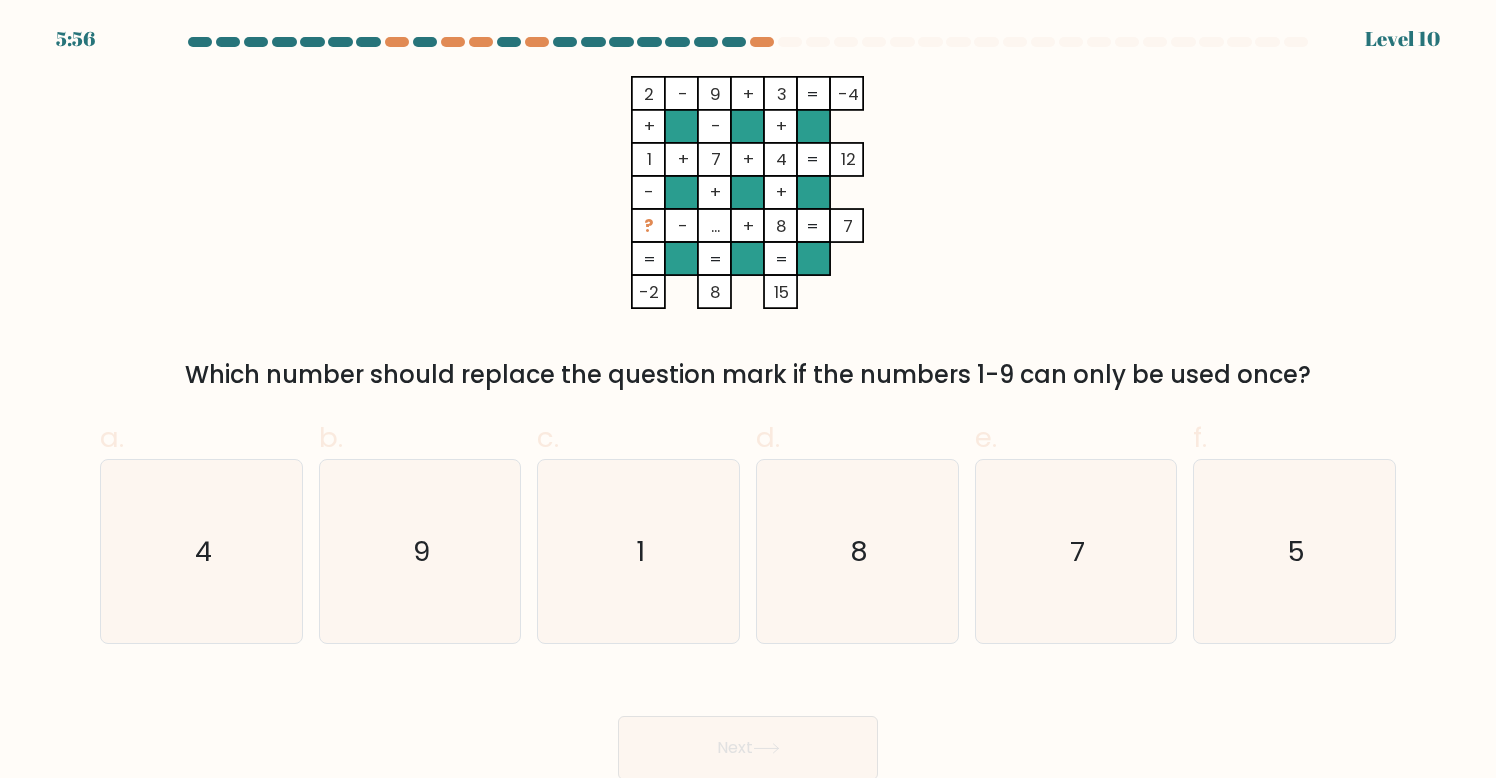 click on "2    -    9    +    3    -4    +    -    +    1    +    7    +    4    12    -    +    +    ?    -    ...    +    8    =   7    =   =   =   =   -2    8    15    =" 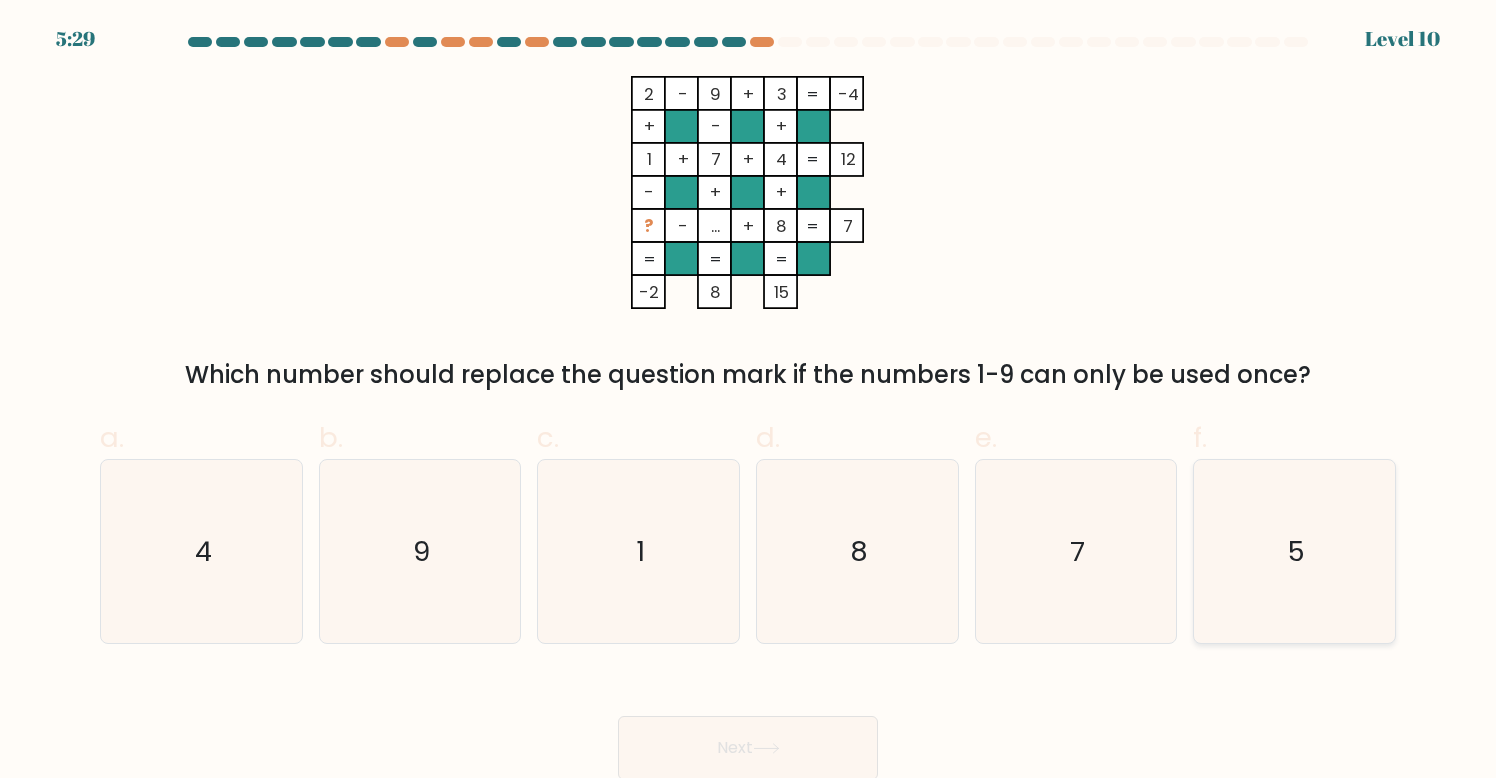 click on "5" 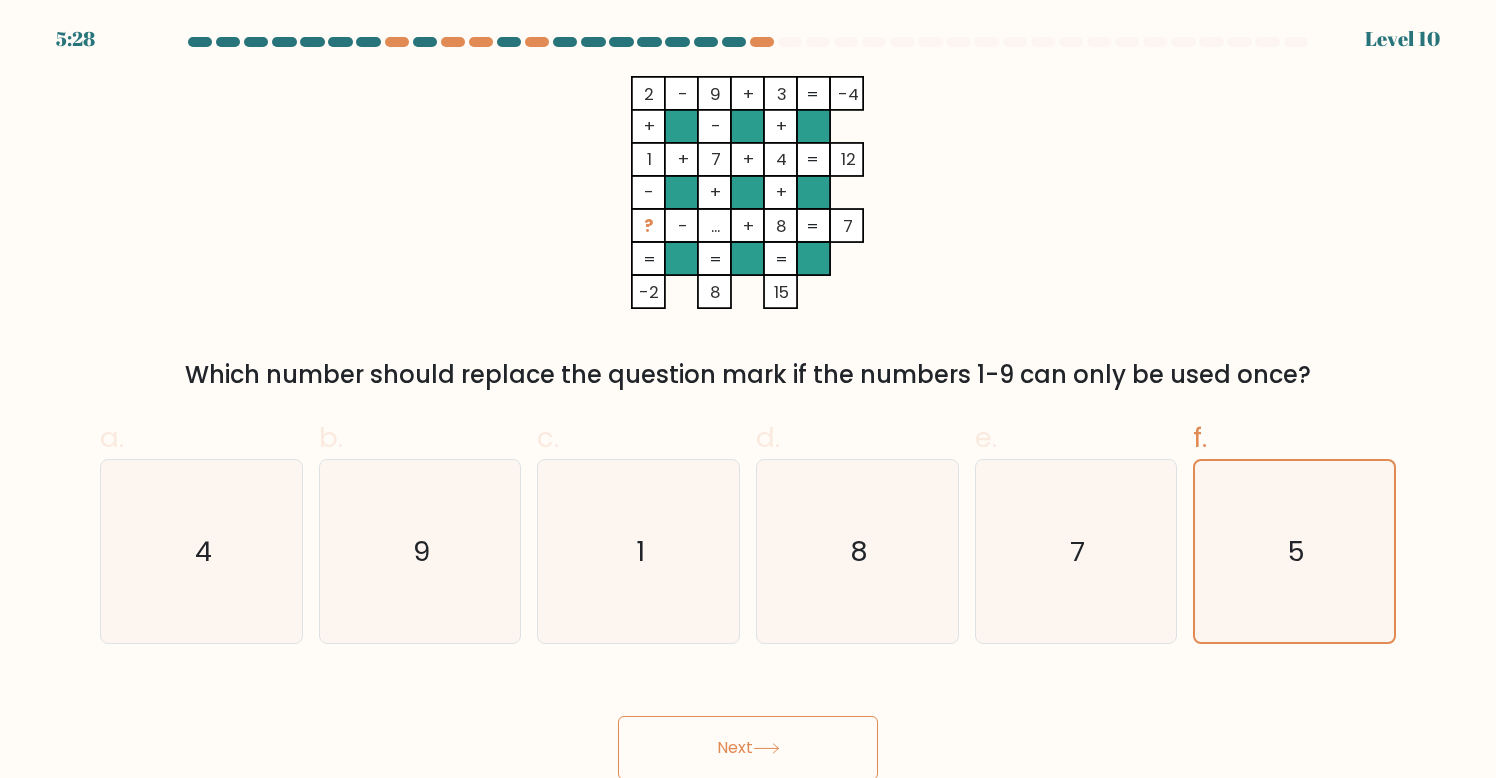 click on "Next" at bounding box center [748, 748] 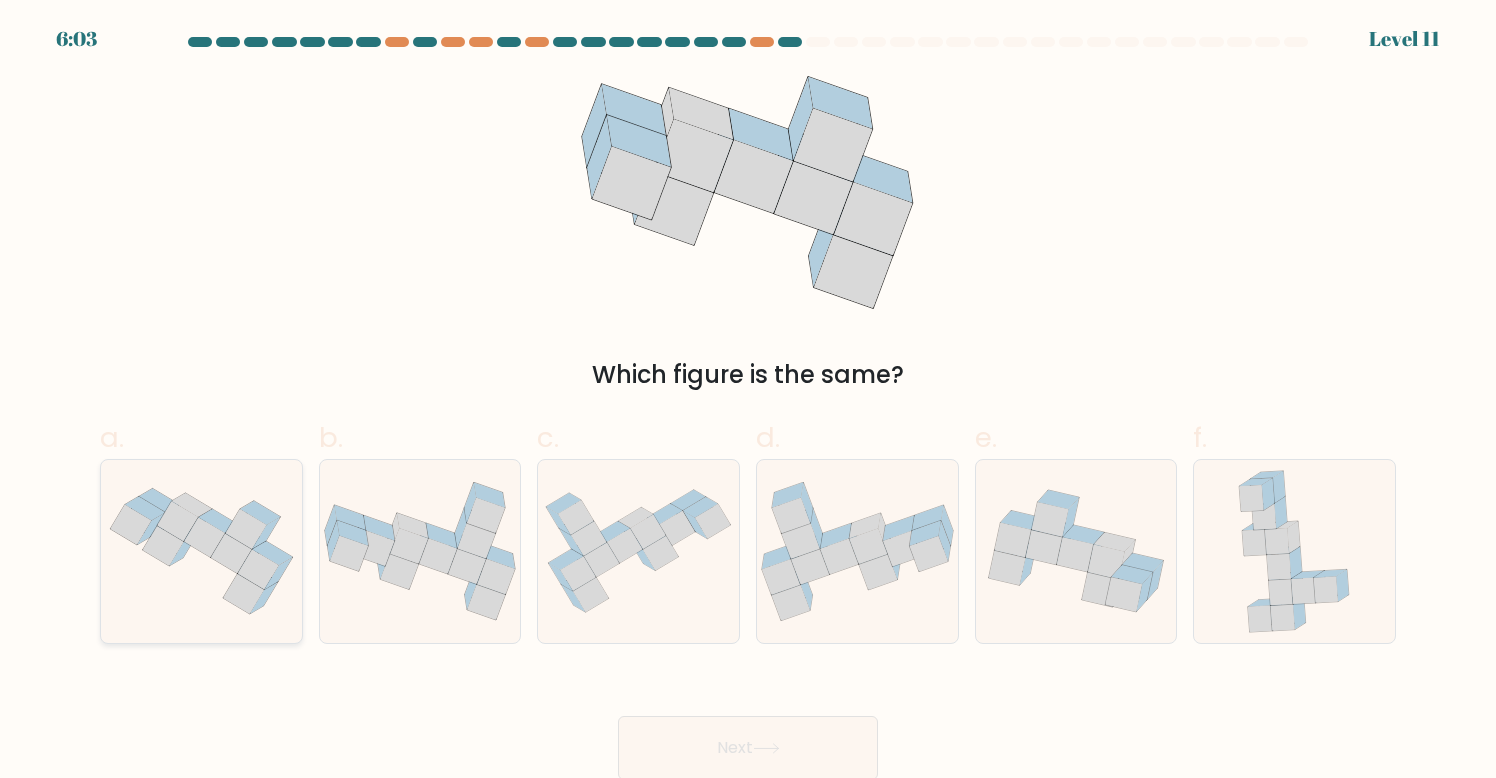 click 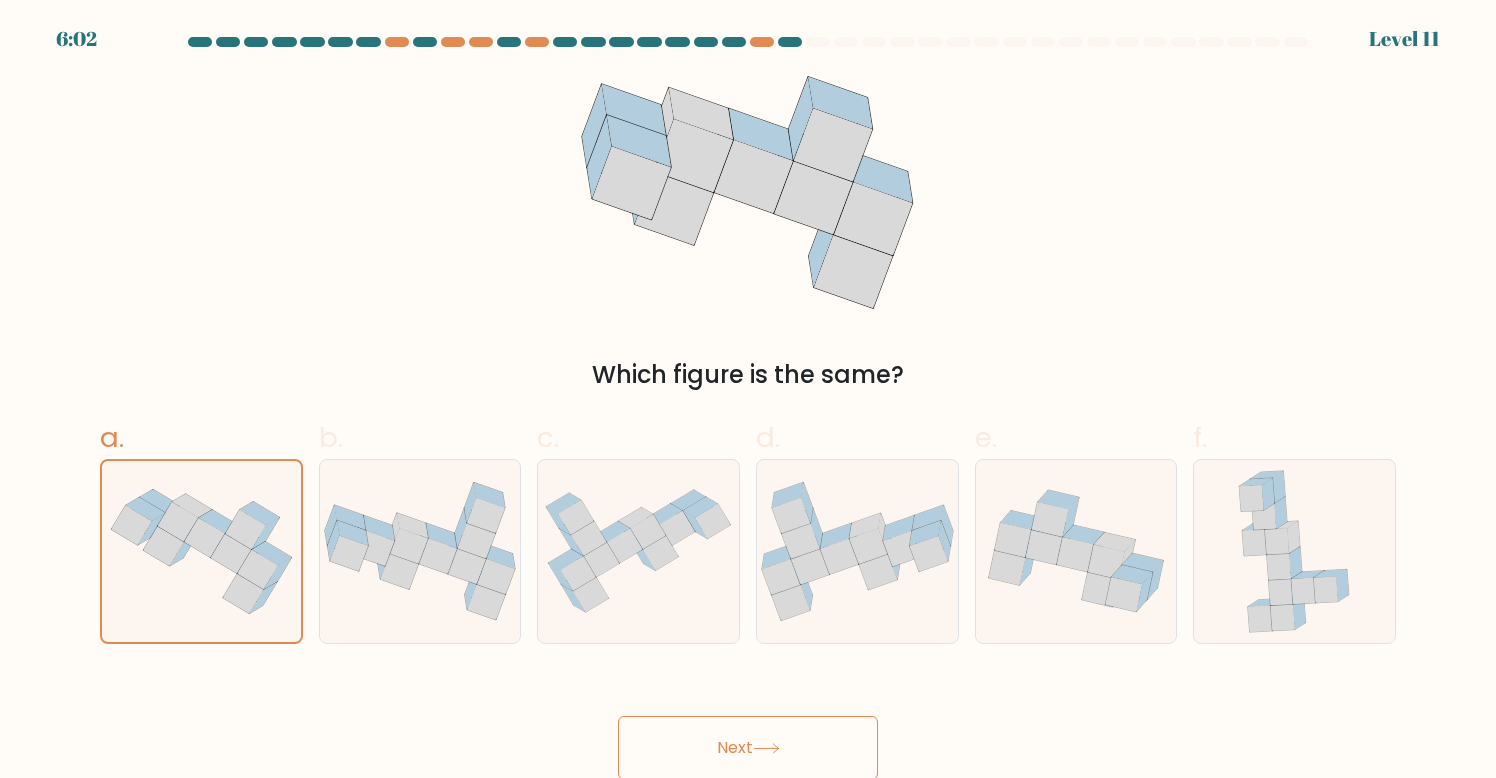 click on "Next" at bounding box center (748, 748) 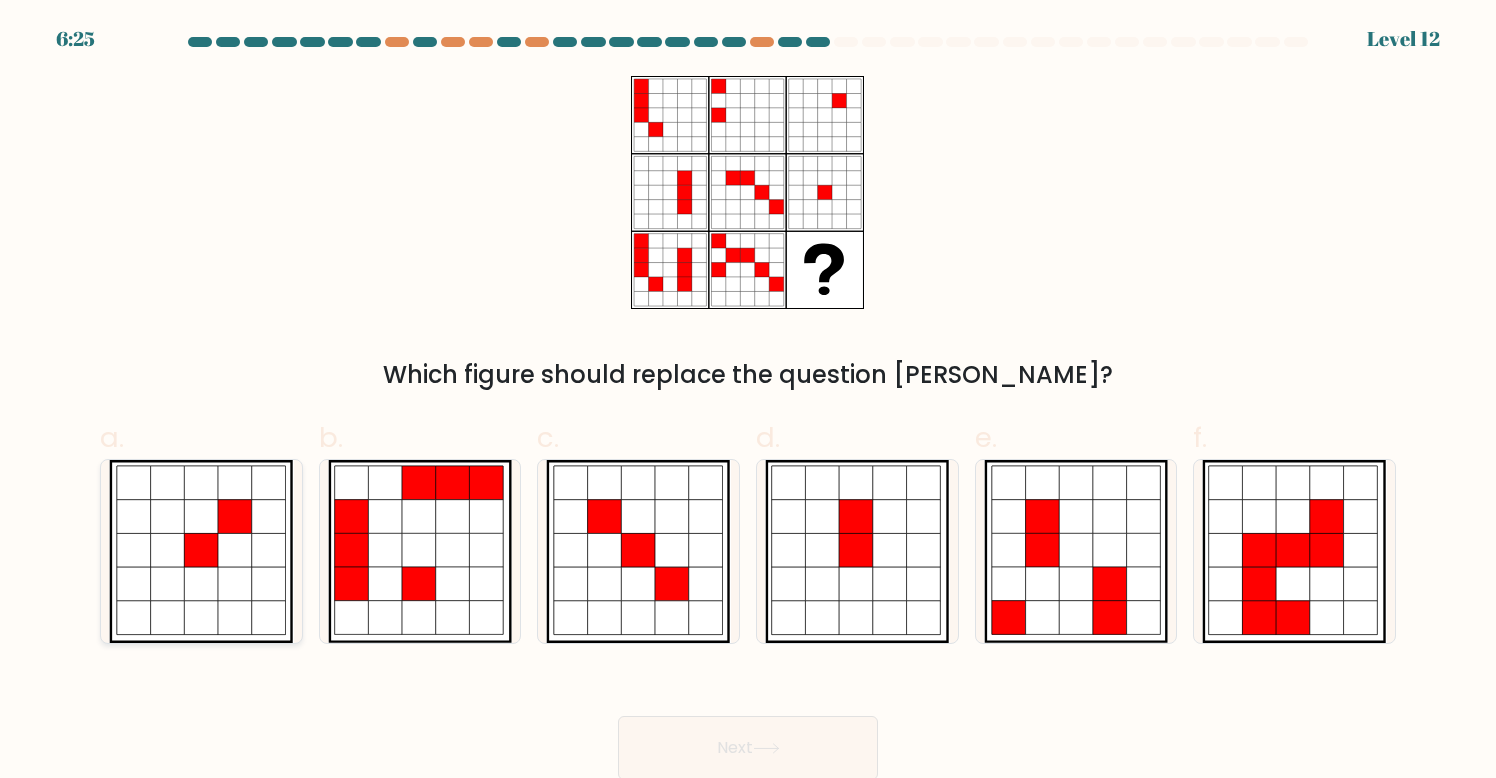 click 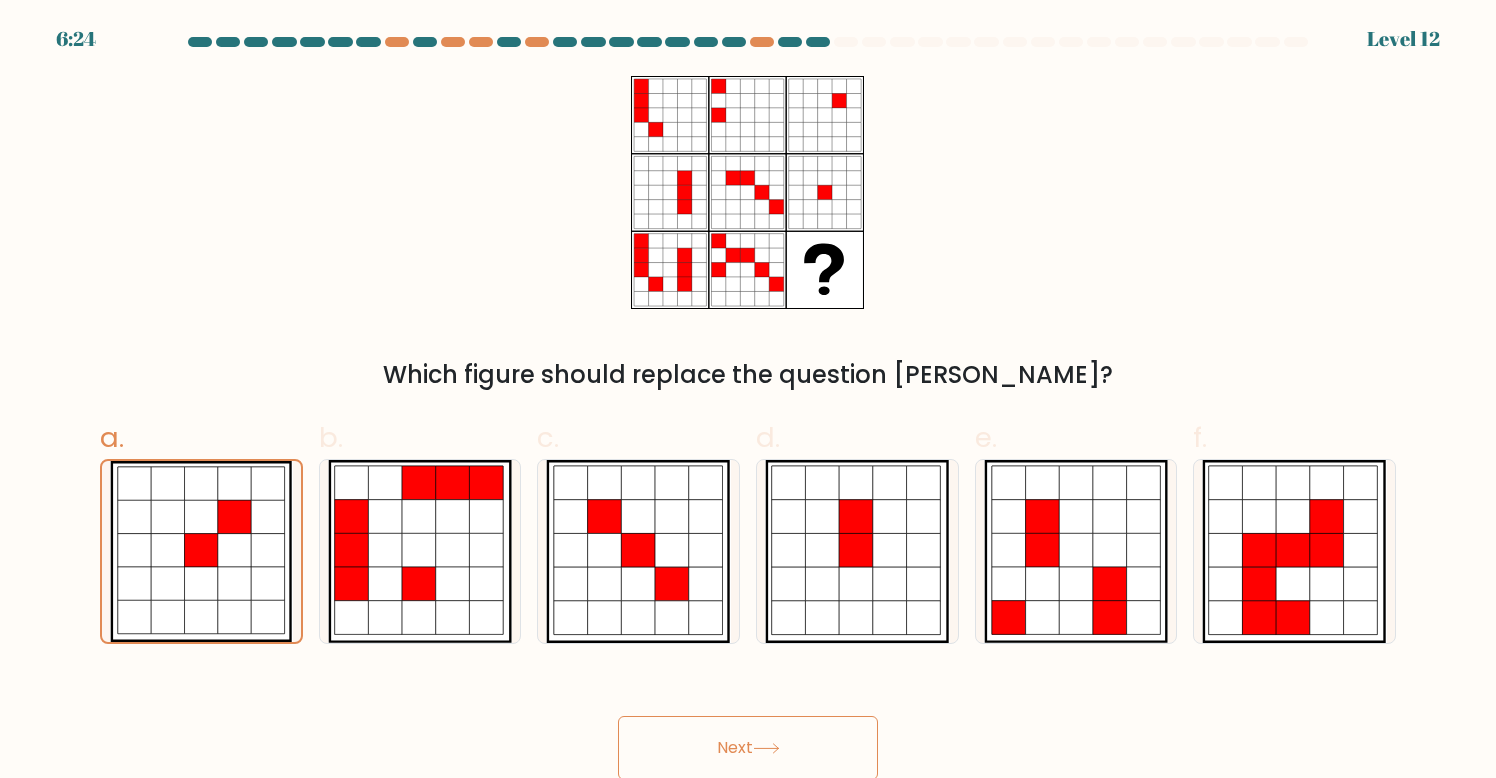click on "Next" at bounding box center (748, 748) 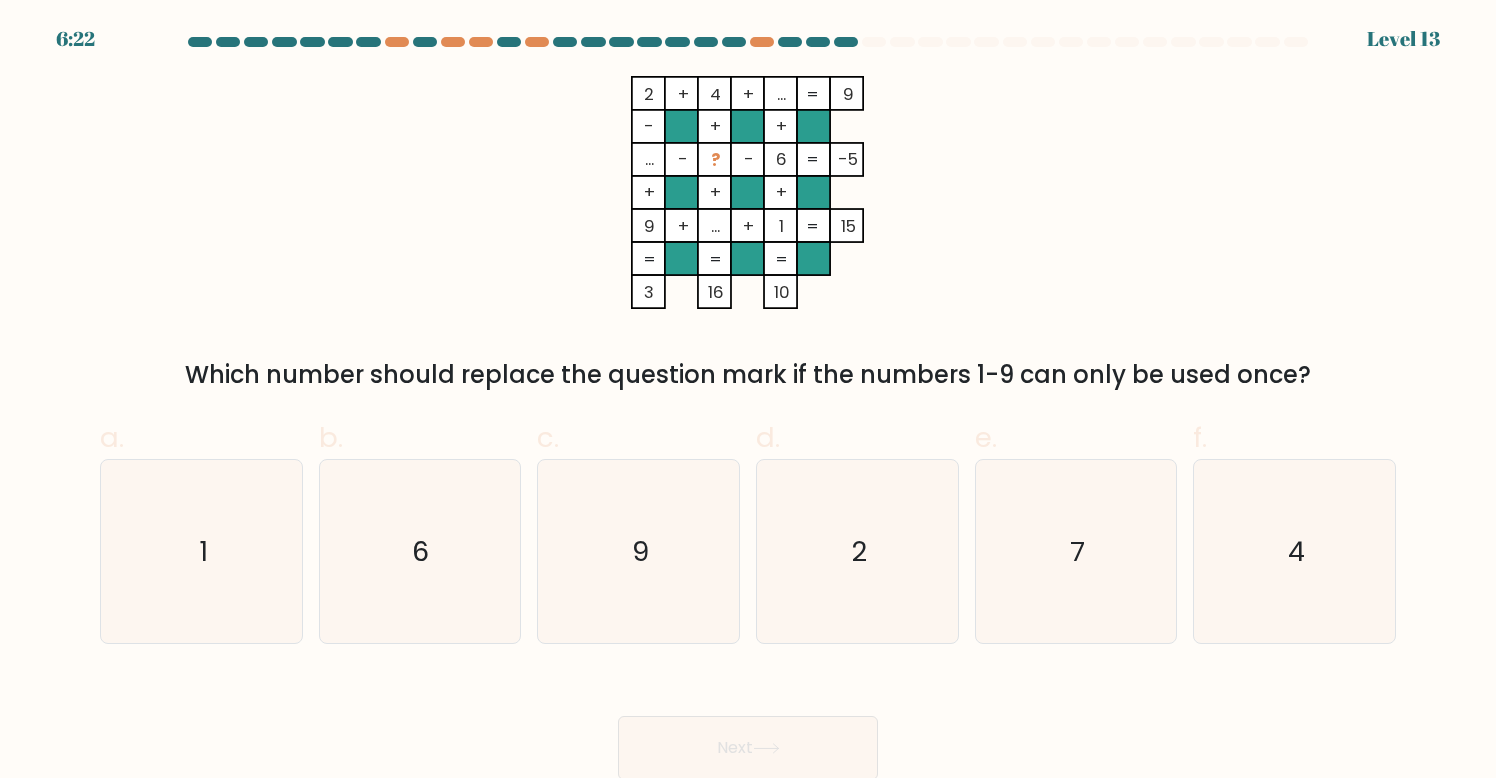 drag, startPoint x: 643, startPoint y: 226, endPoint x: 656, endPoint y: 225, distance: 13.038404 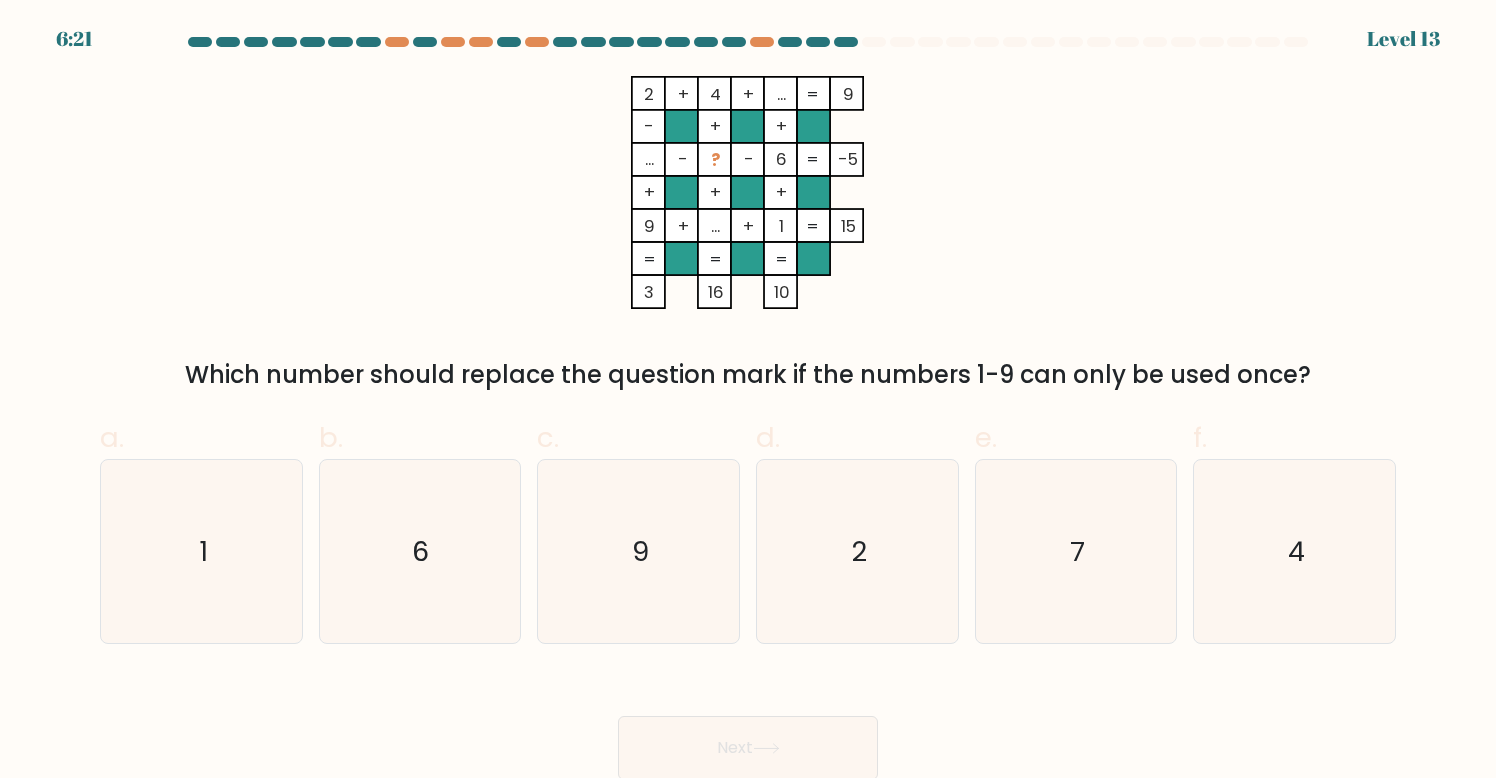 click on "2    +    4    +    ...    9    -    +    +    ...    -    ?    -    6    -5    +    +    +    9    +    ...    +    1    =   15    =   =   =   =   3    16    10    =" 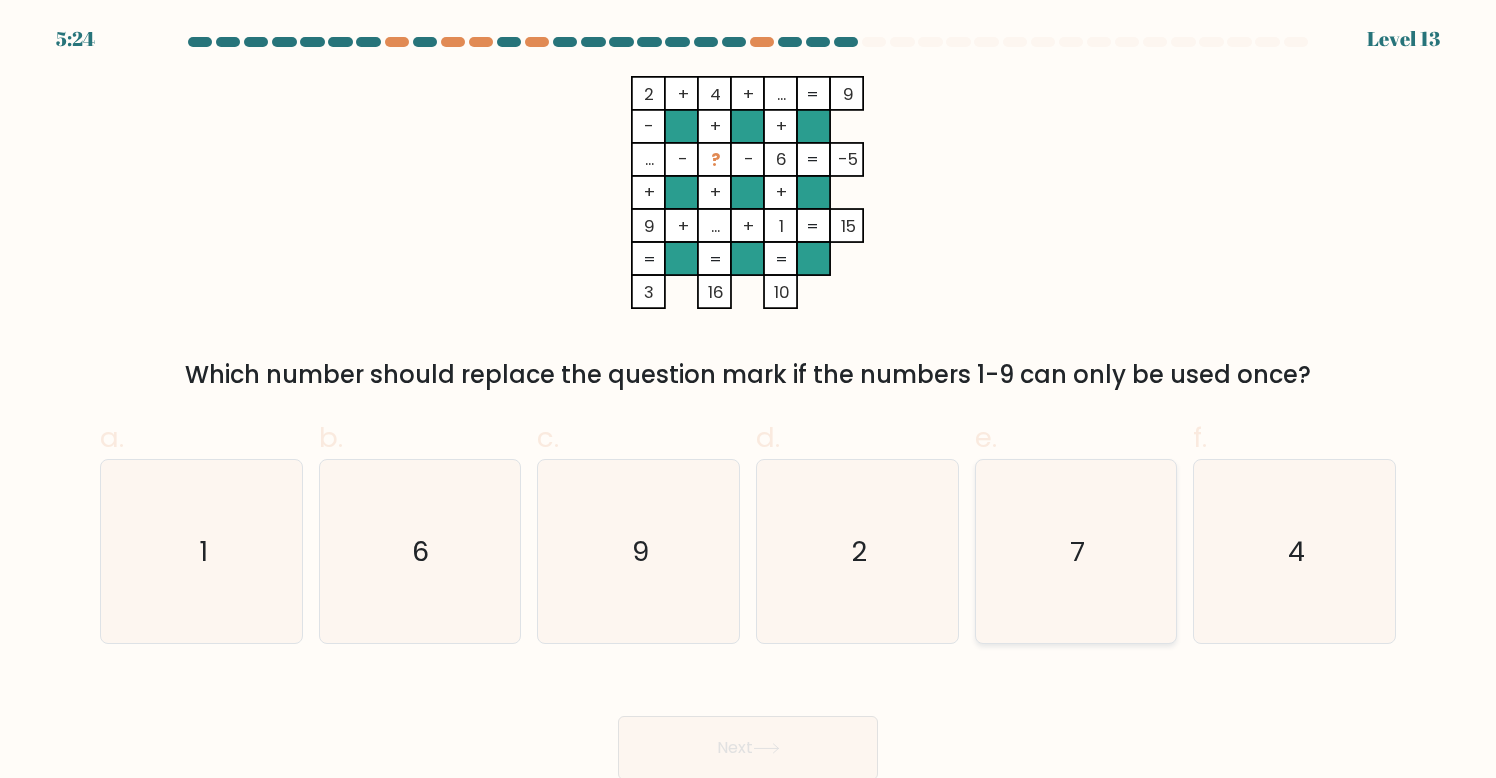 click on "7" 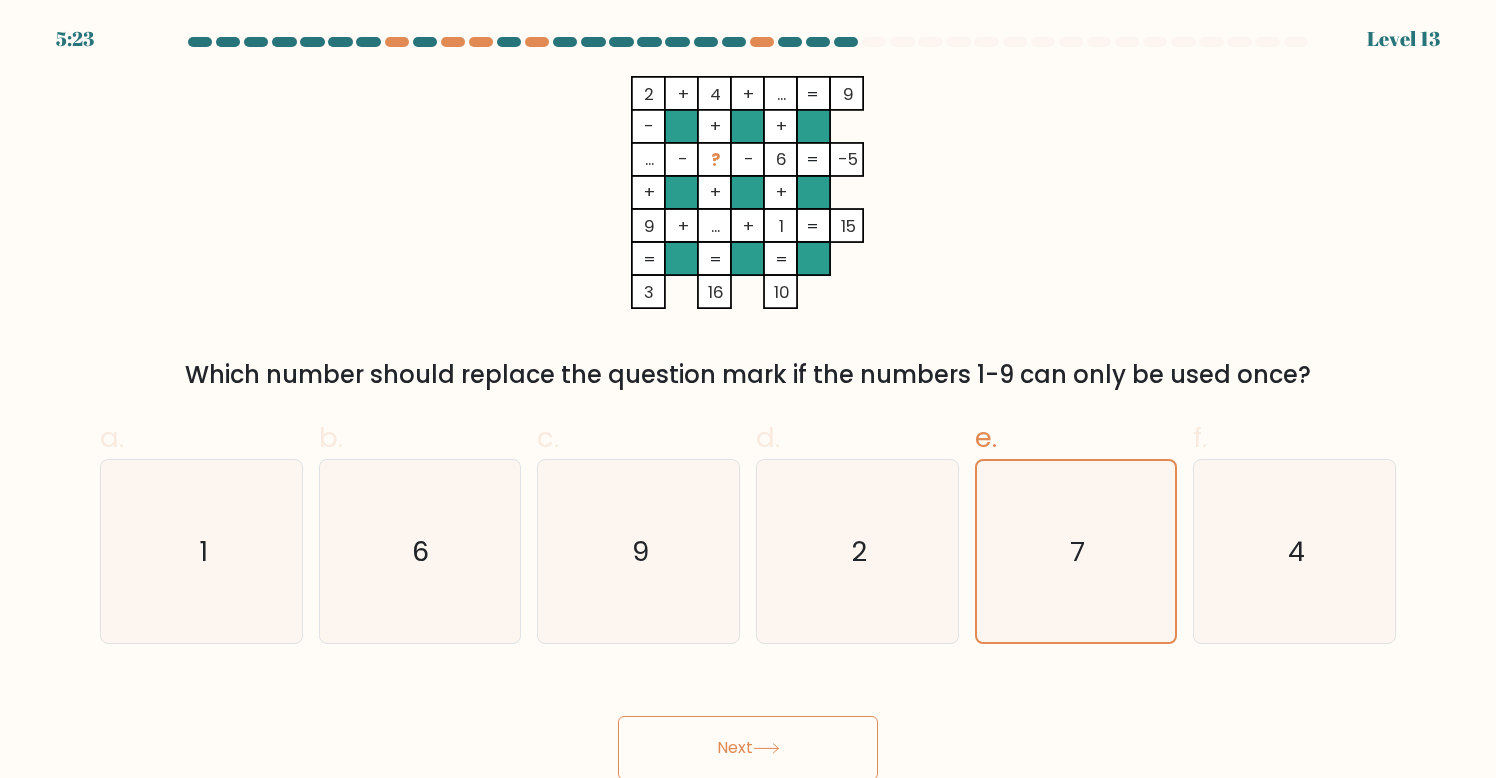 click on "Next" at bounding box center [748, 748] 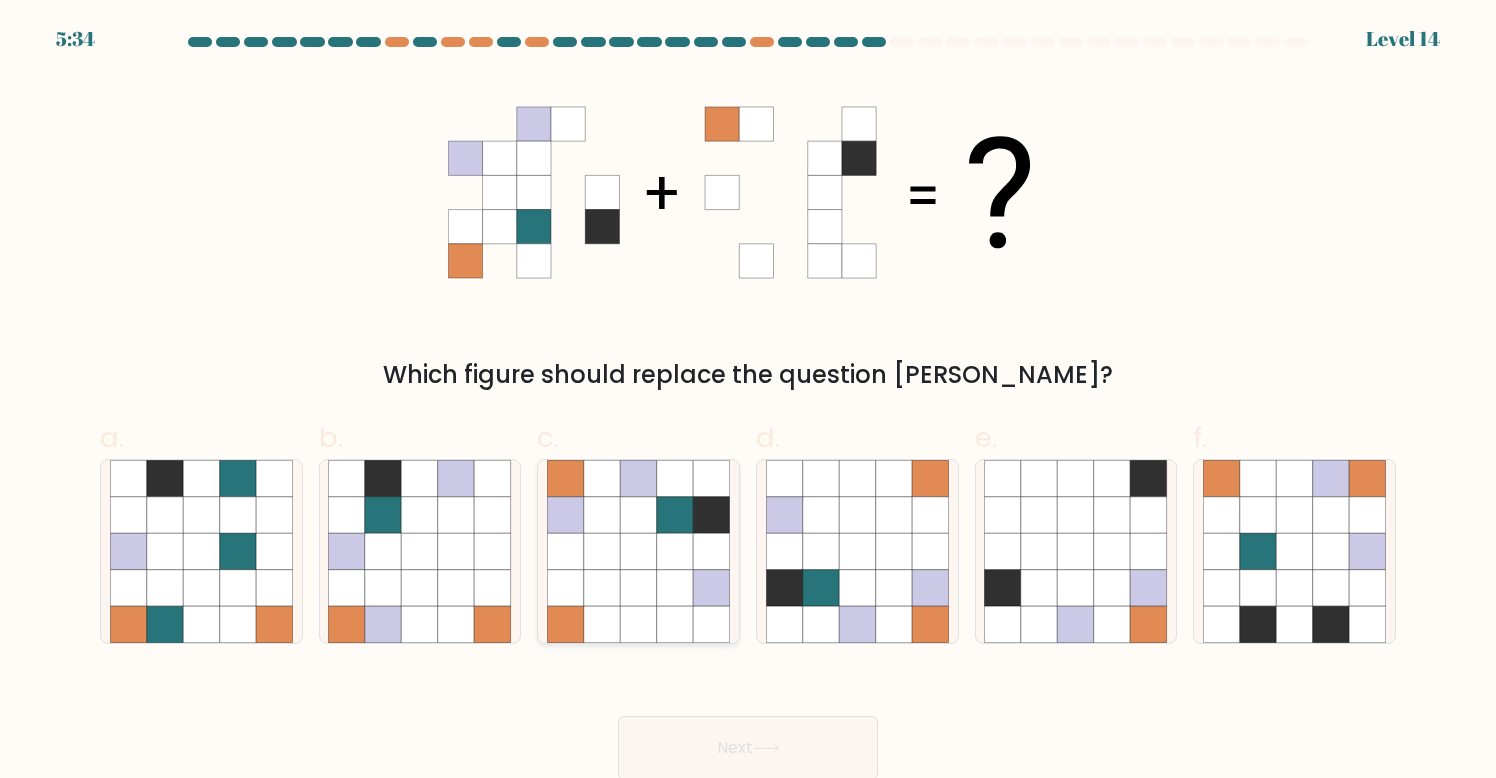 click 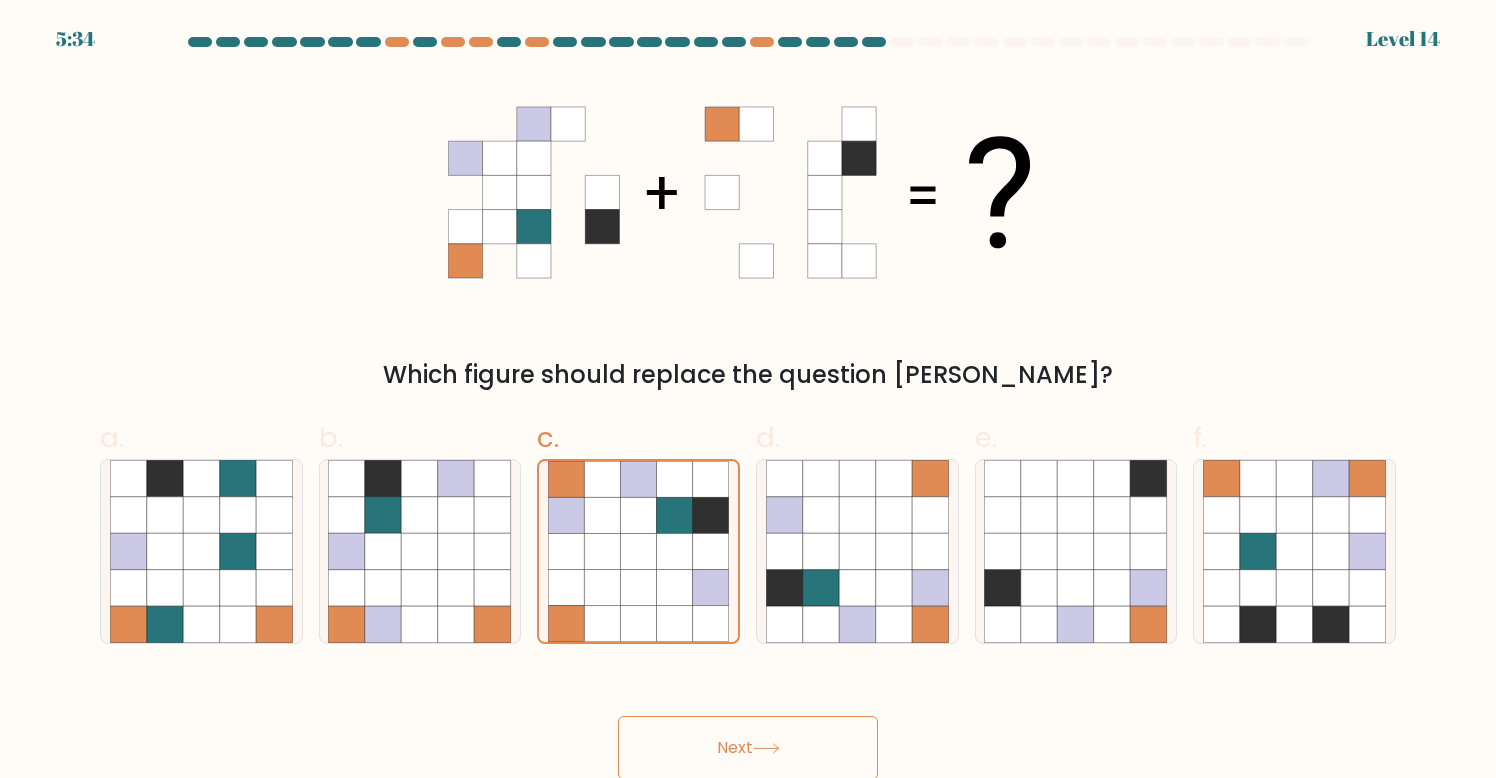 click on "Next" at bounding box center (748, 748) 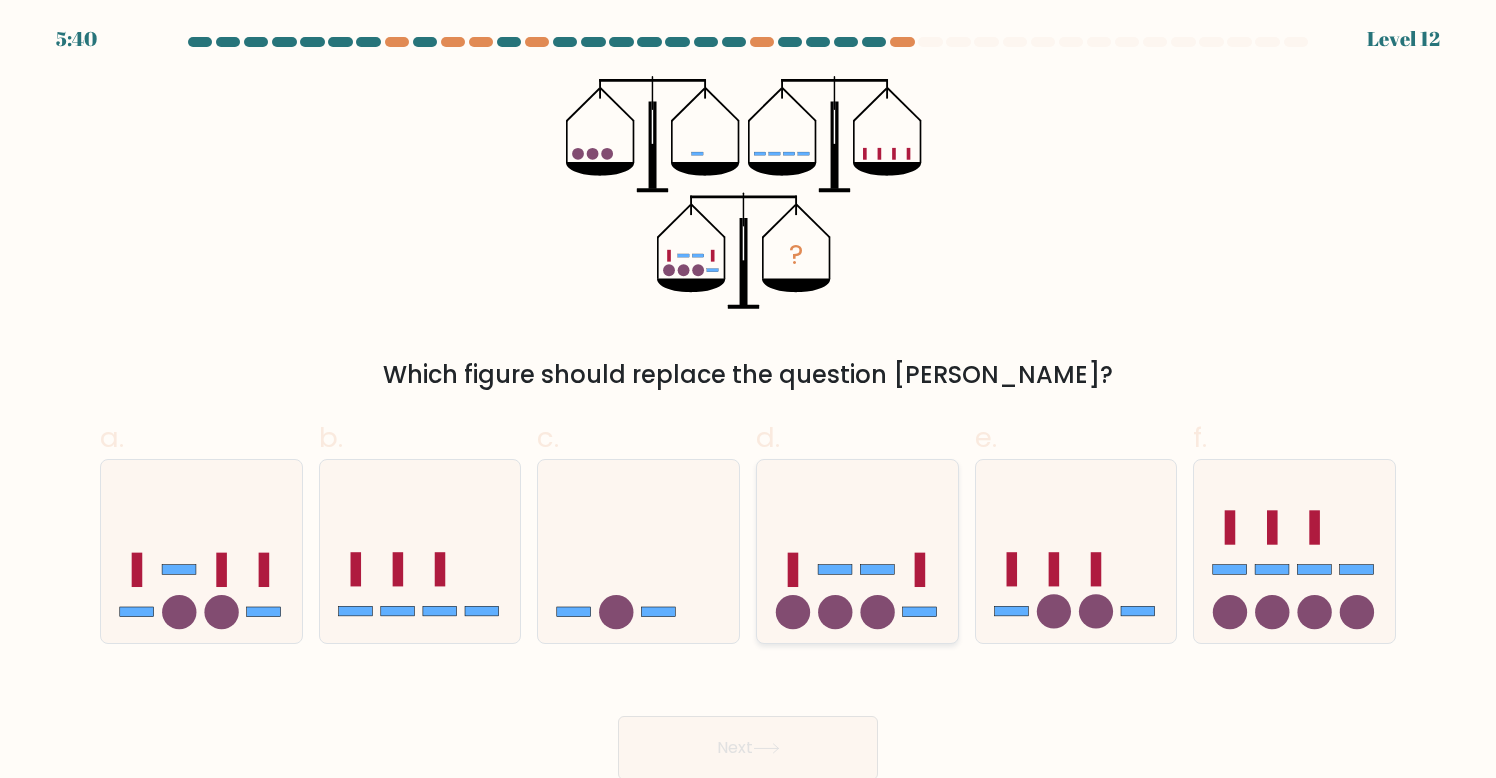 click 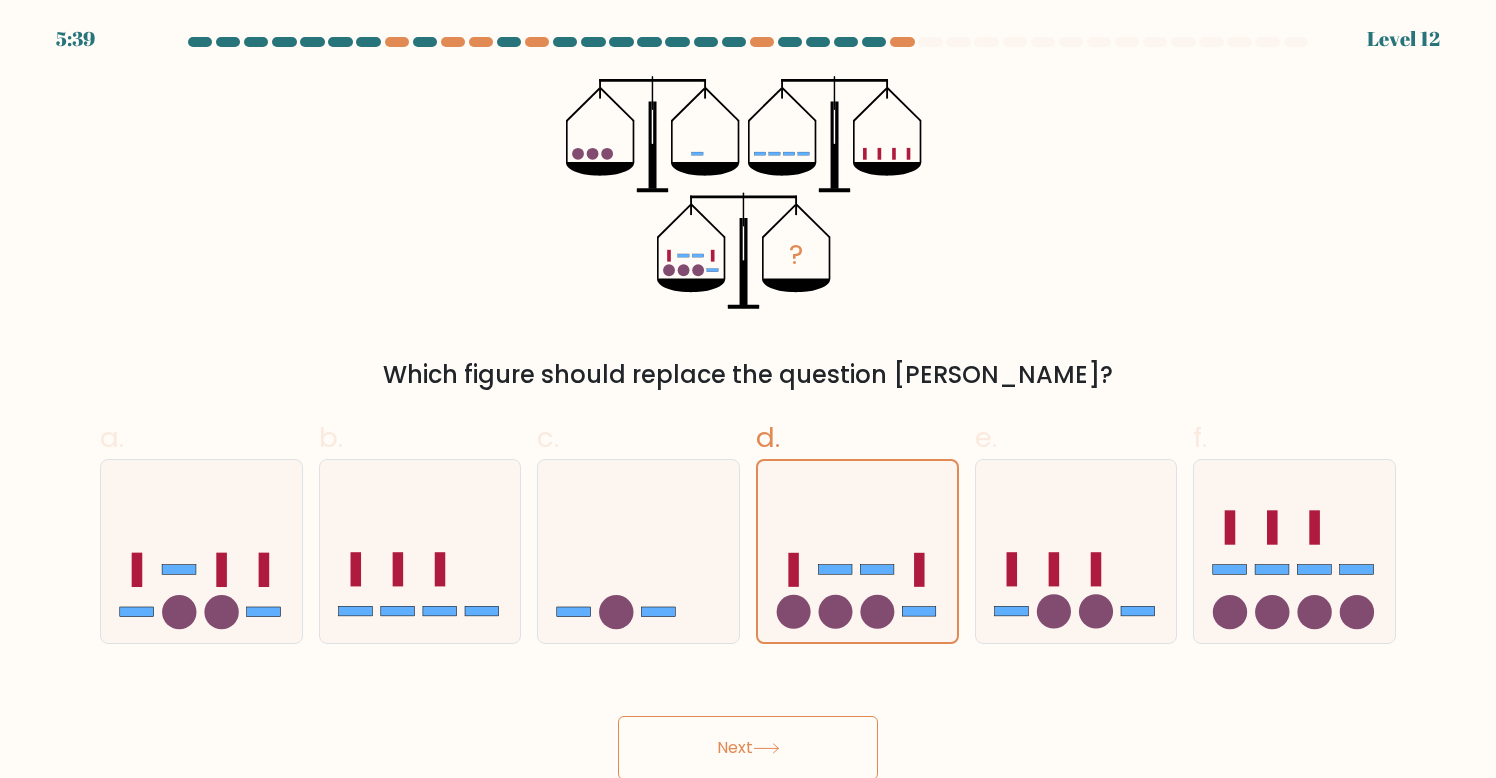click on "Next" at bounding box center (748, 748) 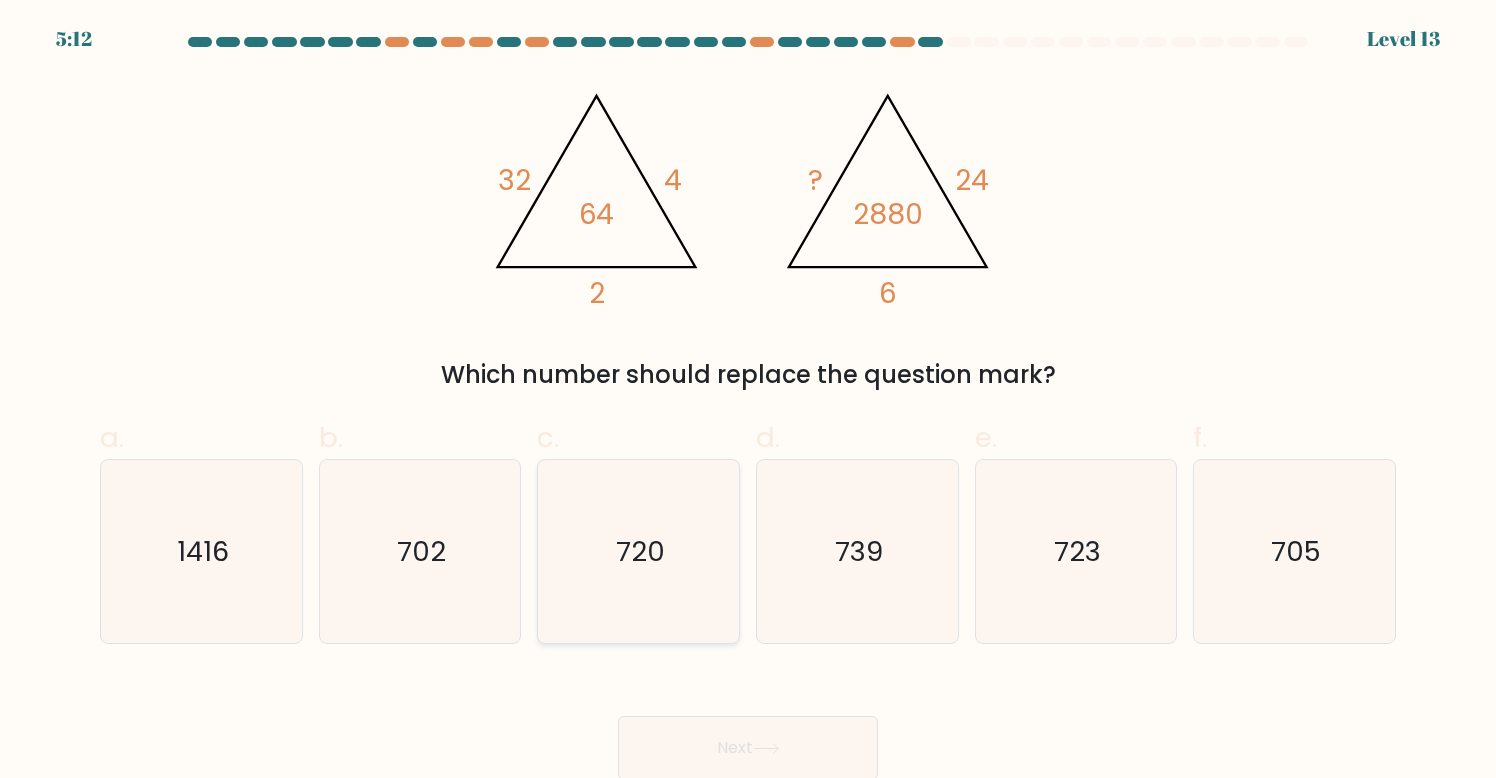 click on "720" 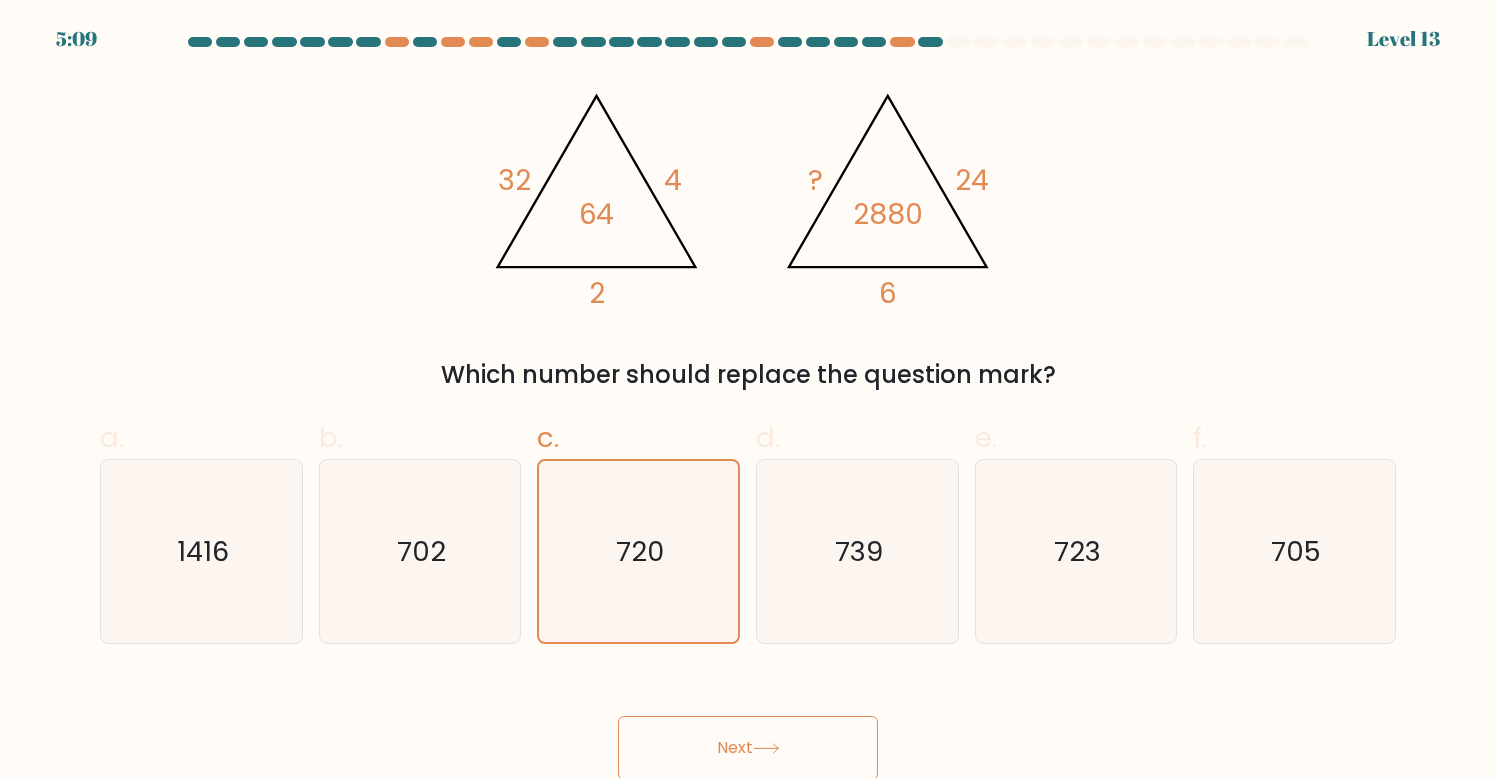 click on "Next" at bounding box center [748, 748] 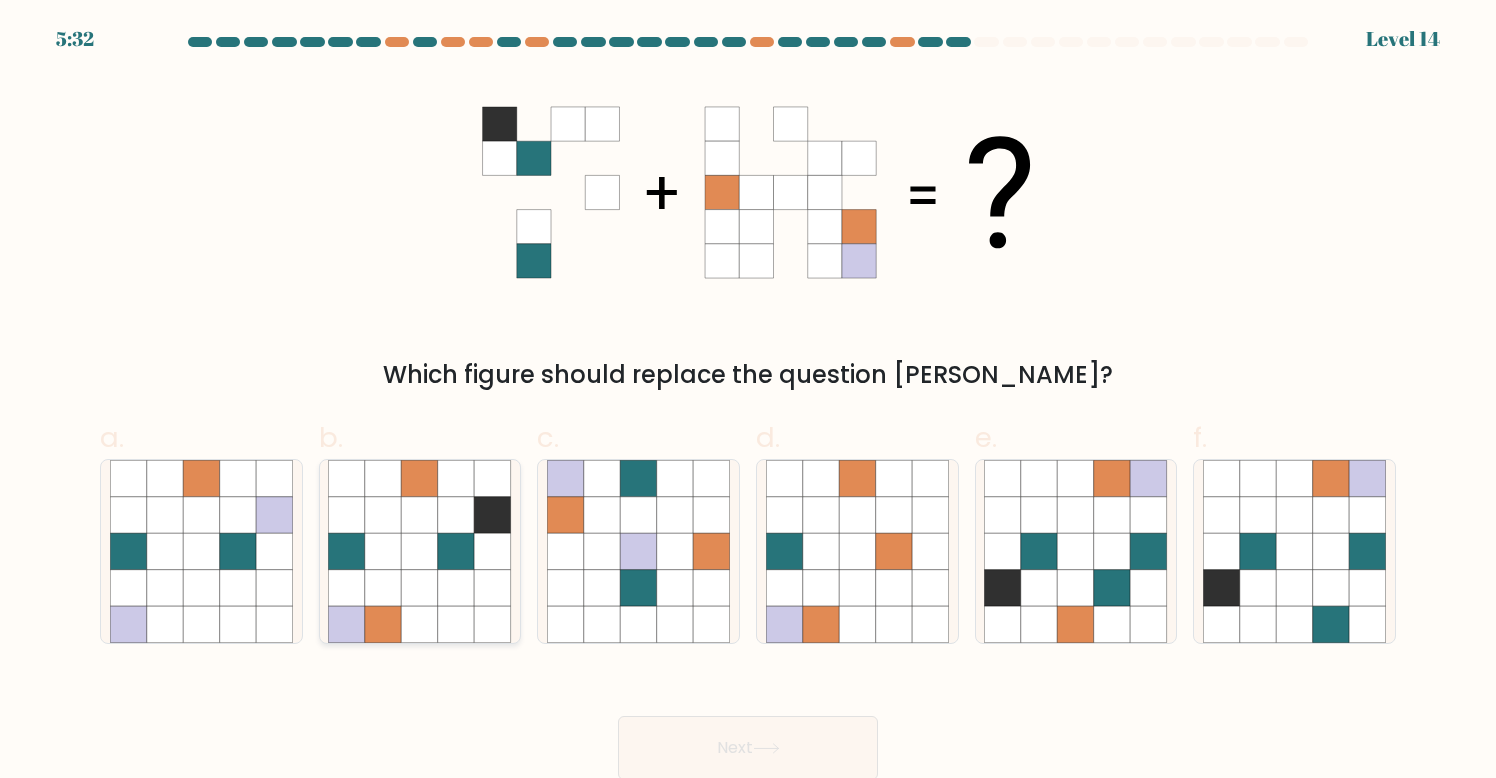 click 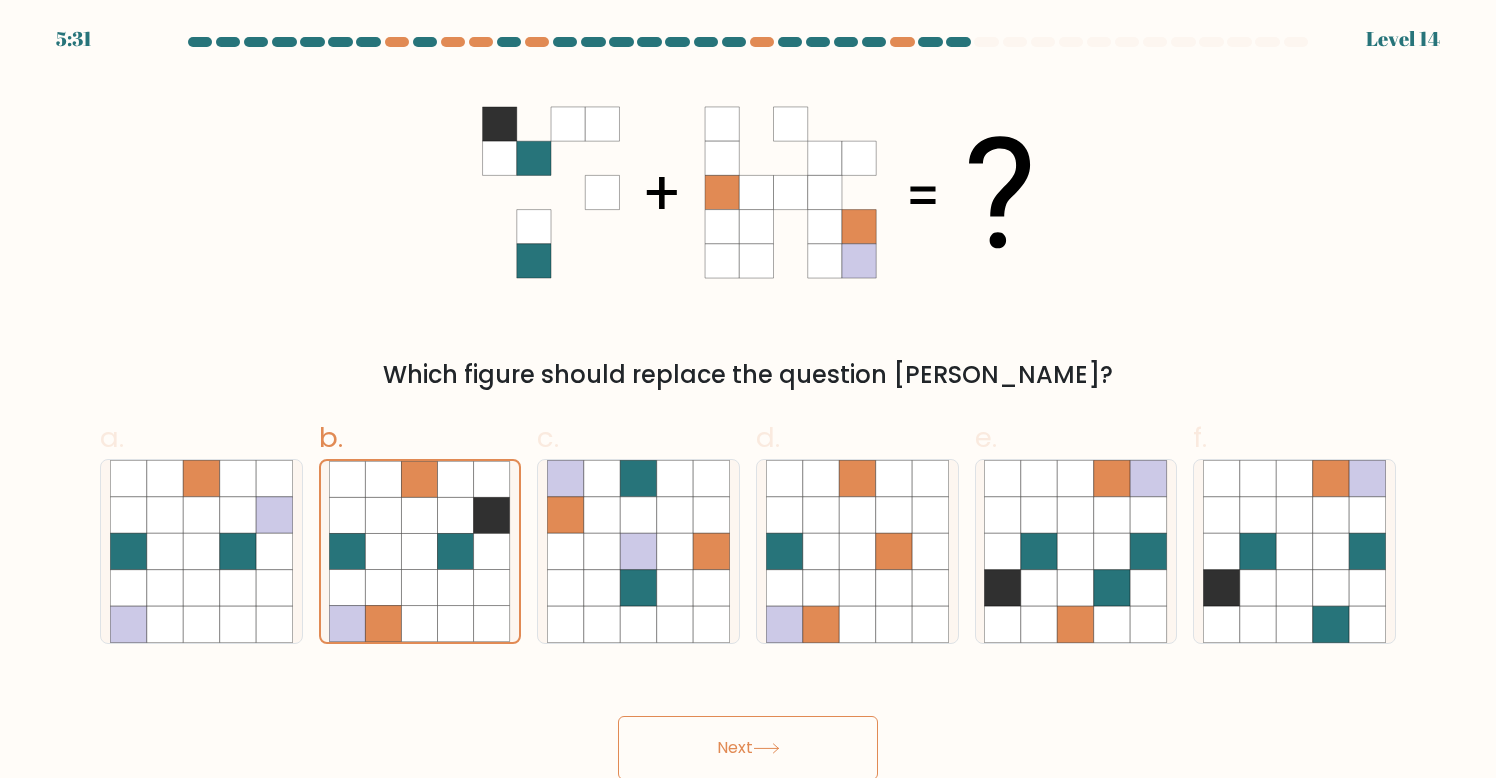 click on "Next" at bounding box center [748, 748] 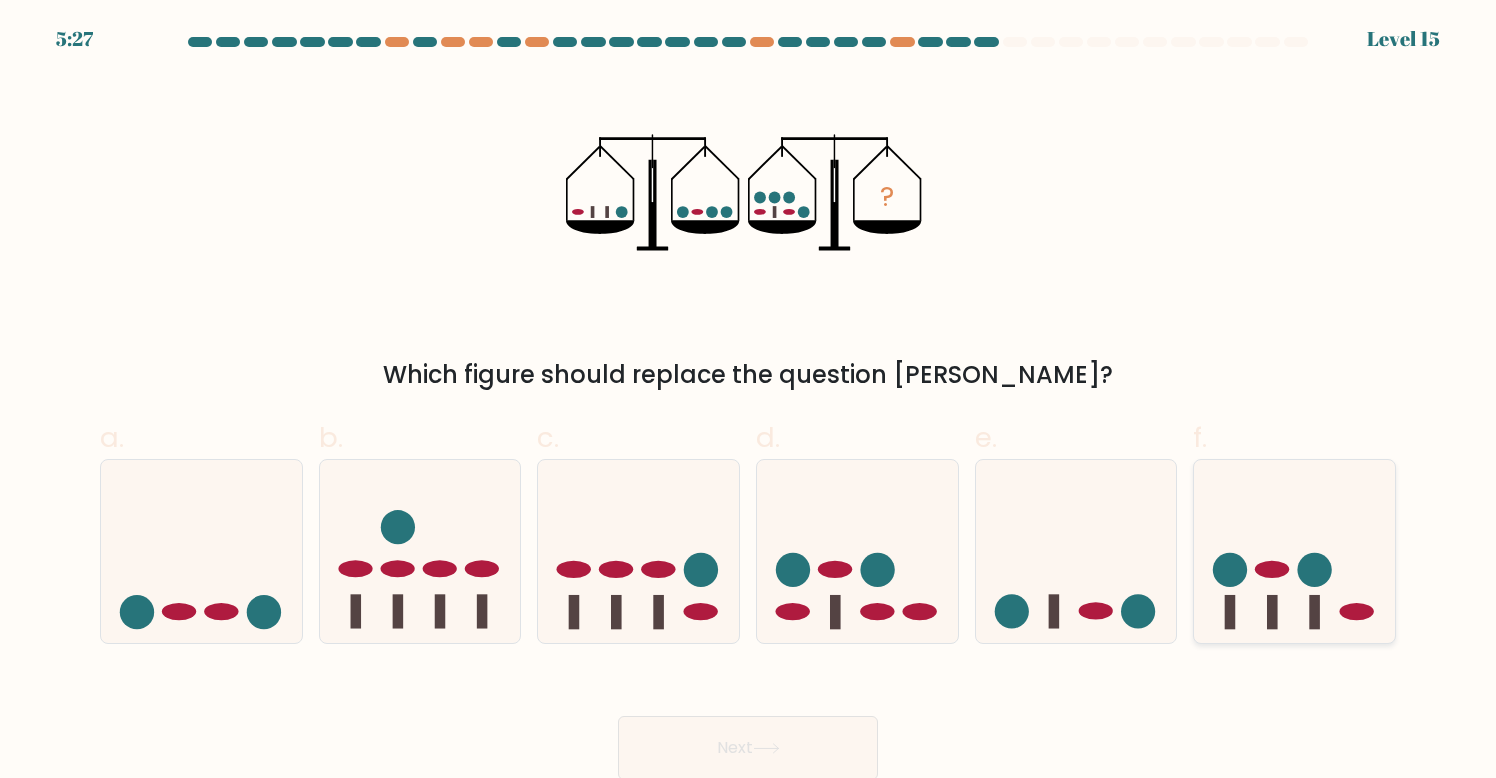 click 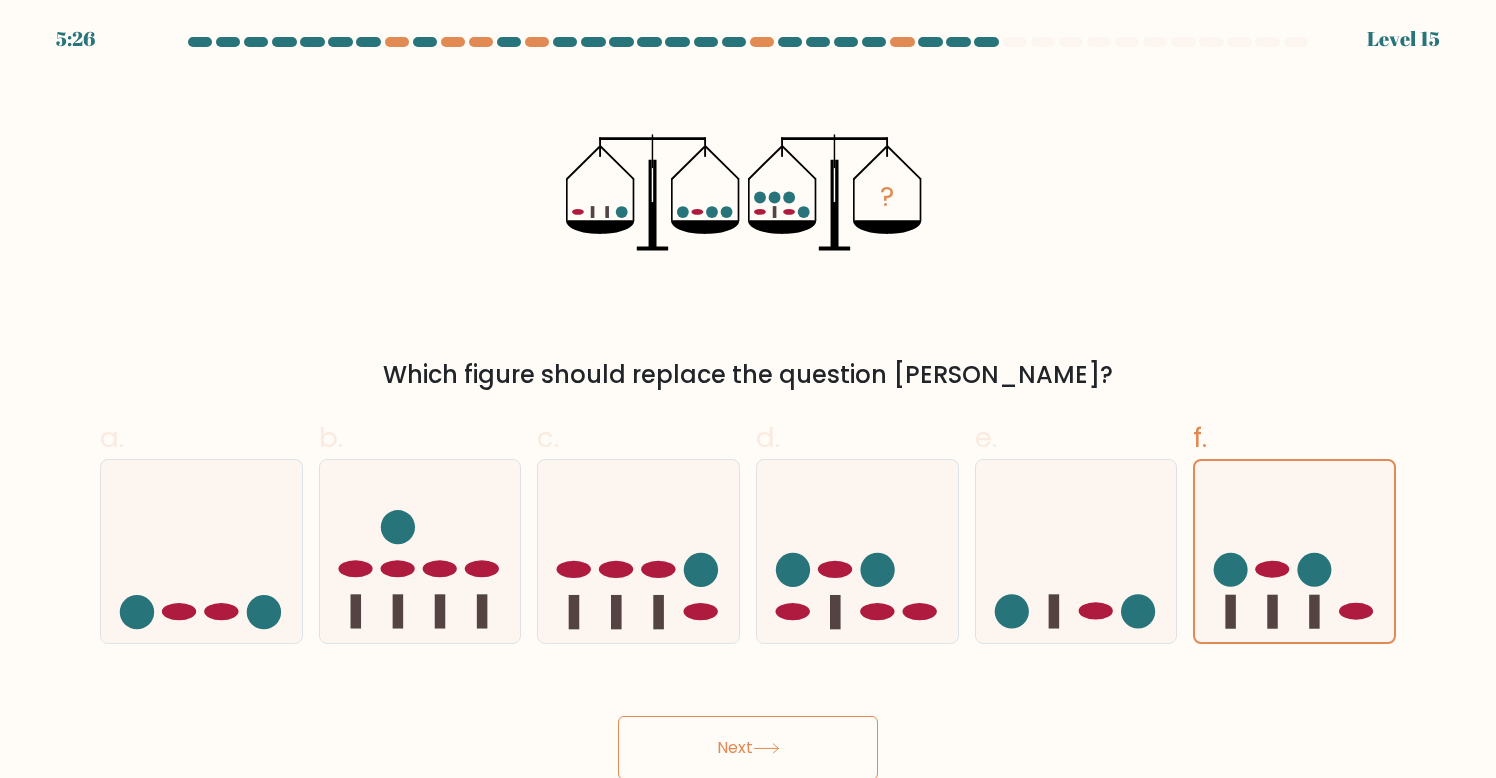 click 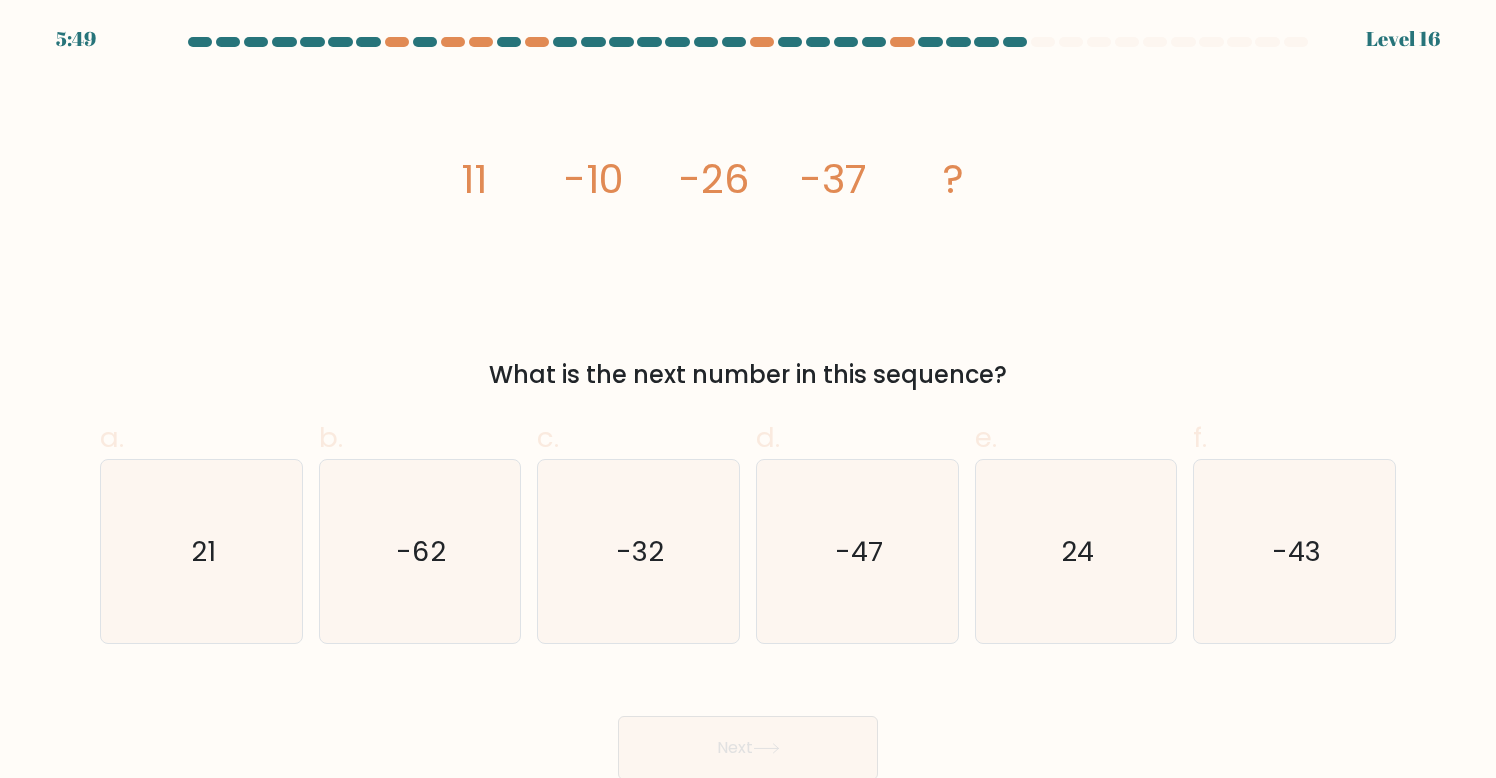 drag, startPoint x: 457, startPoint y: 167, endPoint x: 498, endPoint y: 167, distance: 41 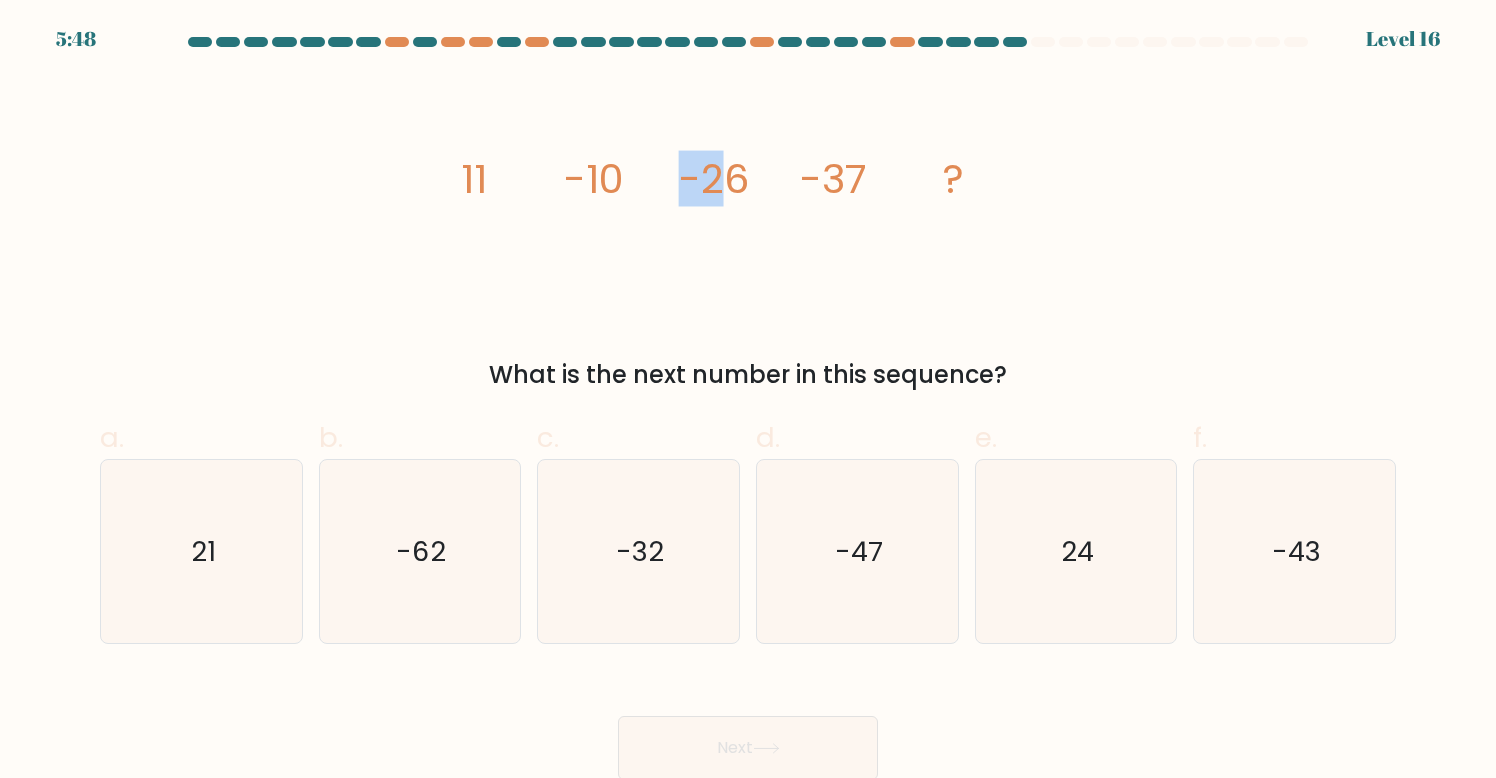 drag, startPoint x: 686, startPoint y: 167, endPoint x: 737, endPoint y: 170, distance: 51.088158 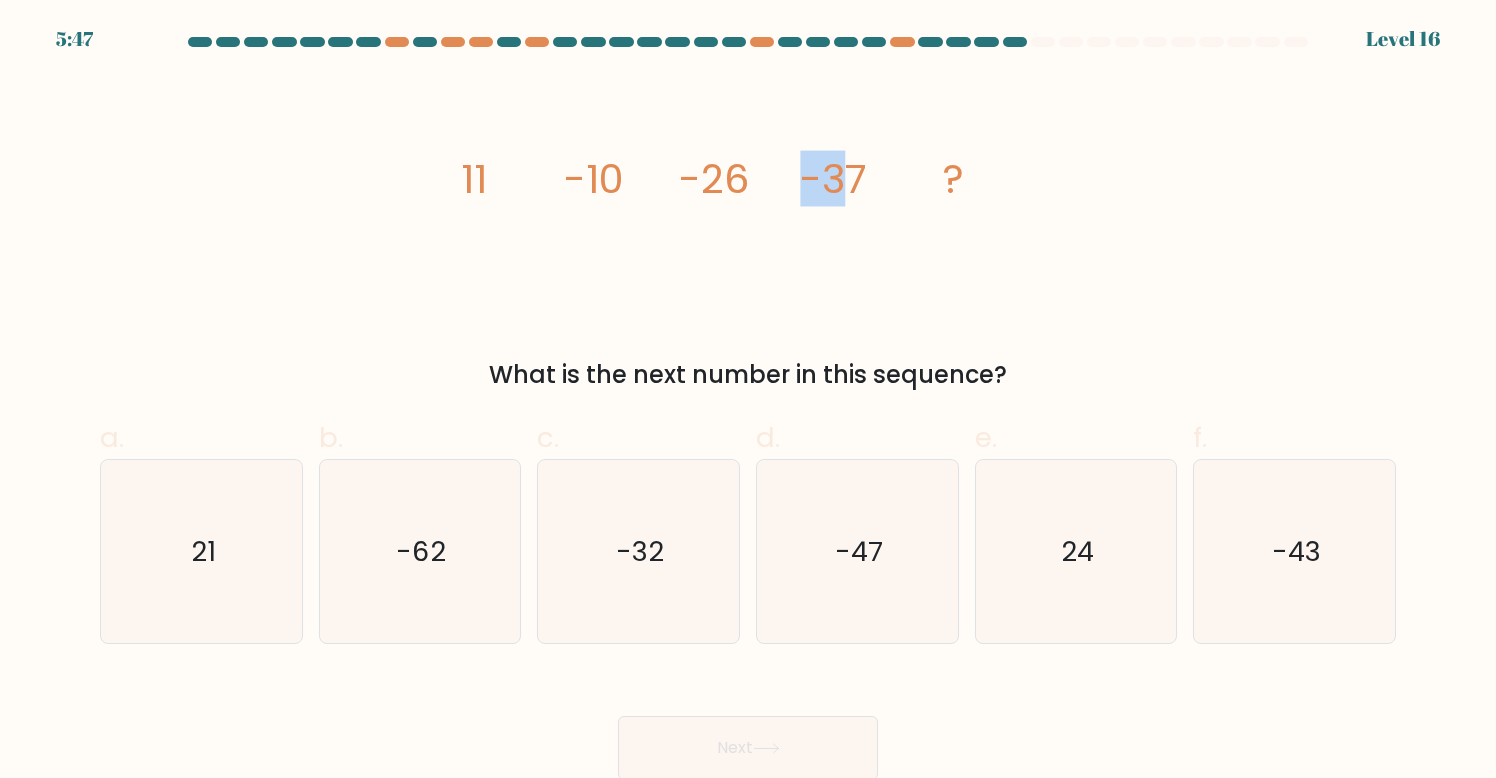 drag, startPoint x: 802, startPoint y: 169, endPoint x: 850, endPoint y: 169, distance: 48 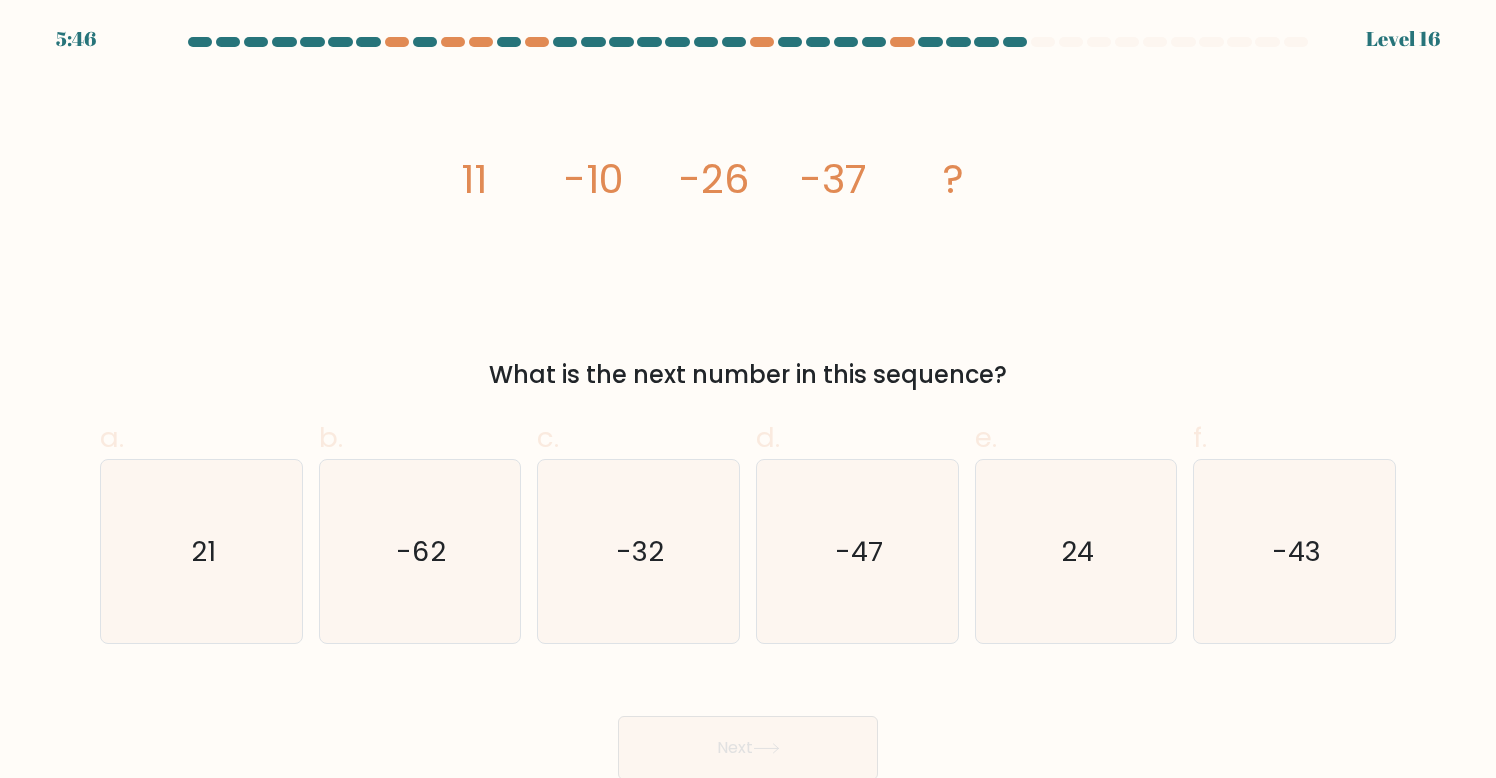 click on "image/svg+xml
11
-10
-26
-37
?" 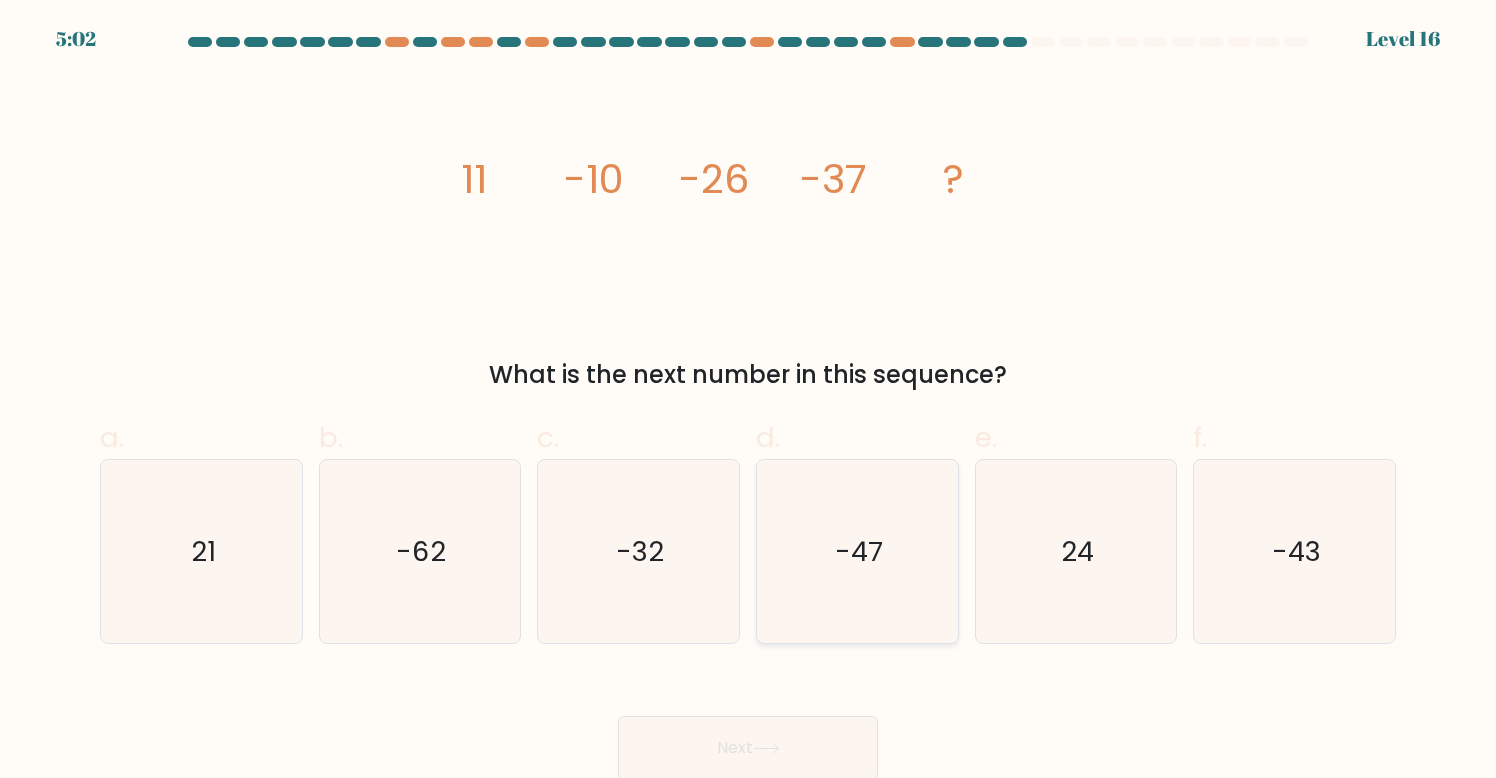 click on "-47" 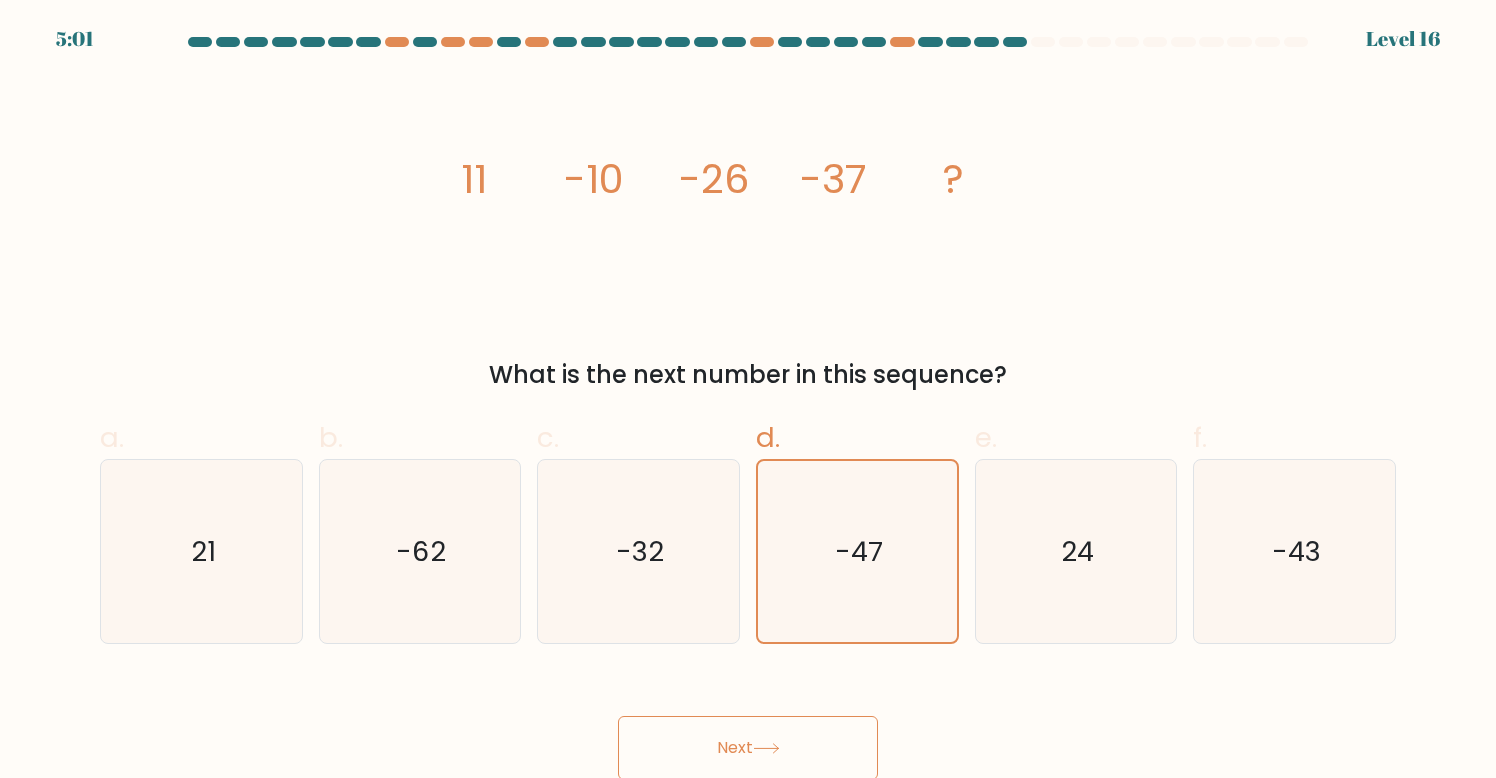 click on "Next" at bounding box center (748, 748) 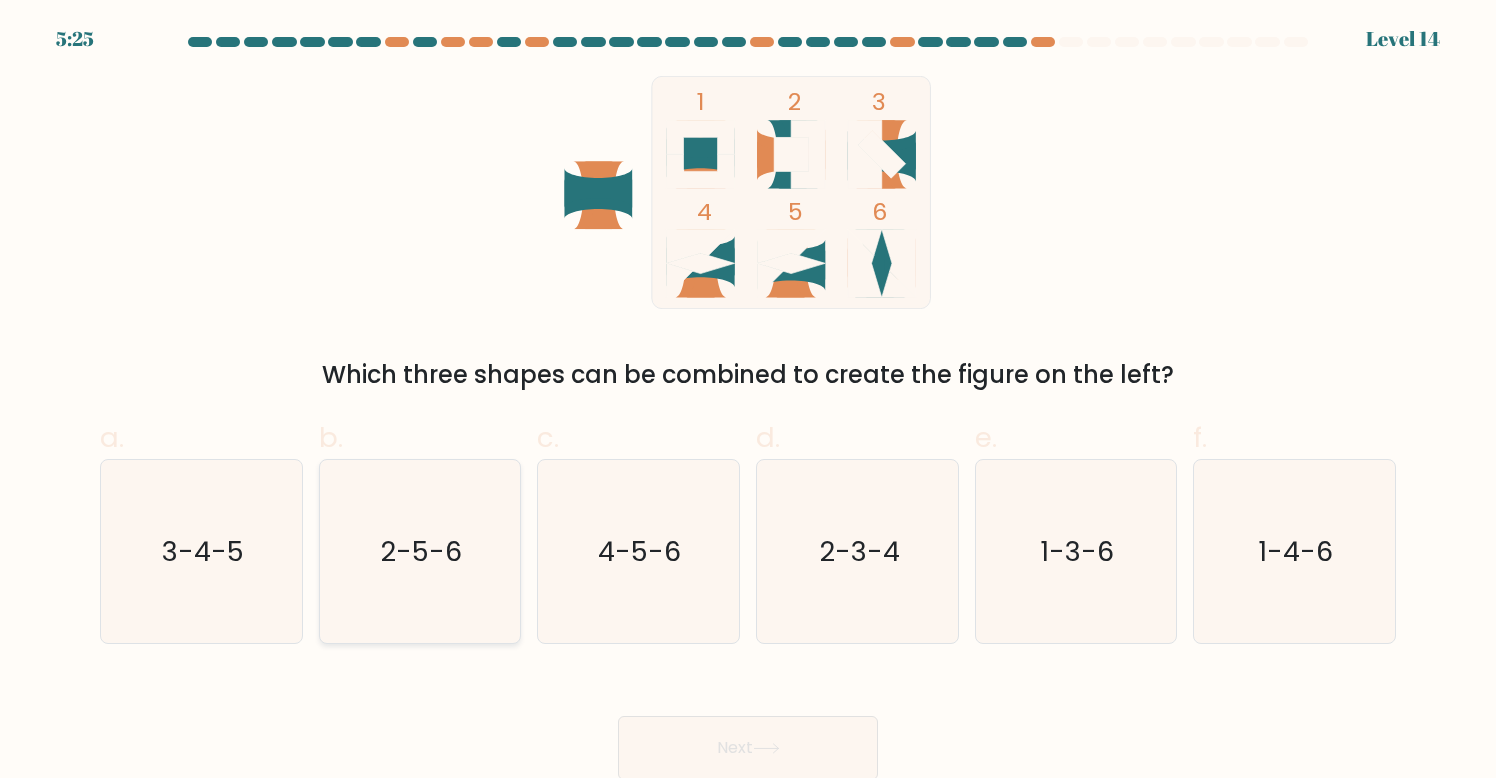 click on "2-5-6" 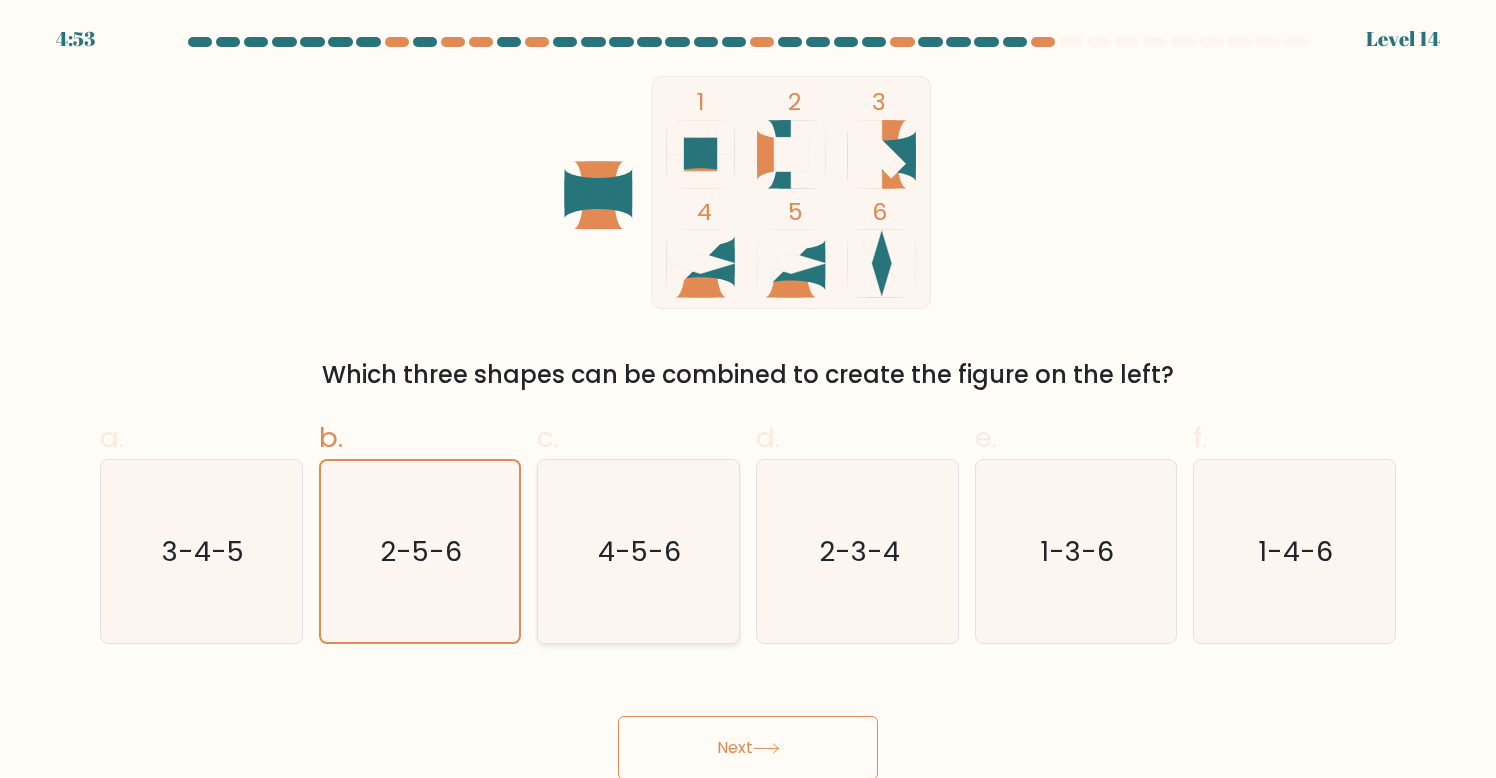 click on "4-5-6" 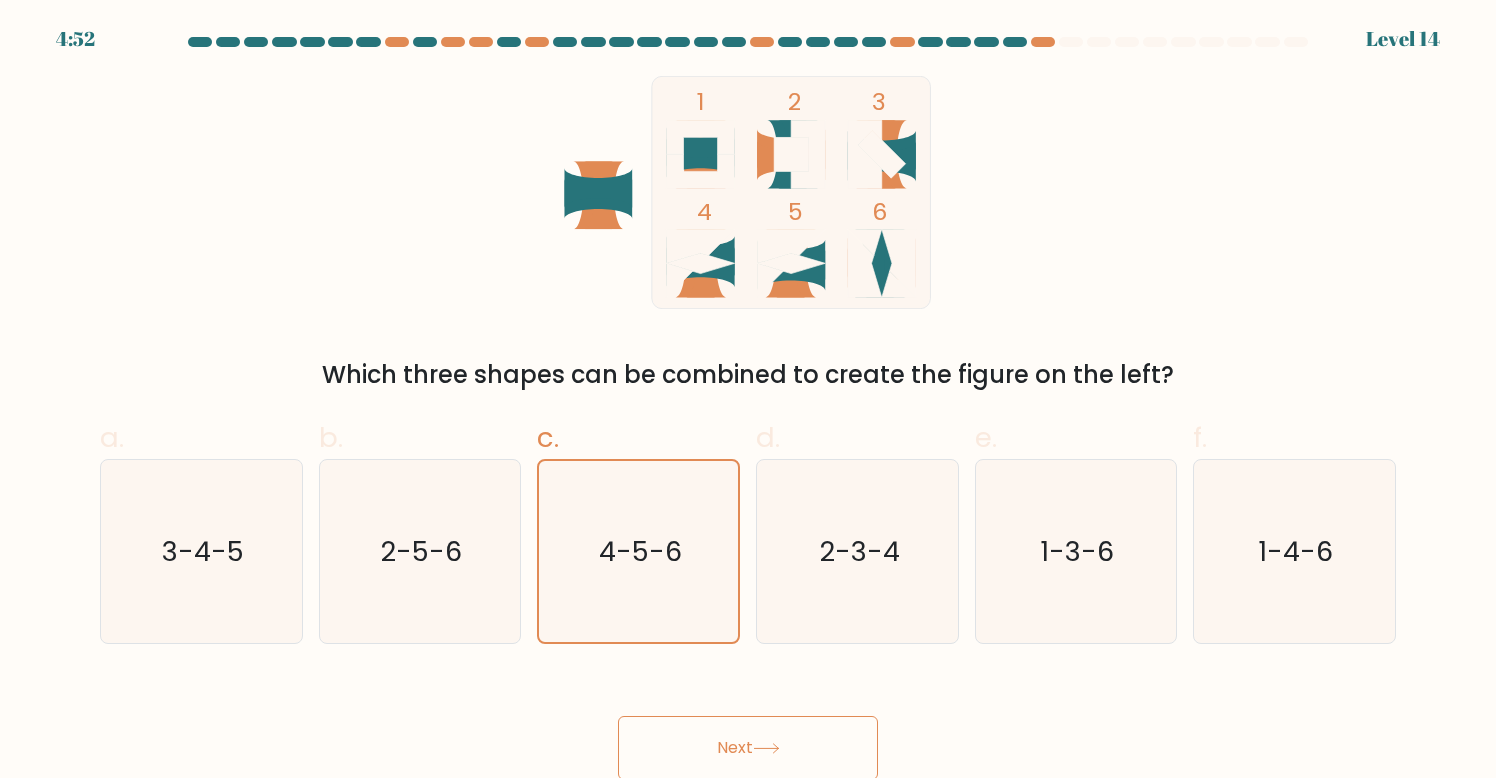 click on "Next" at bounding box center (748, 748) 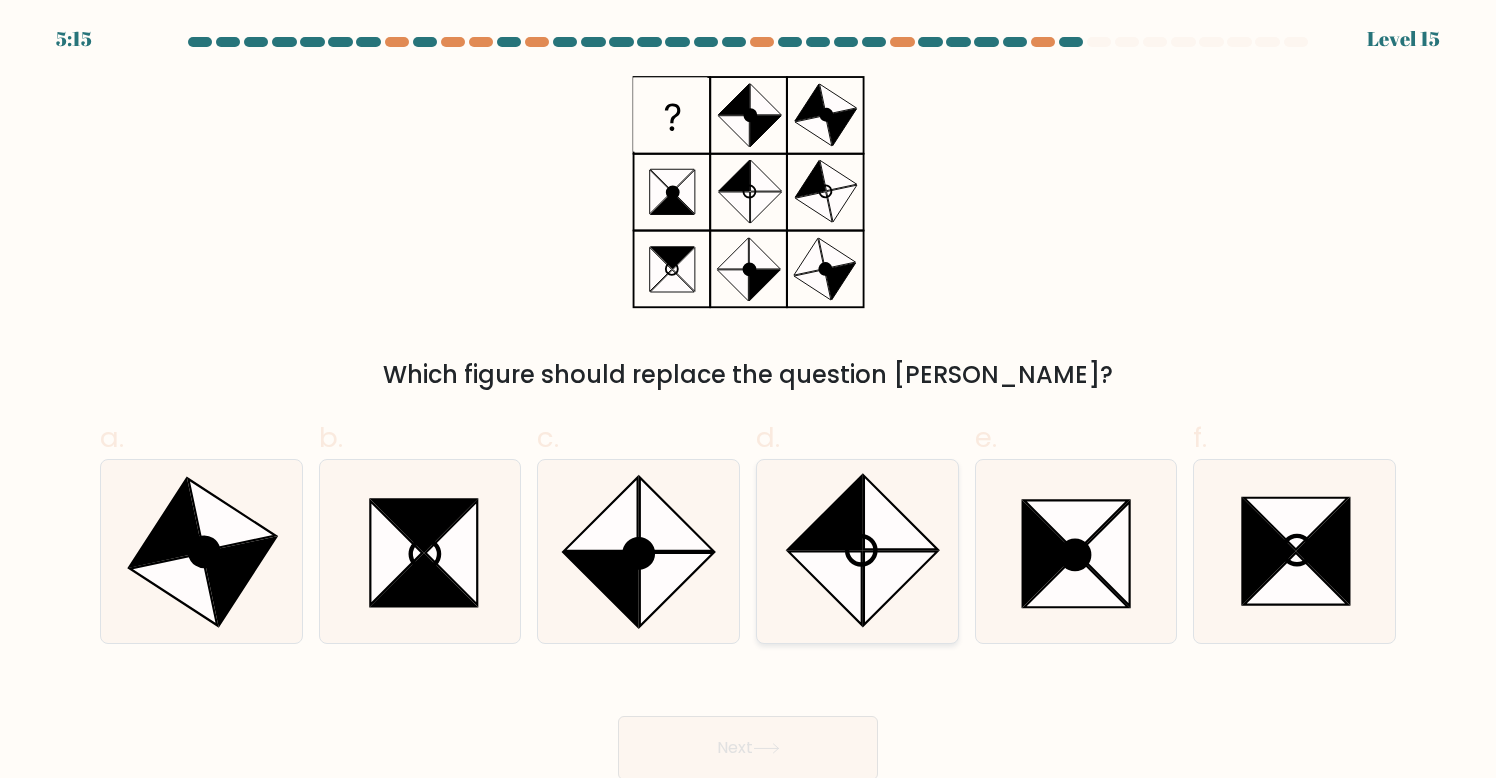 click 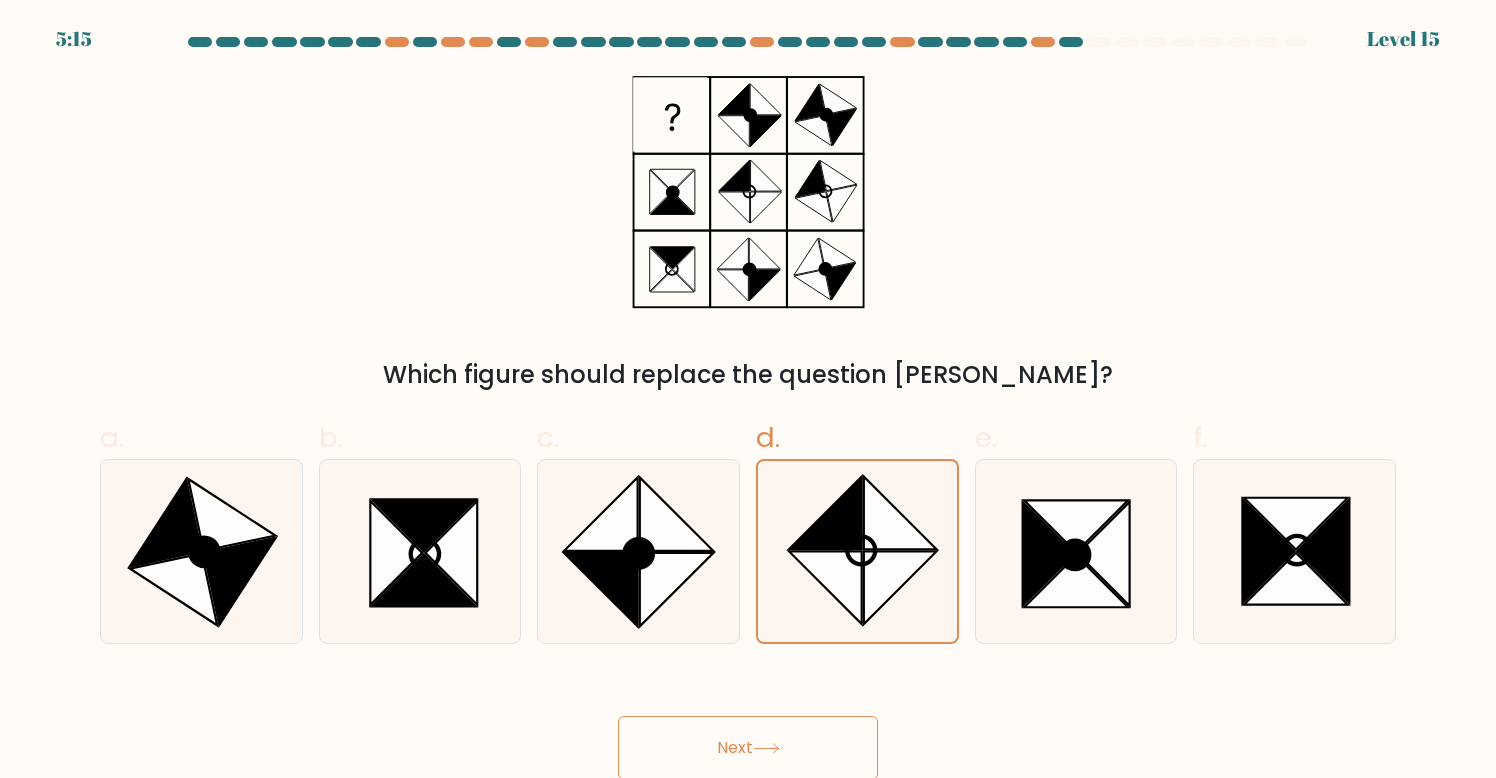 click on "Next" at bounding box center (748, 748) 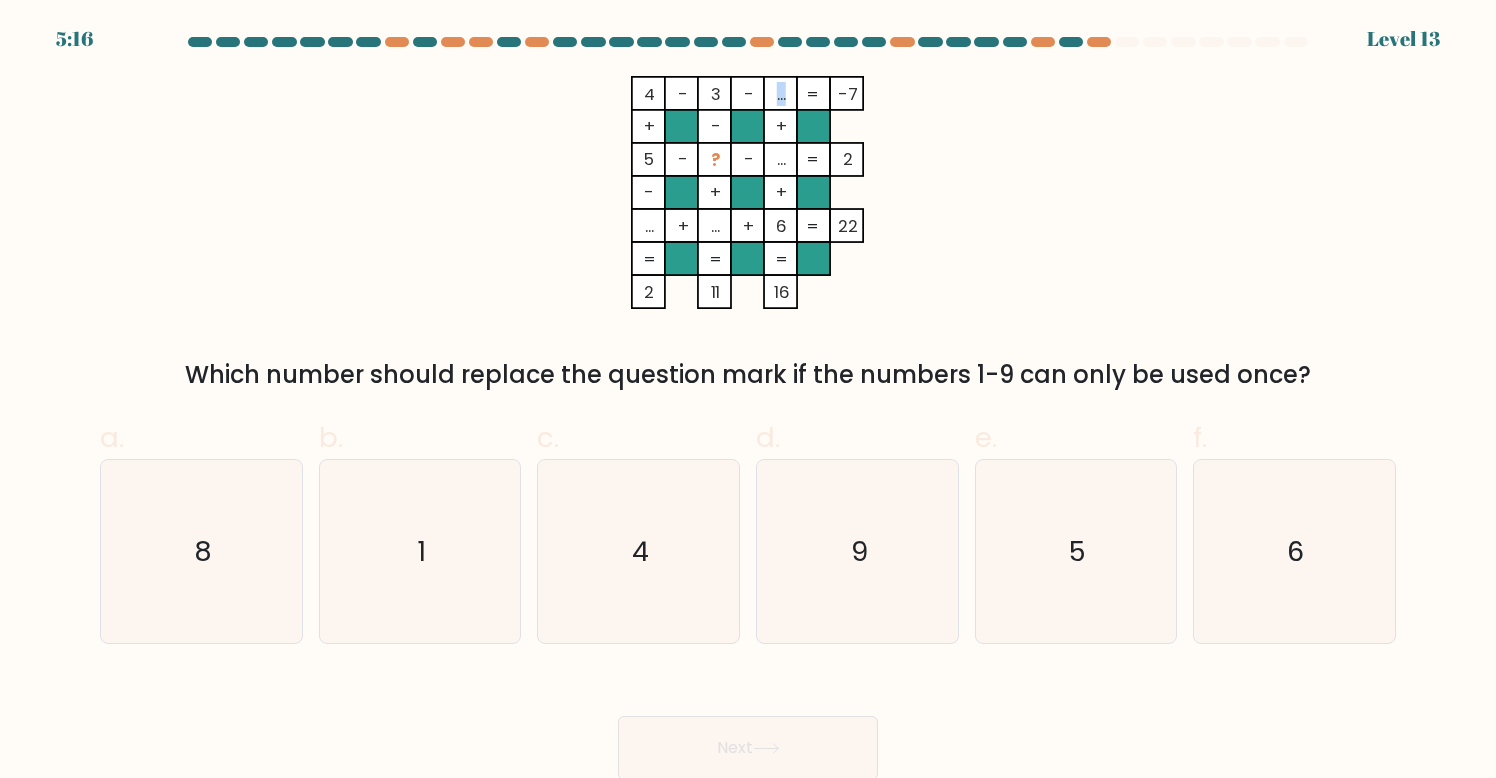 drag, startPoint x: 775, startPoint y: 97, endPoint x: 787, endPoint y: 98, distance: 12.0415945 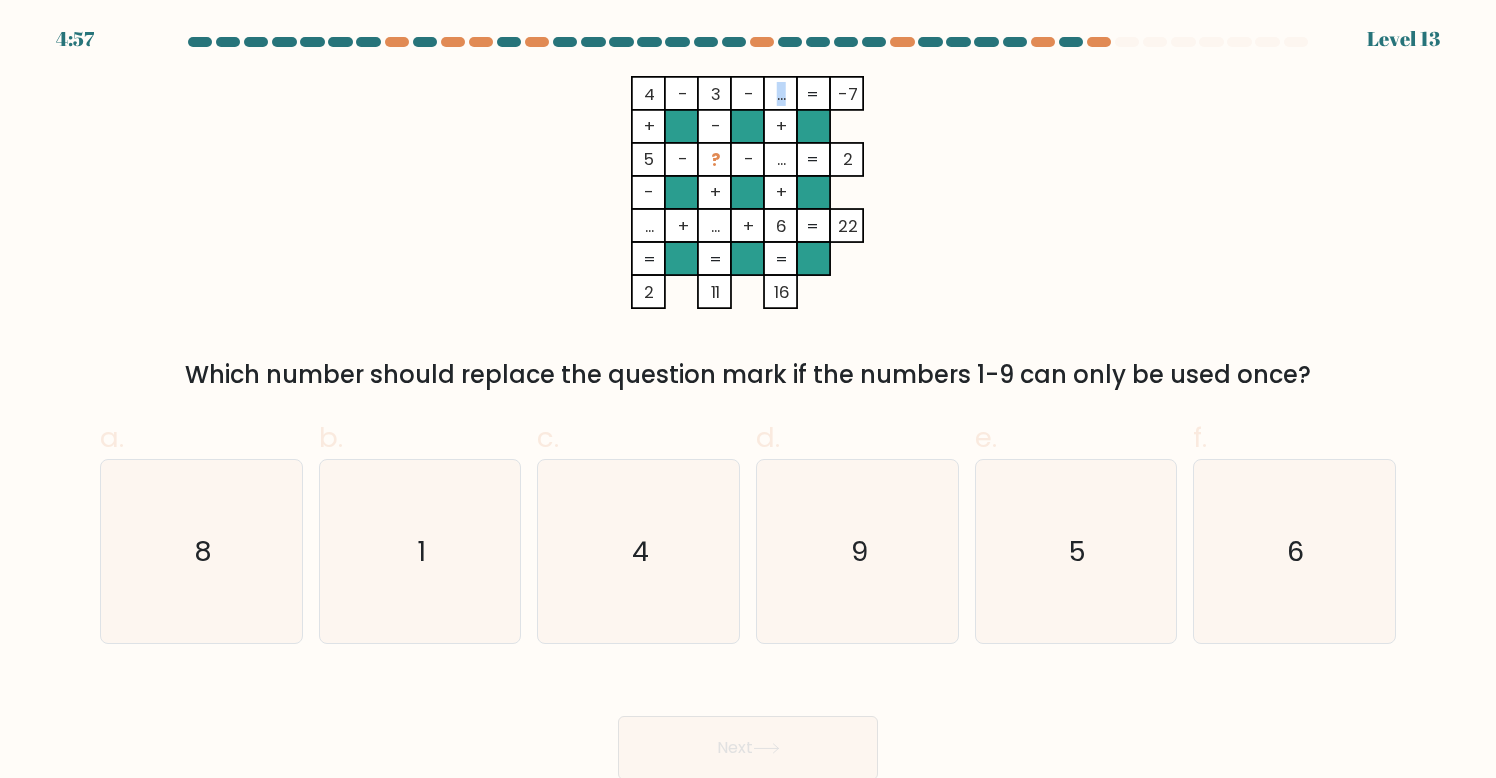 click on "..." 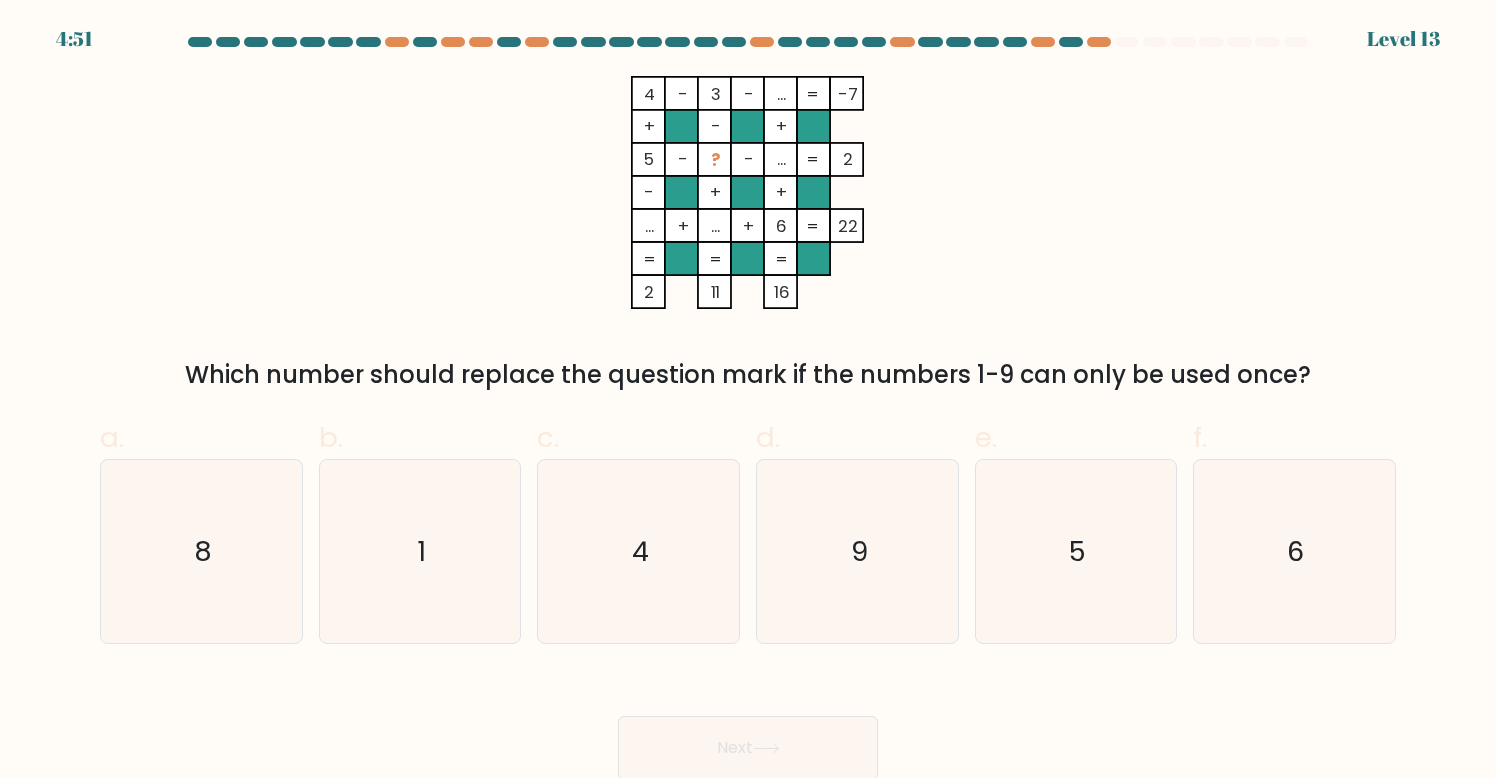 drag, startPoint x: 776, startPoint y: 94, endPoint x: 789, endPoint y: 95, distance: 13.038404 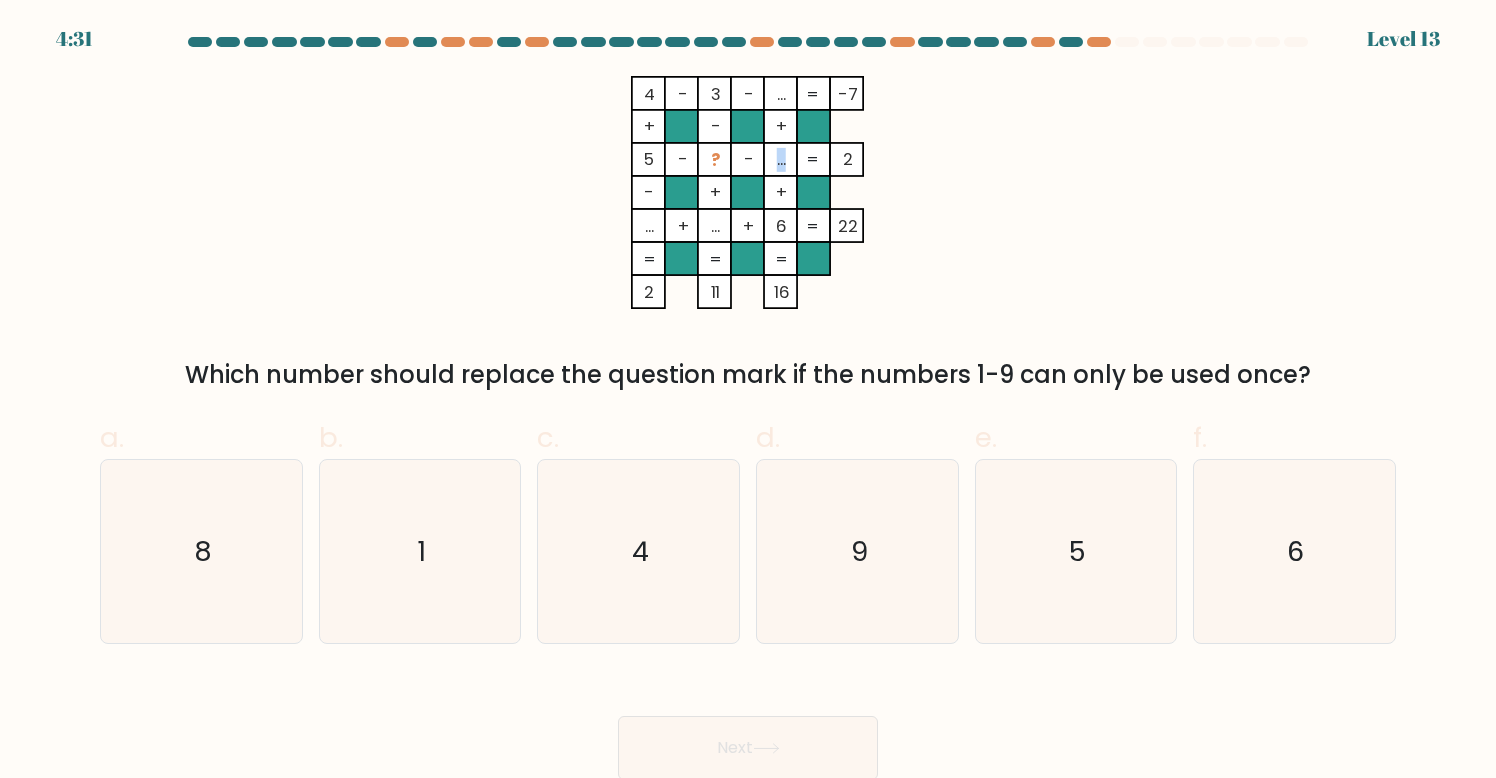 drag, startPoint x: 776, startPoint y: 159, endPoint x: 787, endPoint y: 160, distance: 11.045361 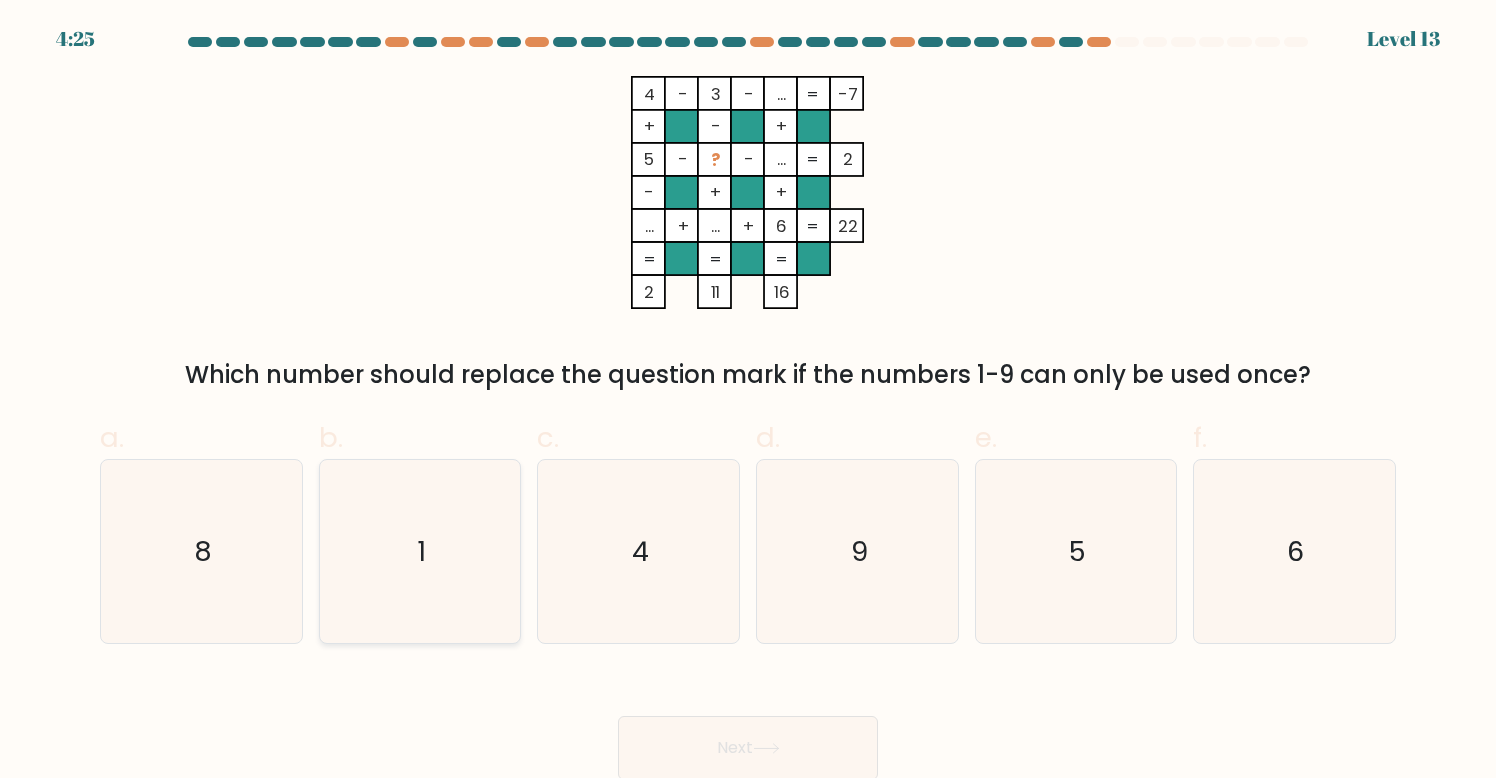 click on "1" 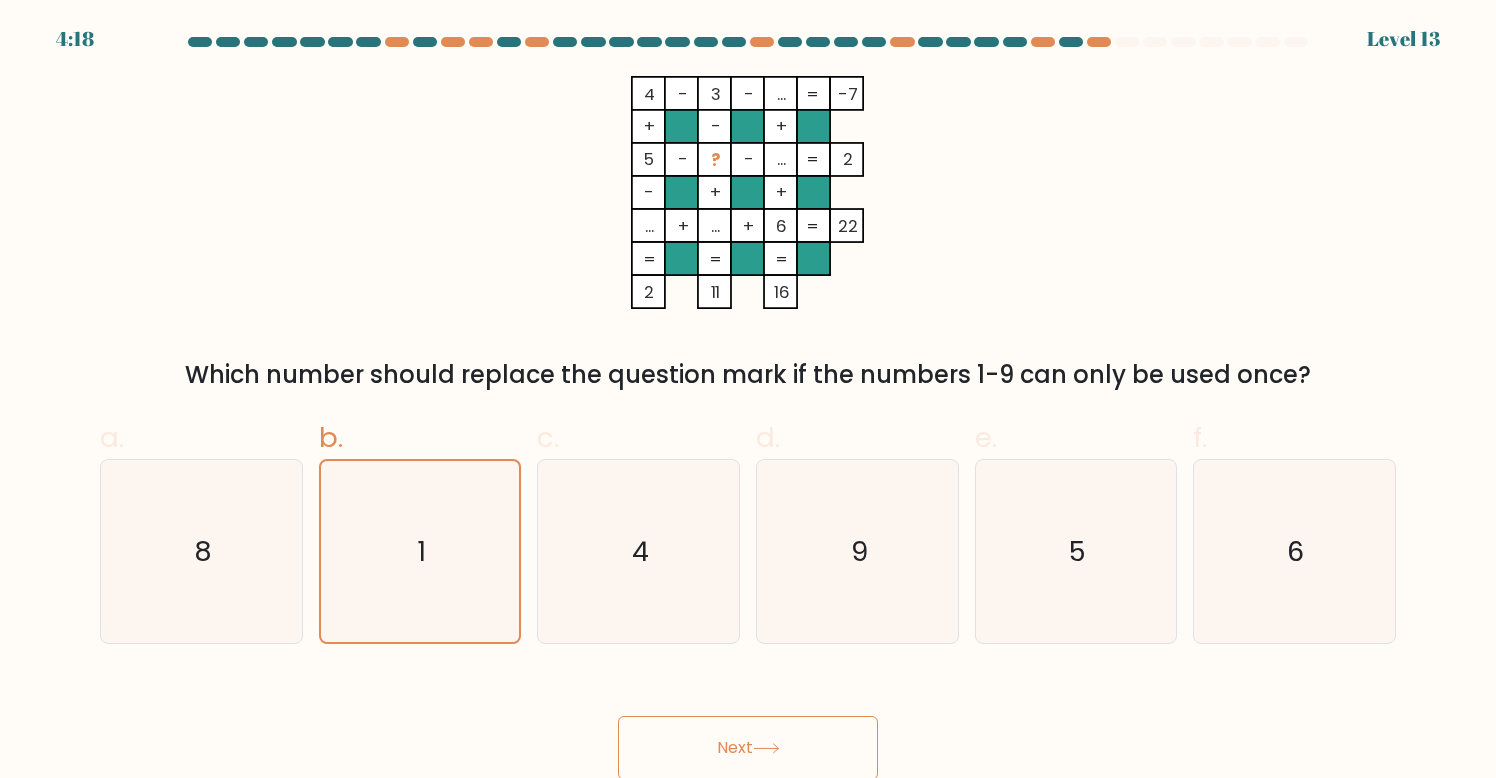 click on "Next" at bounding box center (748, 748) 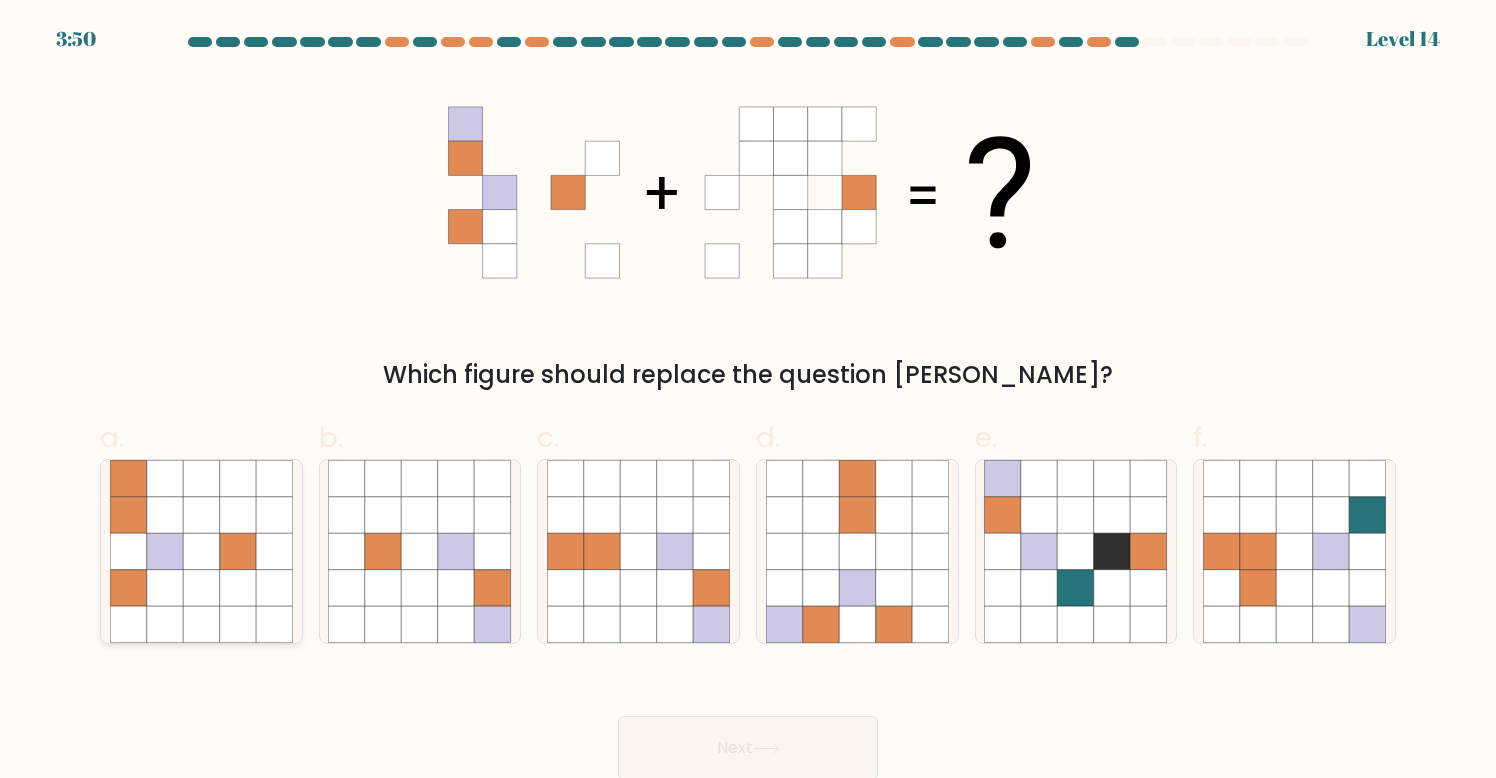 click 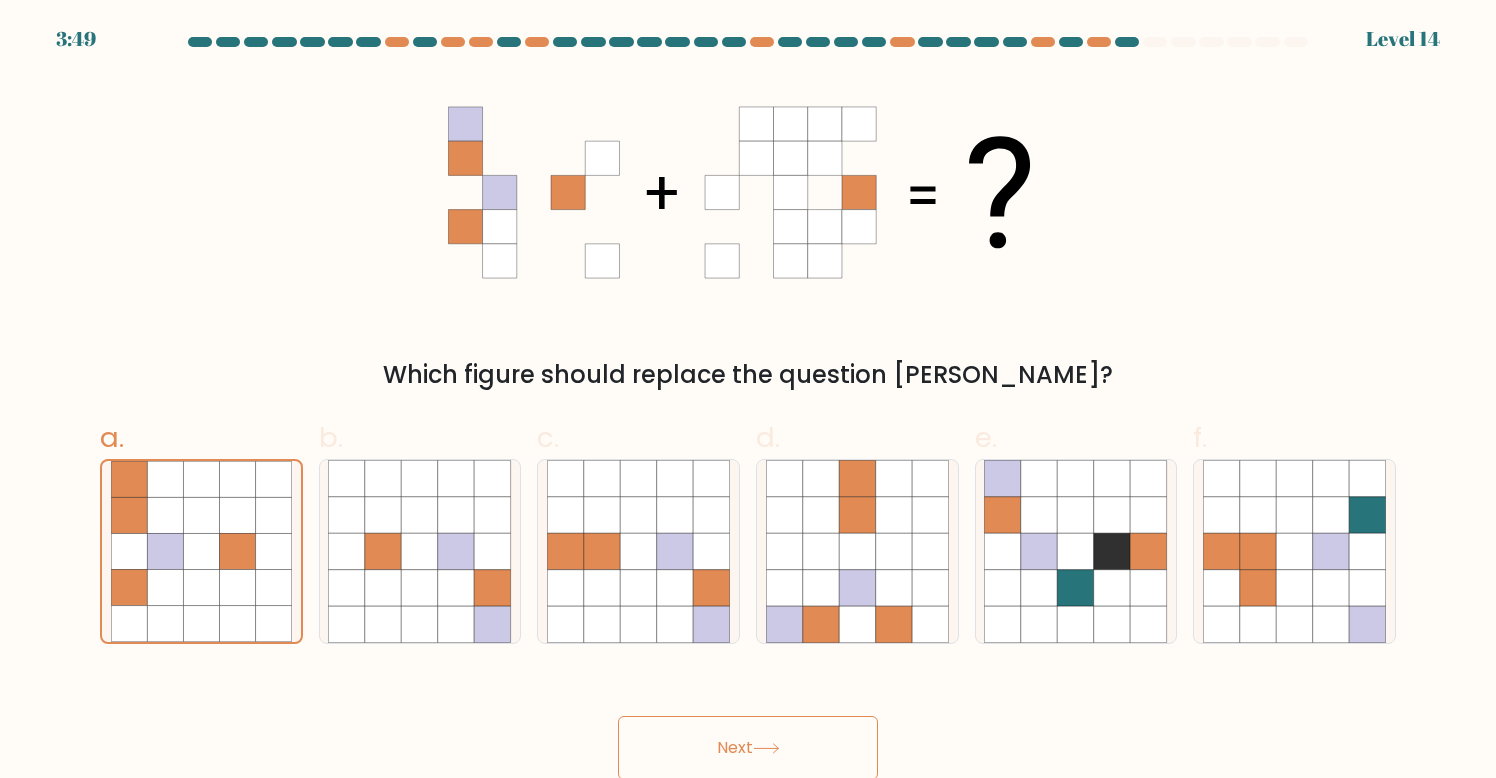 click on "Next" at bounding box center (748, 748) 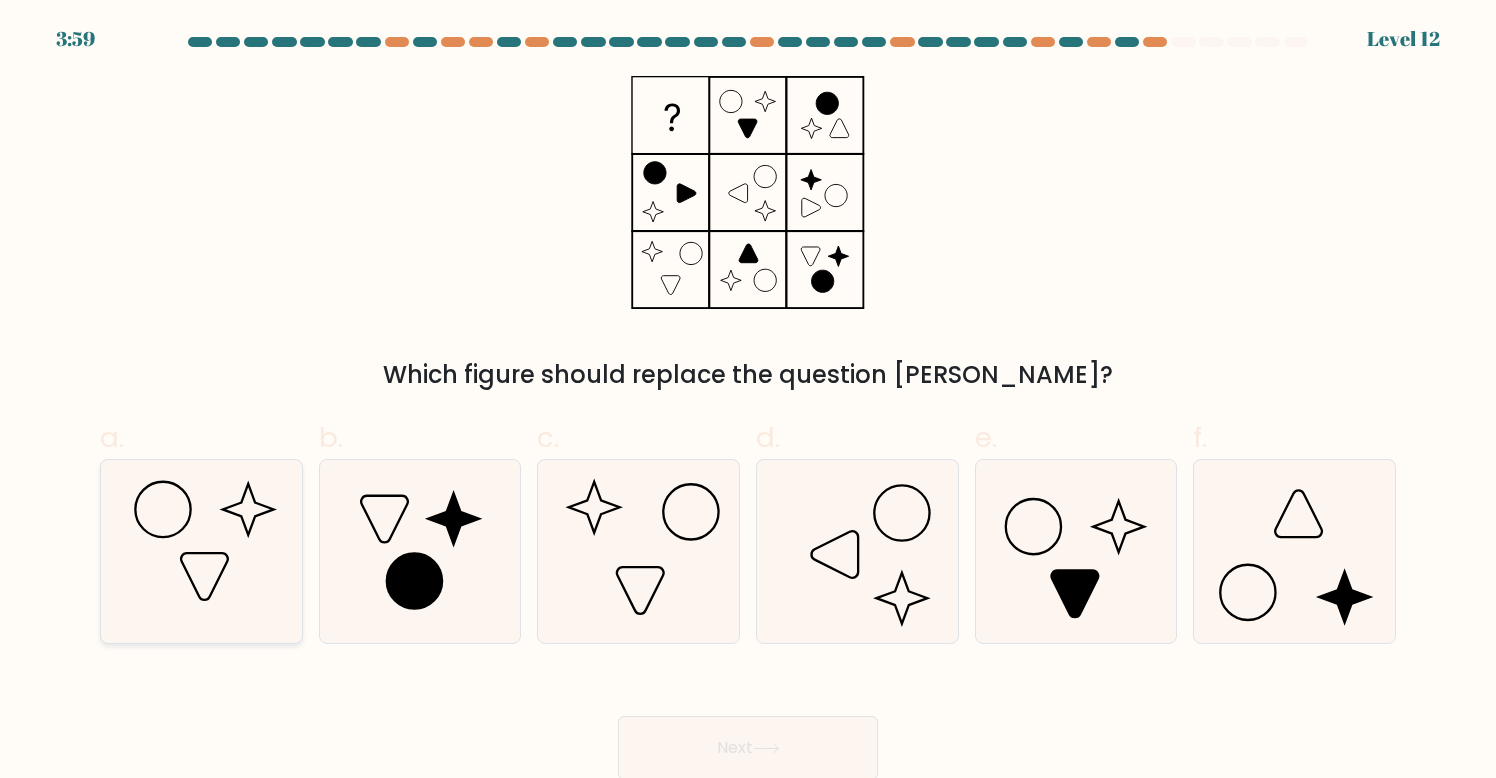 click 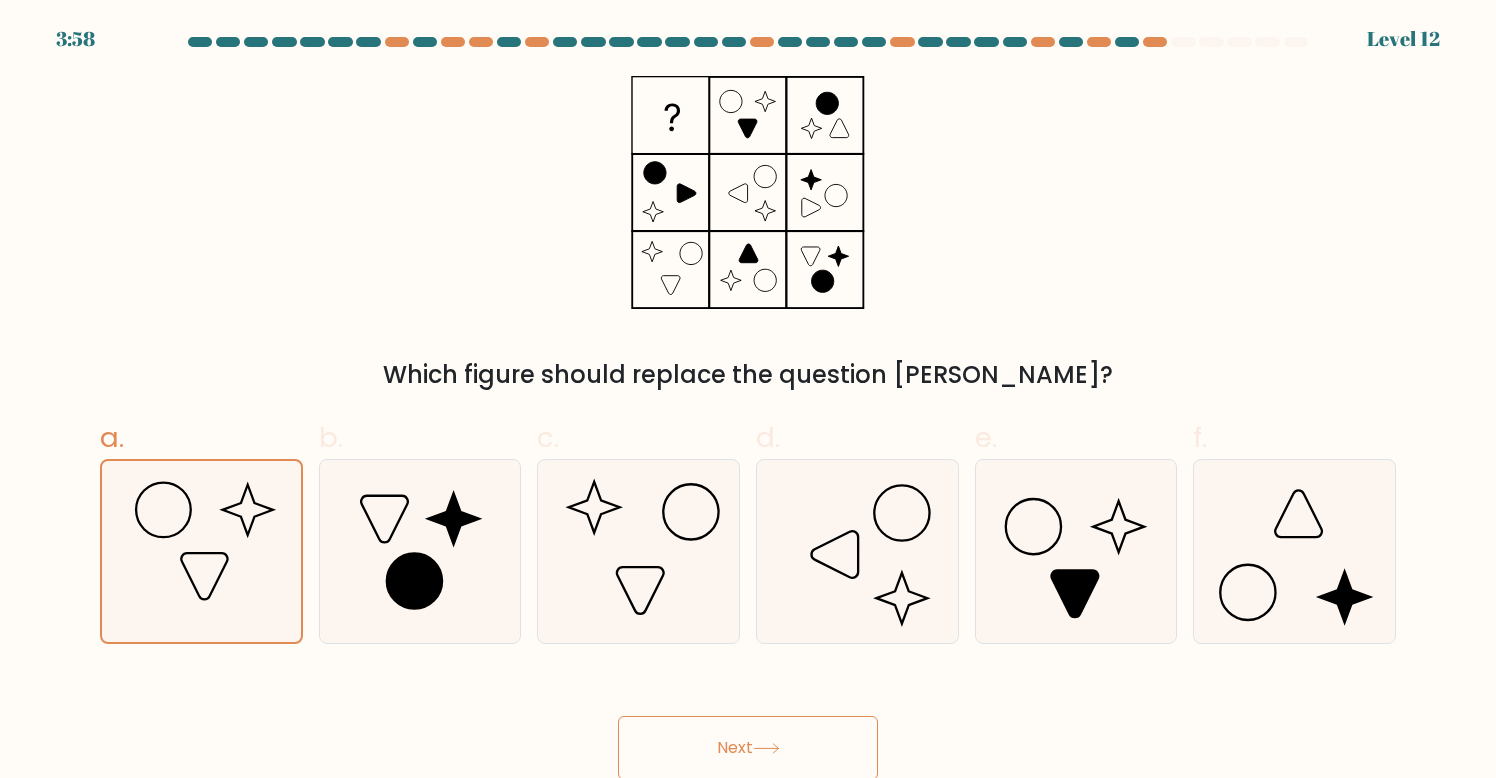 click on "Next" at bounding box center [748, 748] 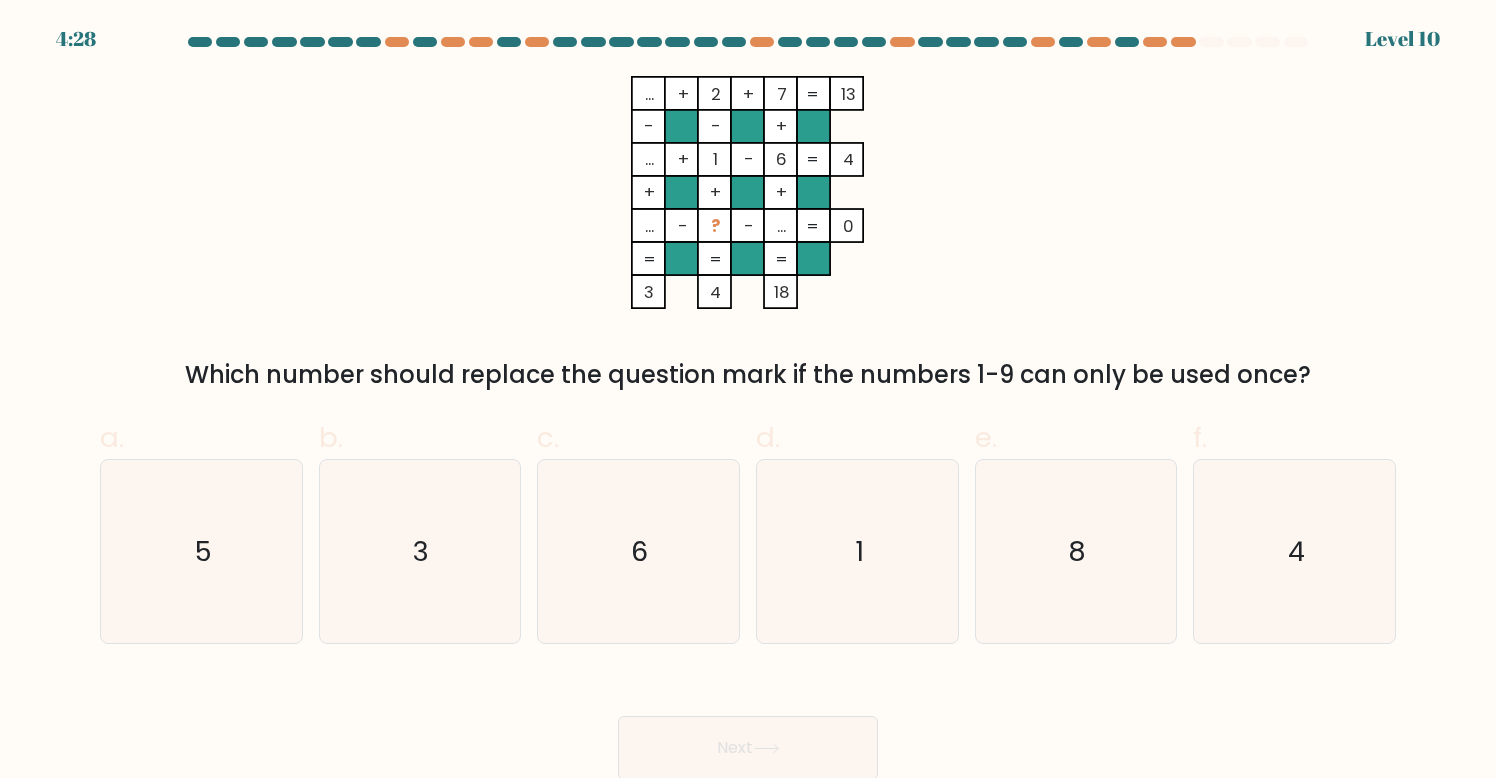 drag, startPoint x: 639, startPoint y: 92, endPoint x: 890, endPoint y: 94, distance: 251.00797 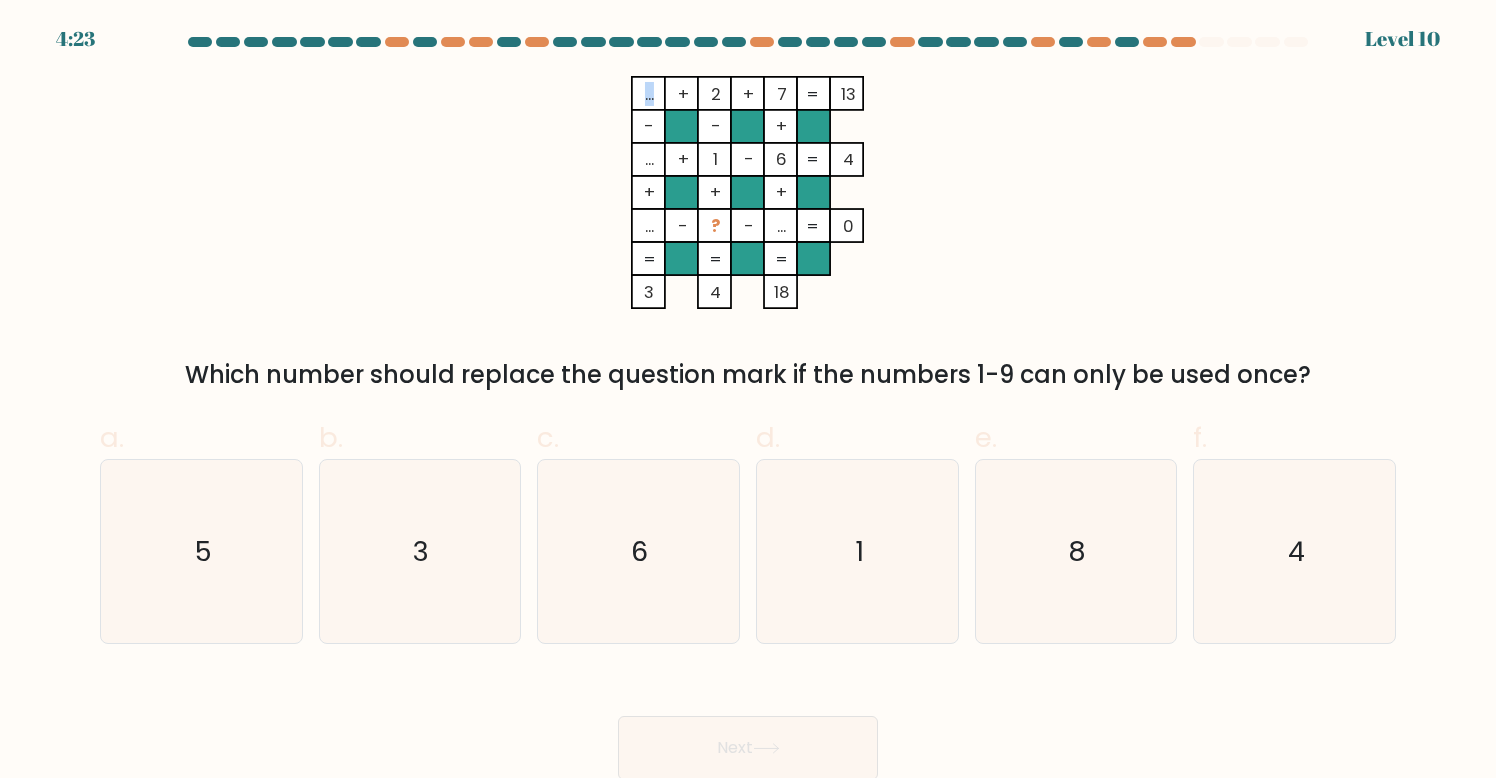 drag, startPoint x: 643, startPoint y: 97, endPoint x: 654, endPoint y: 98, distance: 11.045361 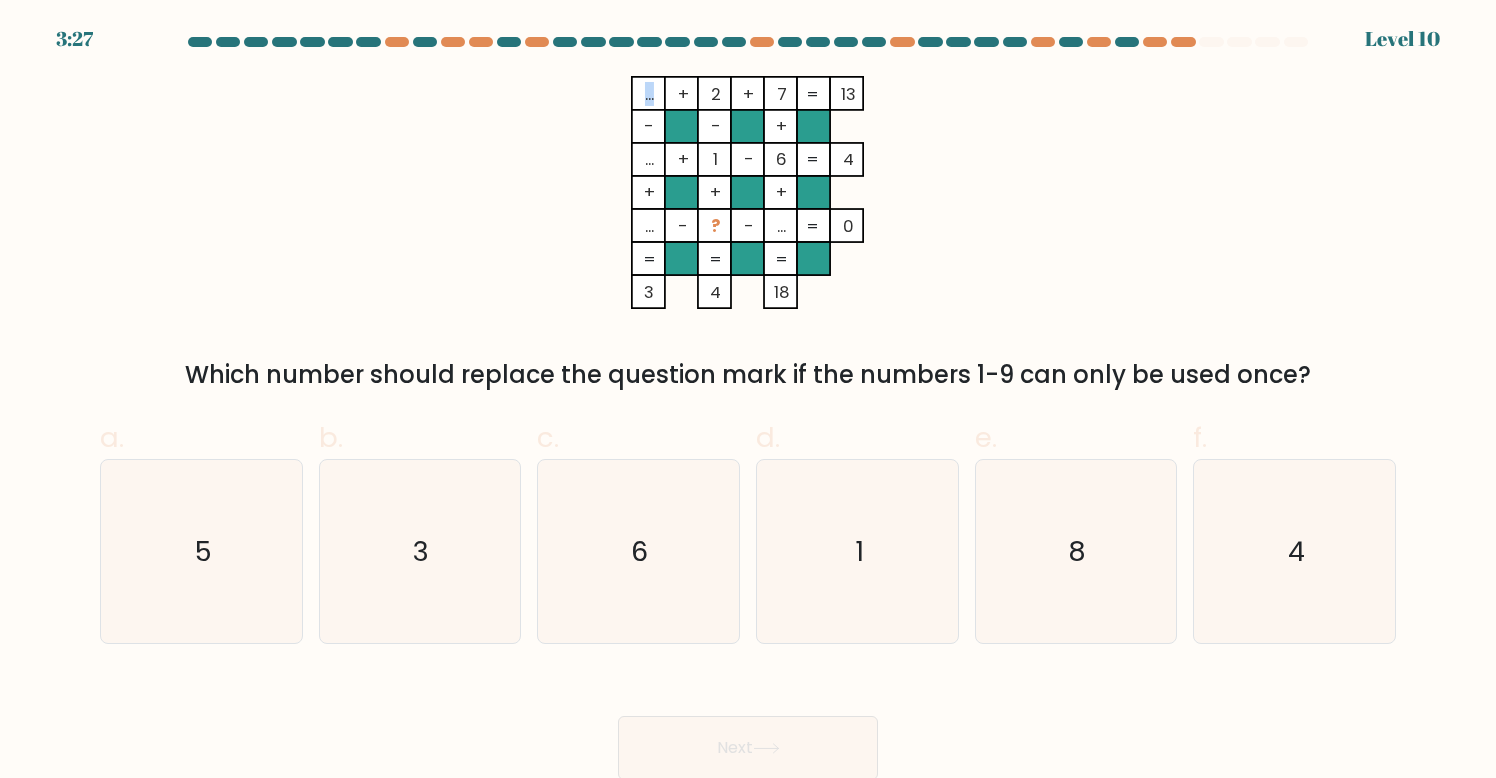 drag, startPoint x: 644, startPoint y: 228, endPoint x: 657, endPoint y: 229, distance: 13.038404 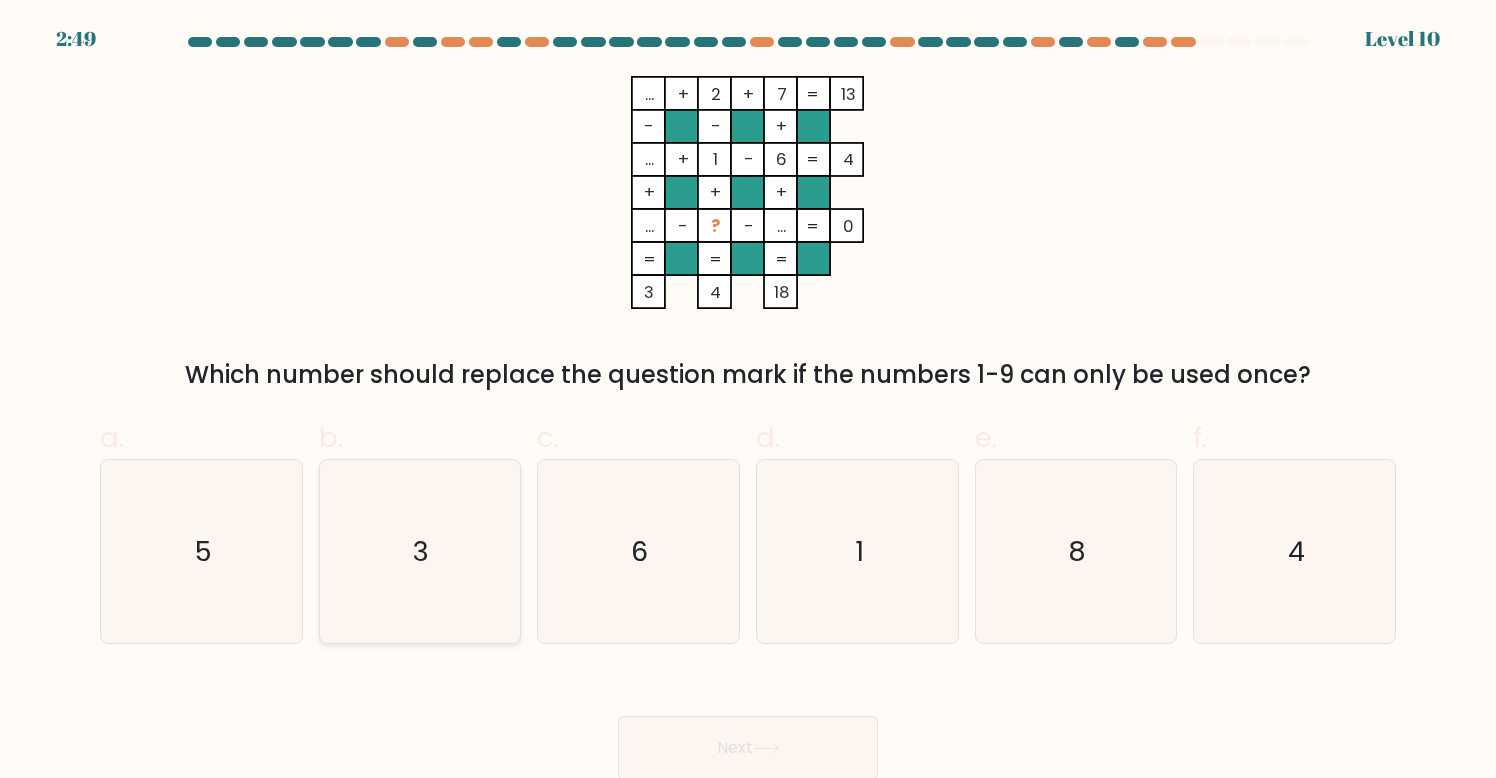 click on "3" 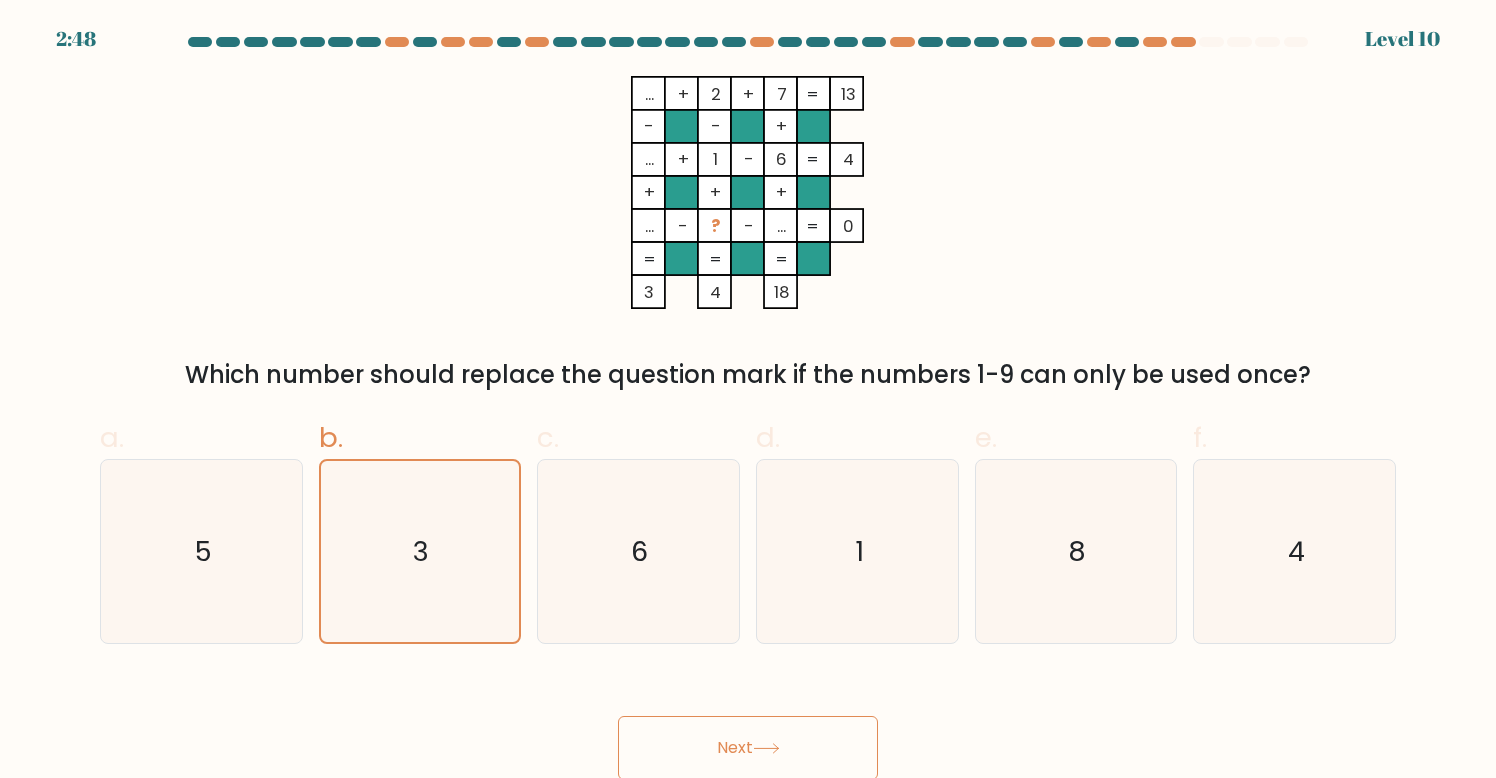 click on "Next" at bounding box center [748, 748] 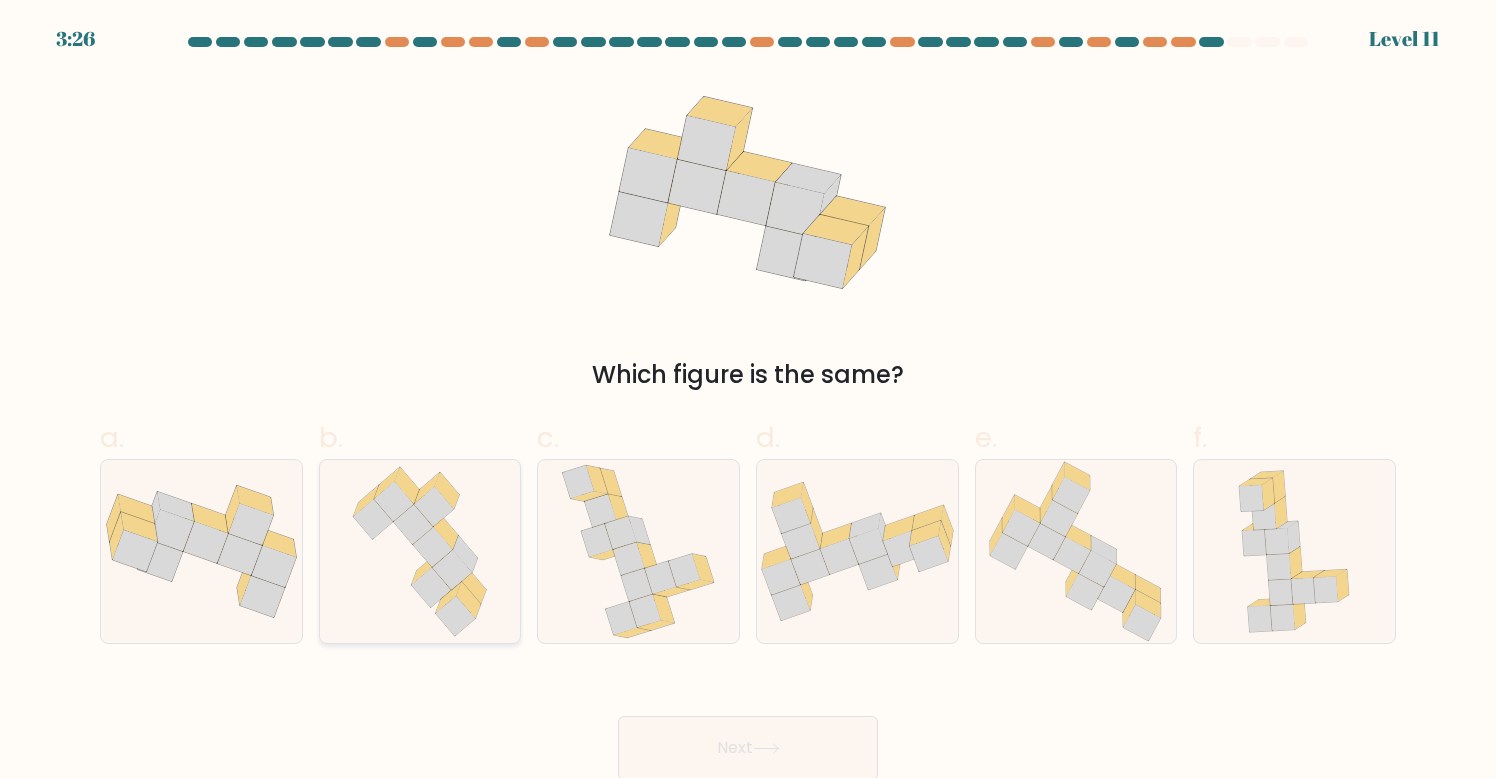 click 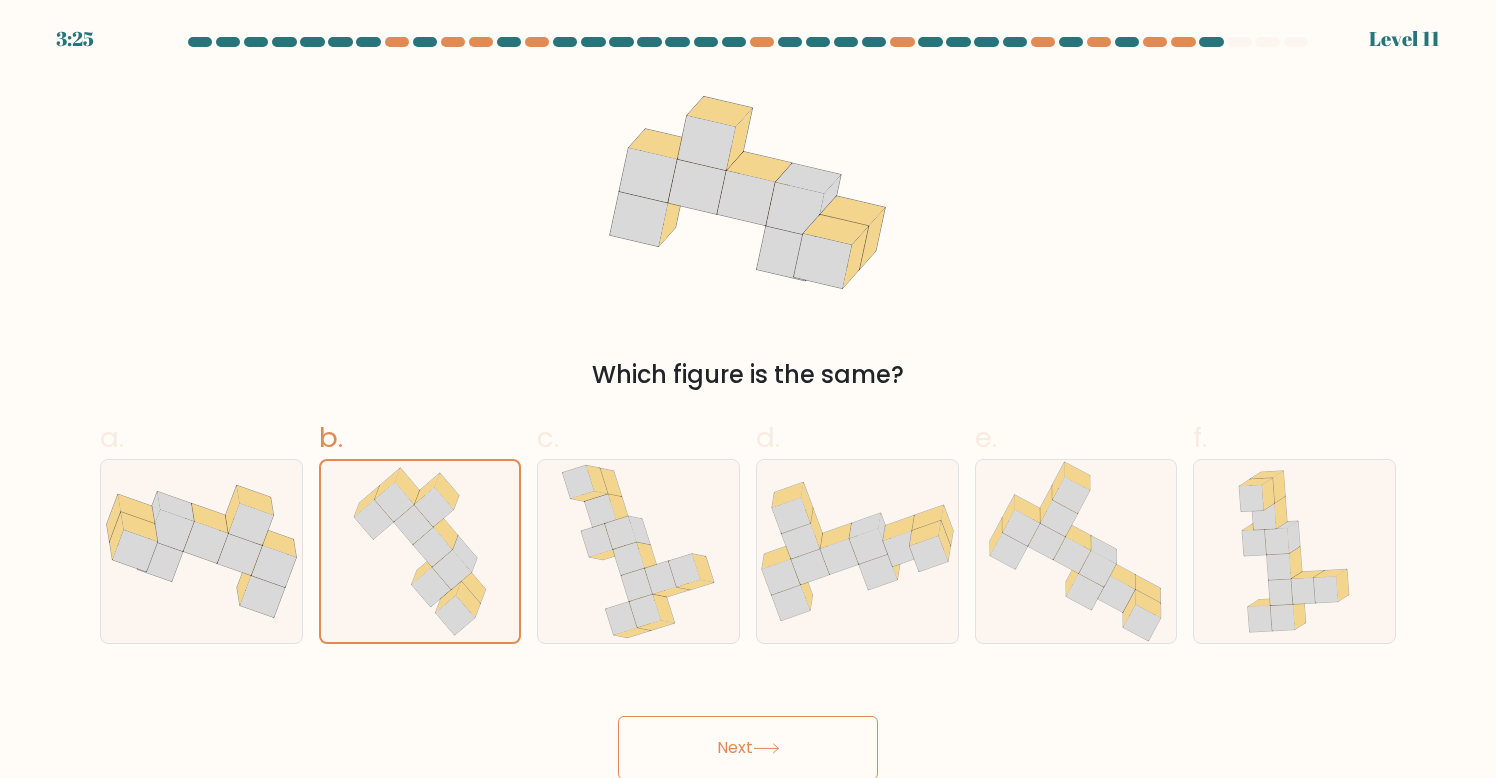 click on "Next" at bounding box center (748, 748) 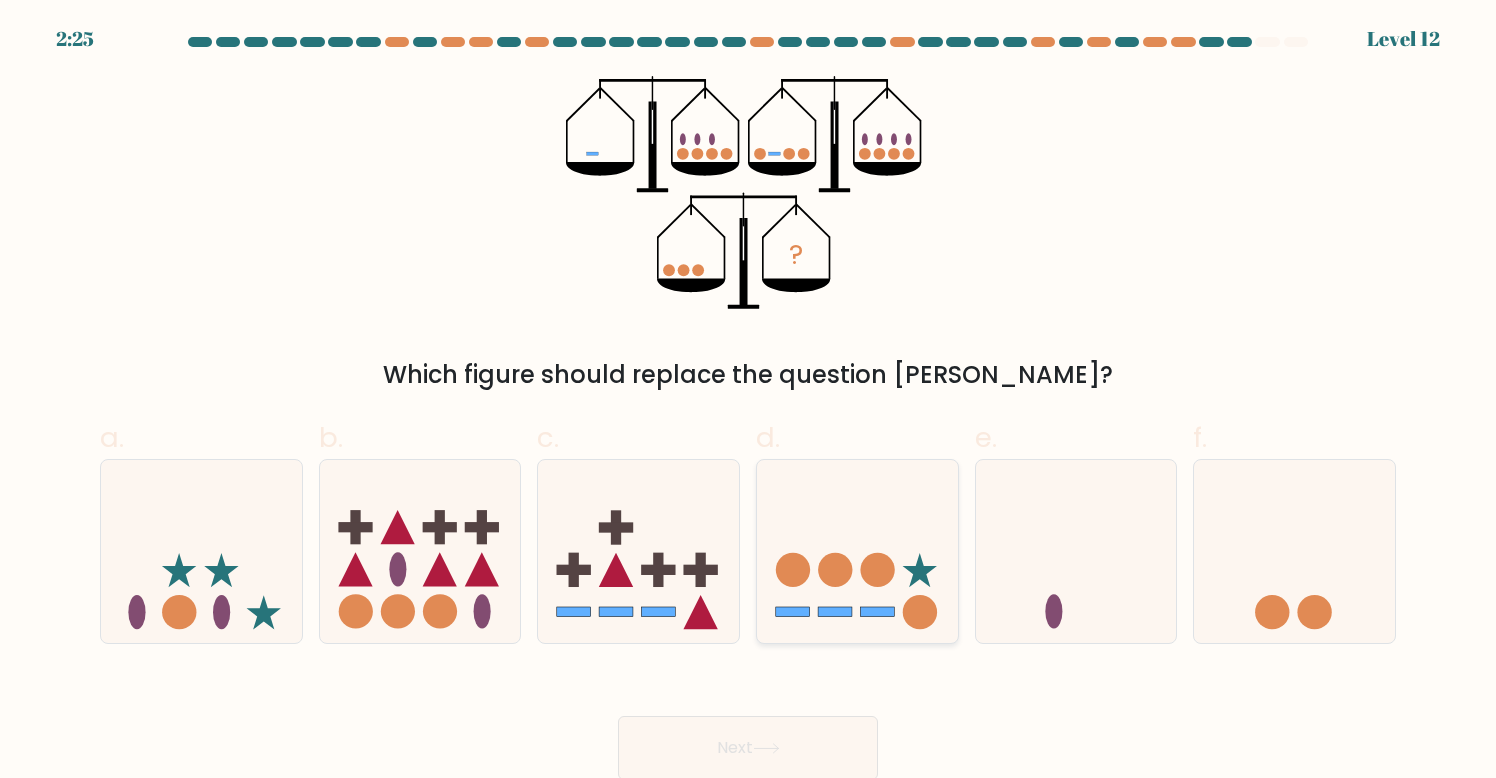 click 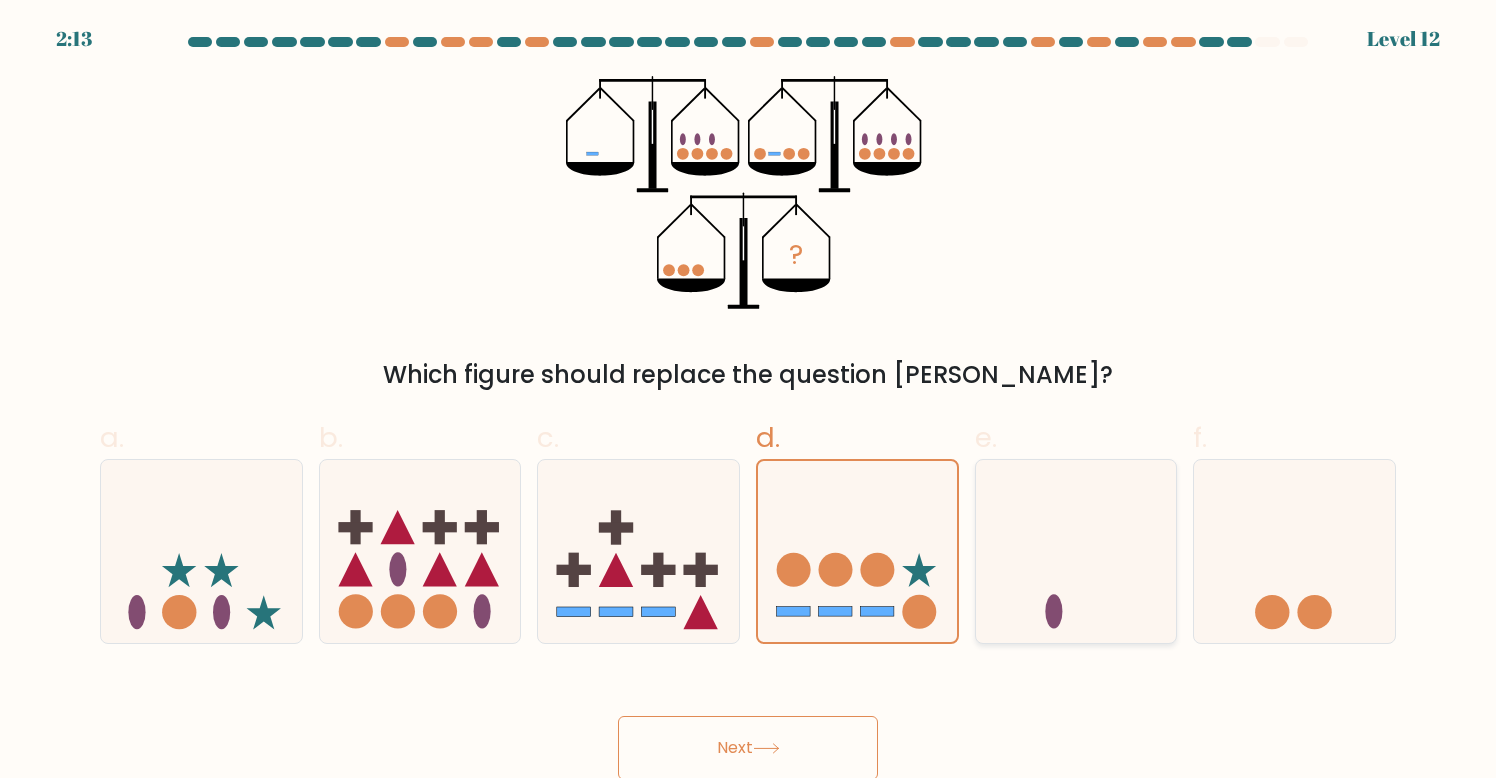 click 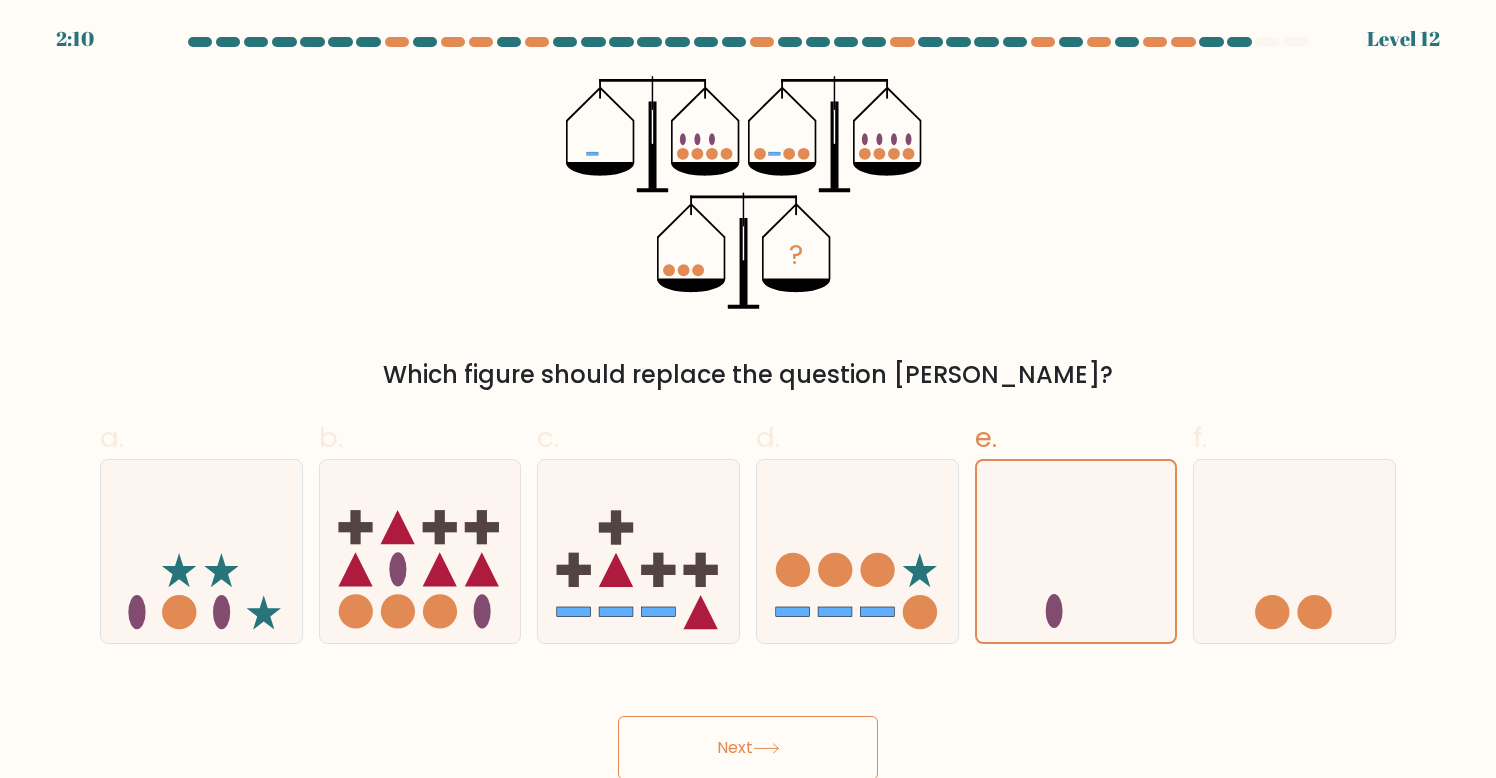 click on "Next" at bounding box center [748, 748] 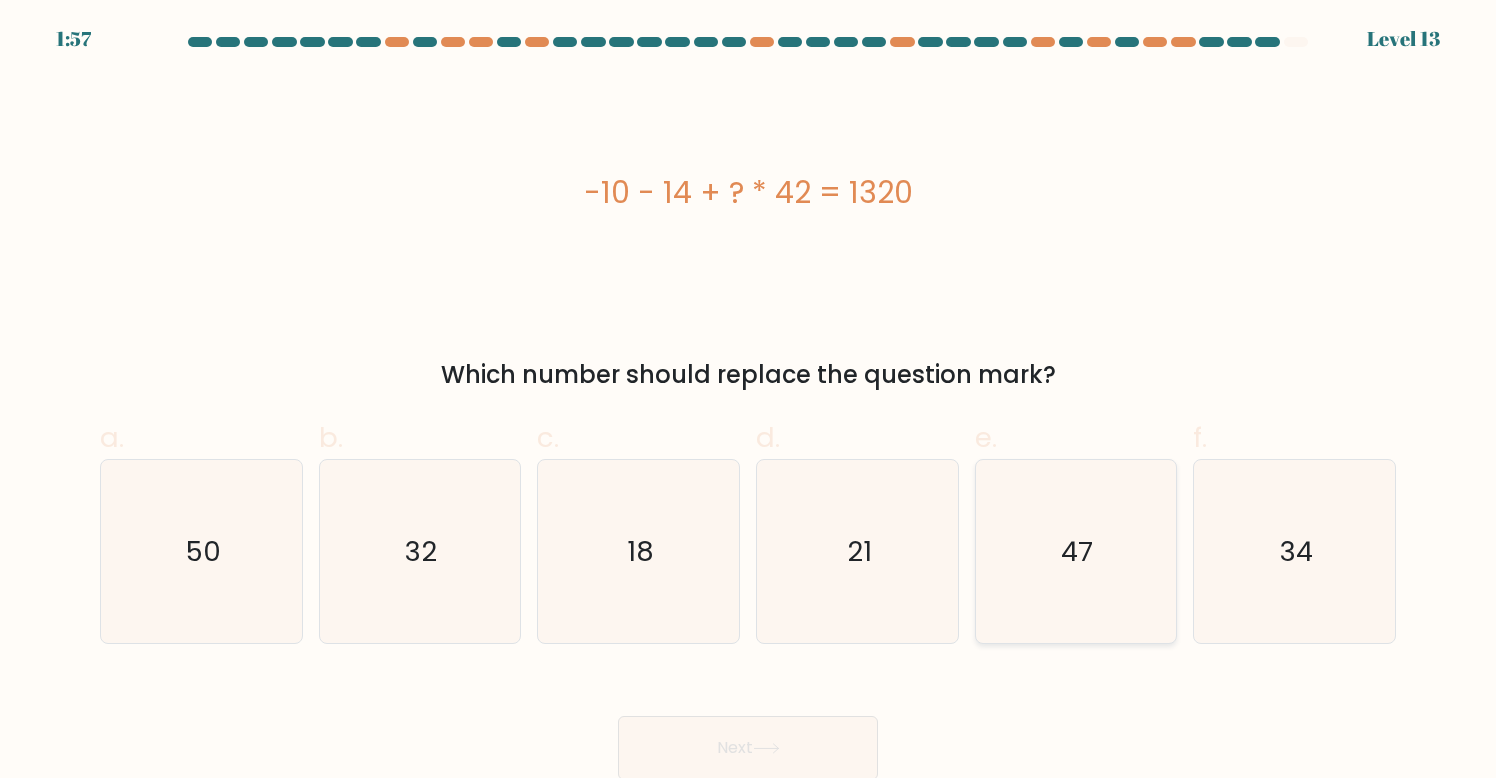 click on "47" 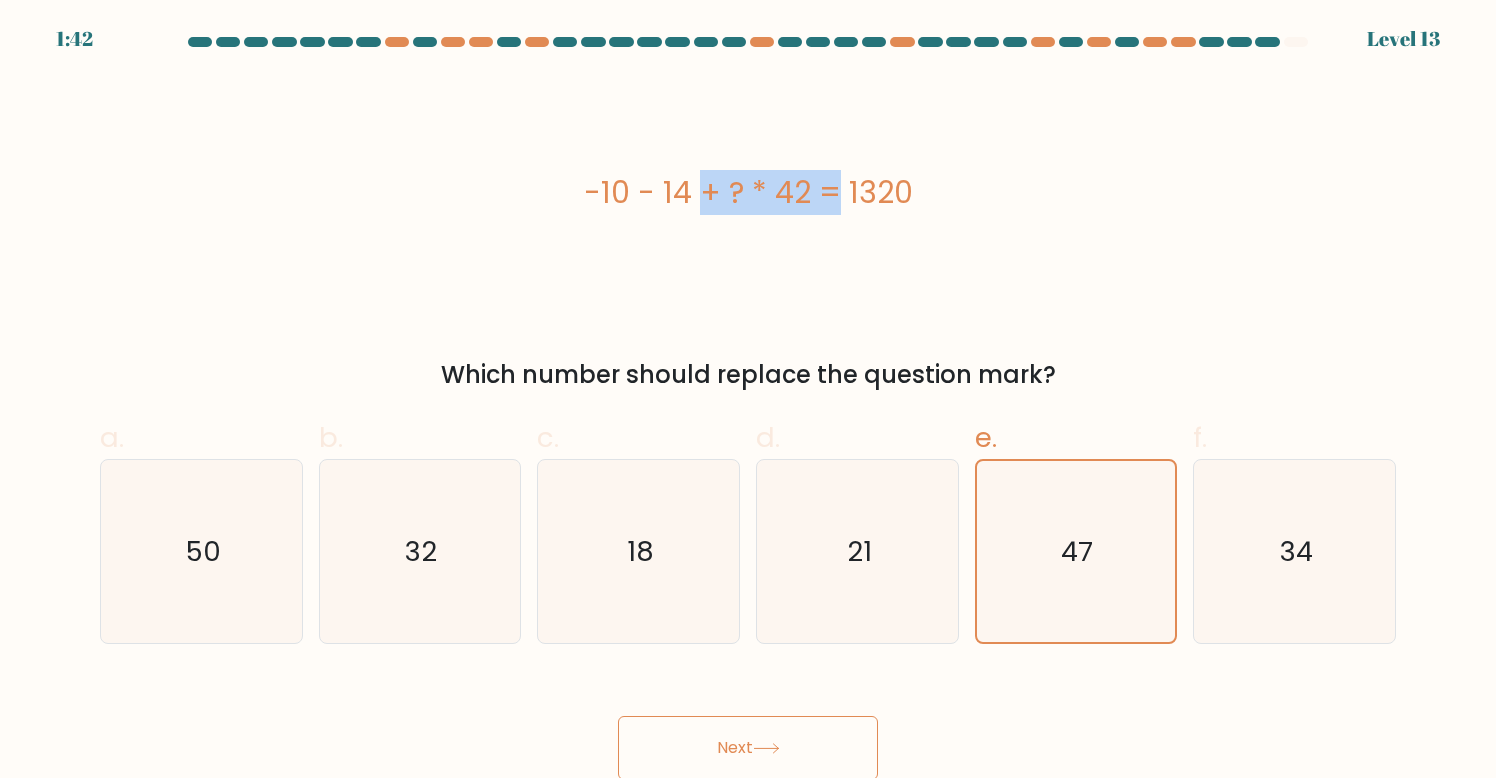 drag, startPoint x: 592, startPoint y: 191, endPoint x: 717, endPoint y: 195, distance: 125.06398 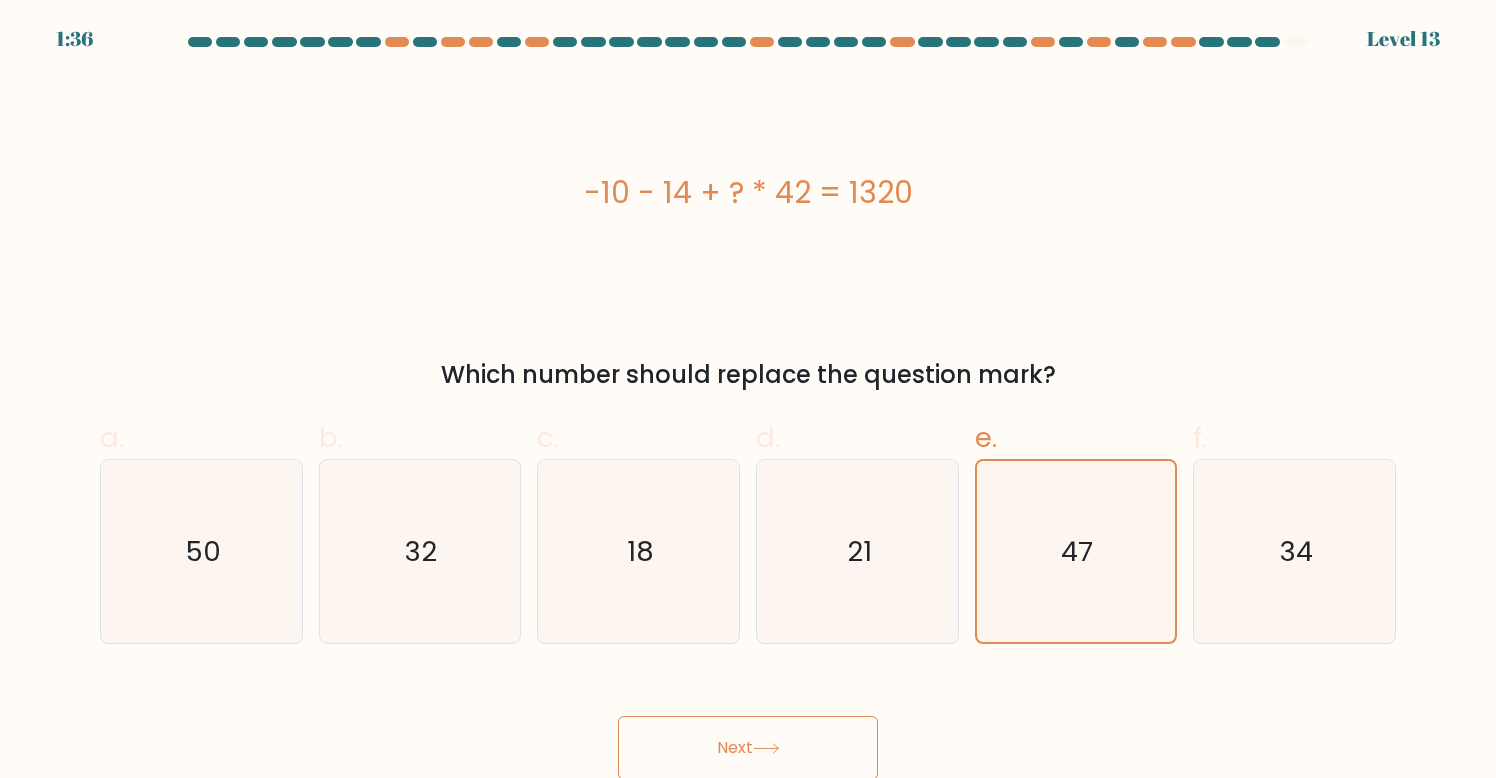 click on "-10 - 14 + ? * 42 = 1320" at bounding box center [748, 192] 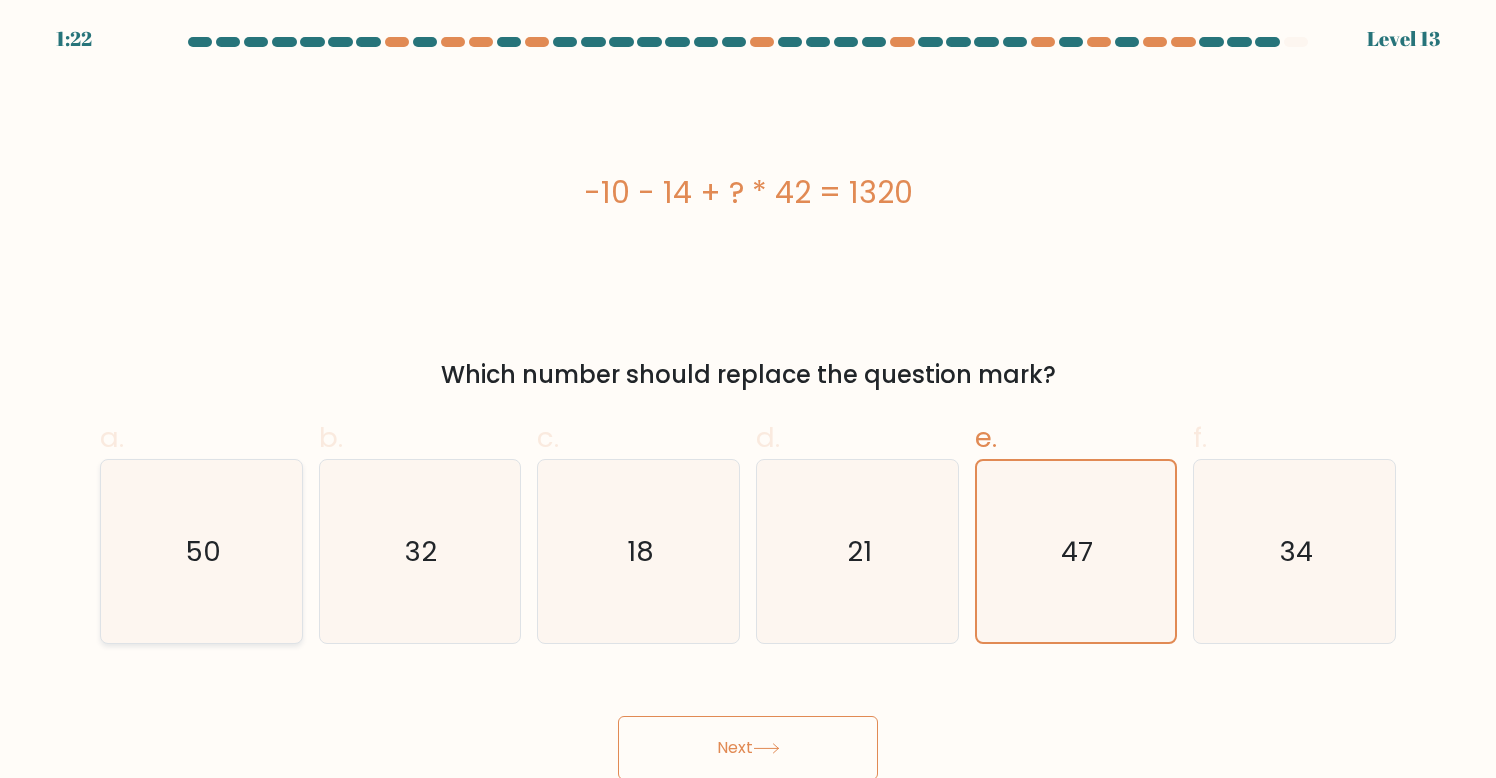 click on "50" 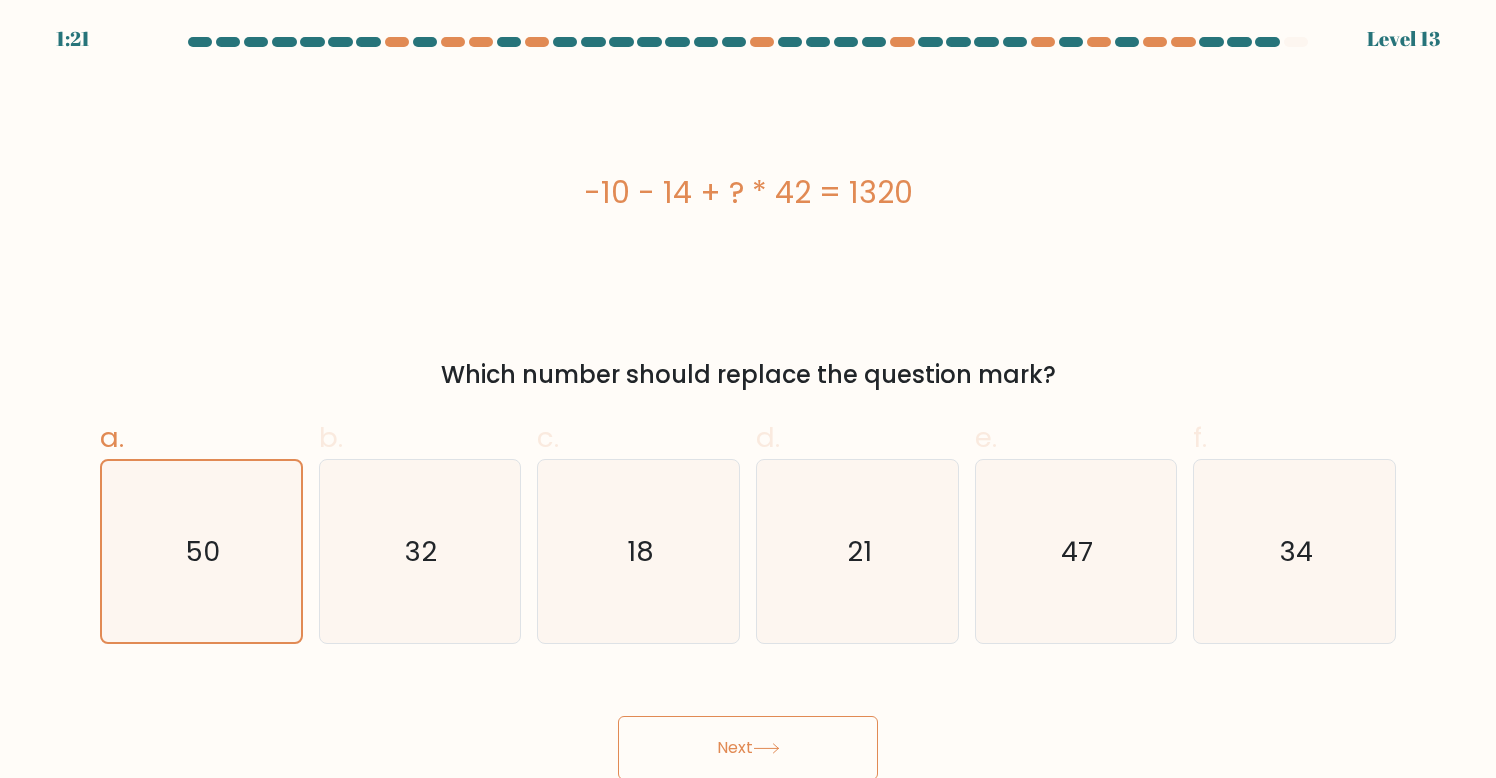 click on "Next" at bounding box center (748, 748) 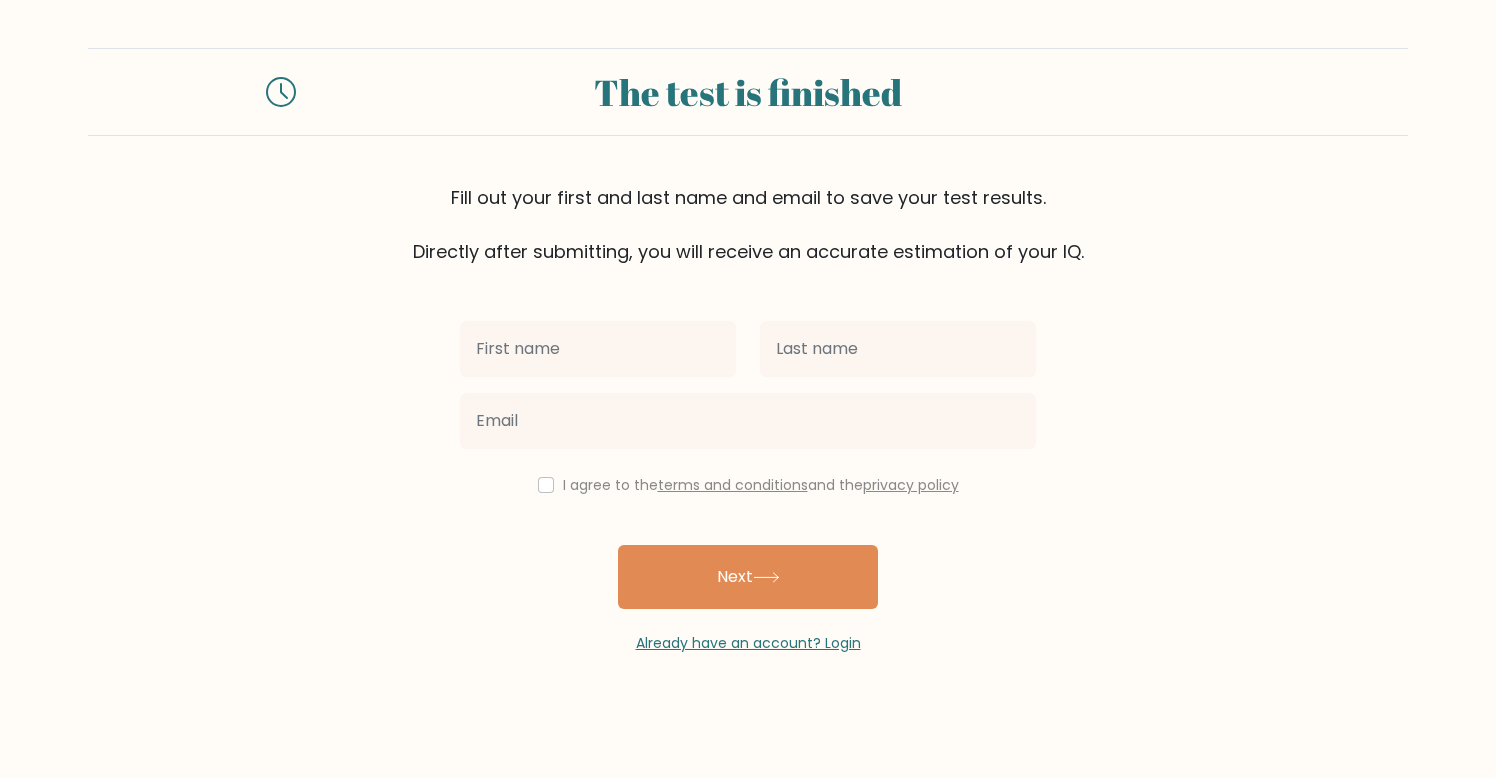 scroll, scrollTop: 0, scrollLeft: 0, axis: both 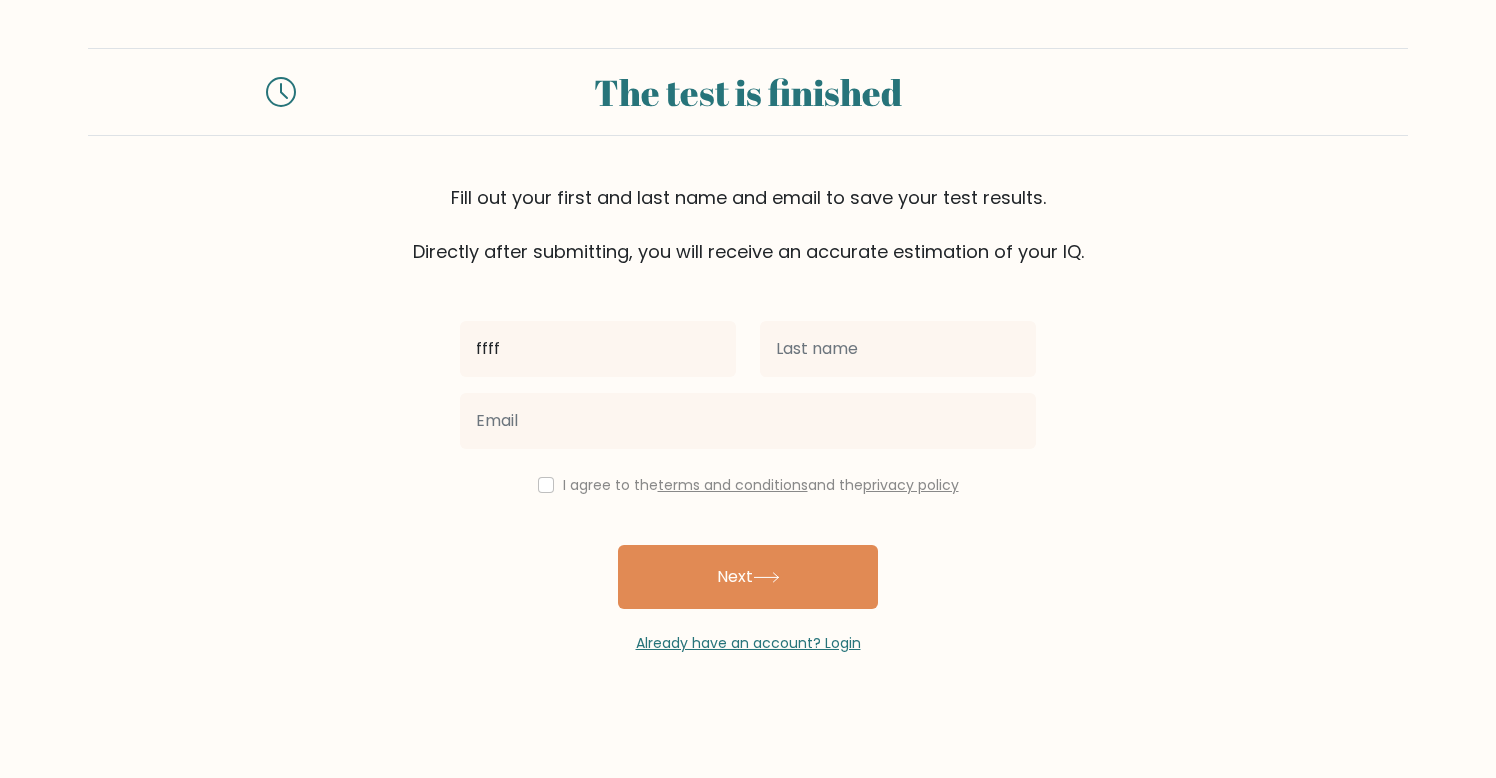 type on "ffff" 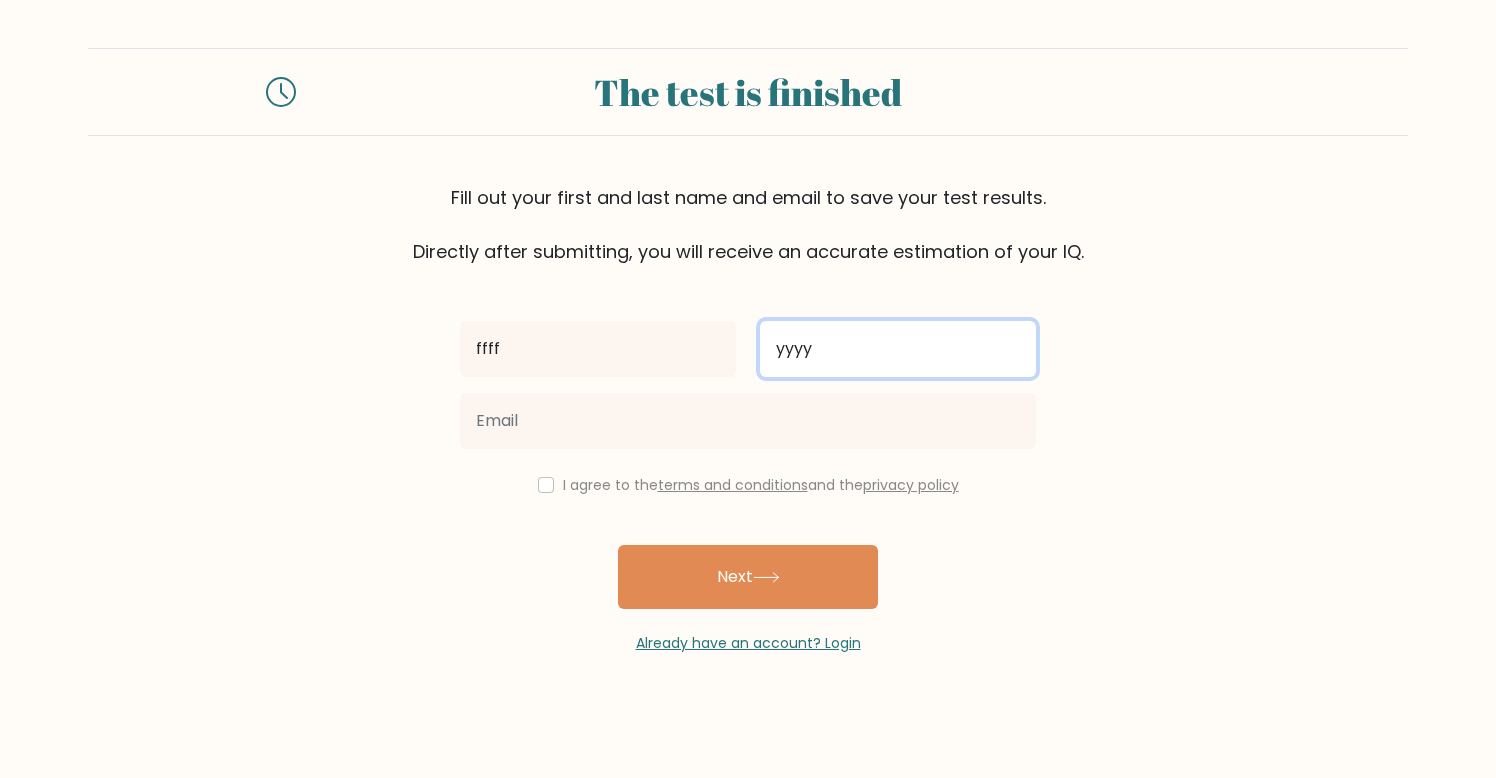 type on "yyyy" 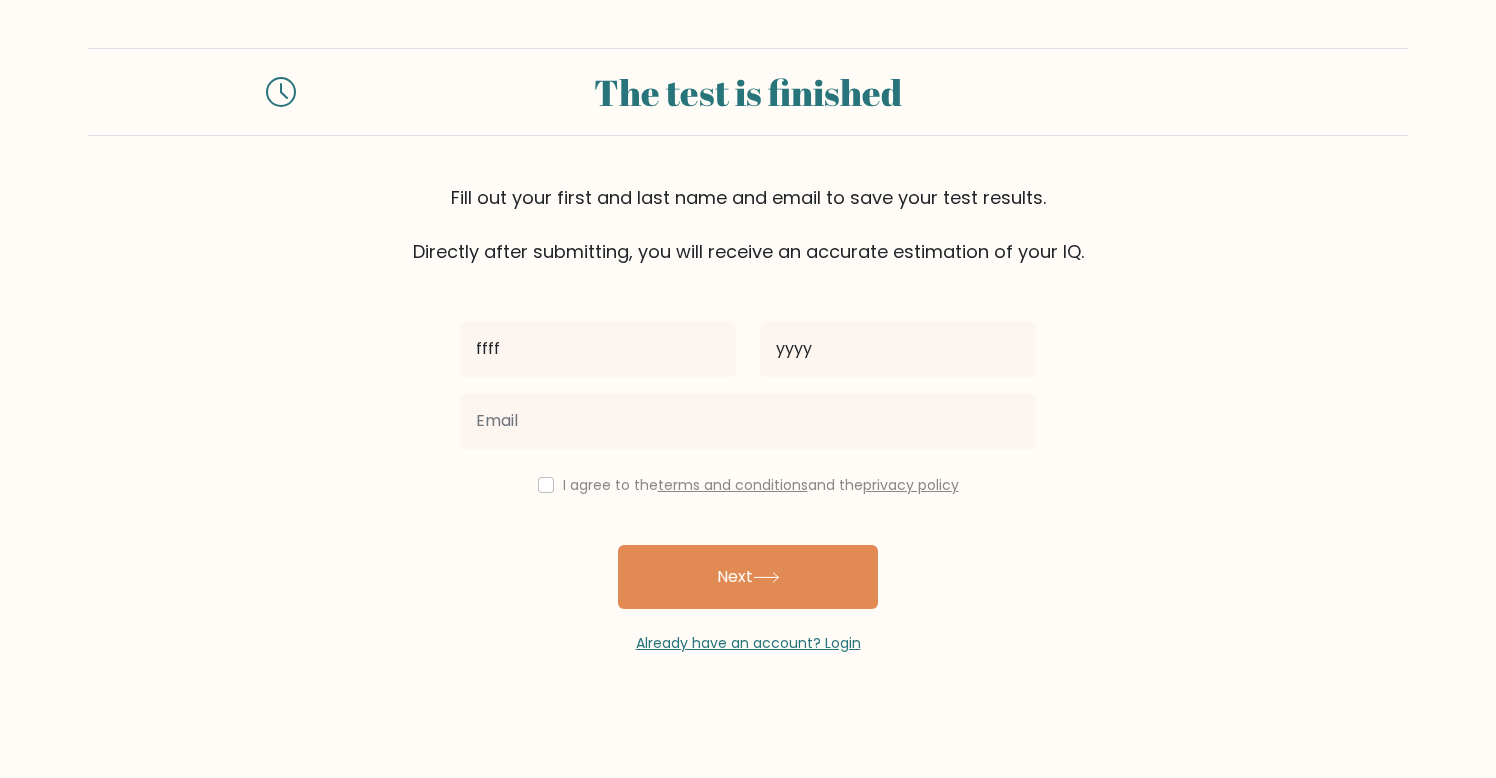 click on "The test is finished
Fill out your first and last name and email to save your test results.
Directly after submitting, you will receive an accurate estimation of your IQ.
ffff yyyy" at bounding box center [748, 351] 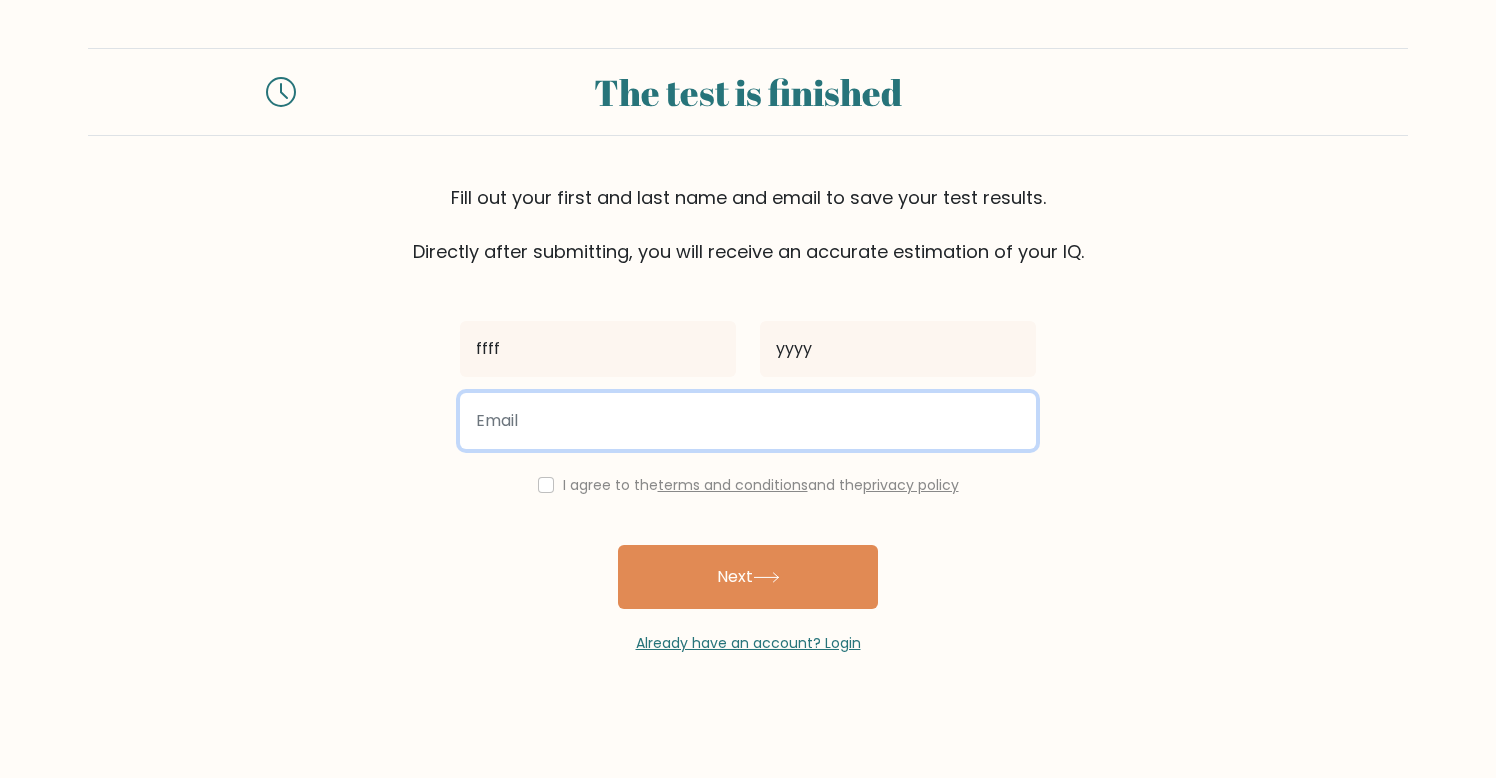 click at bounding box center (748, 421) 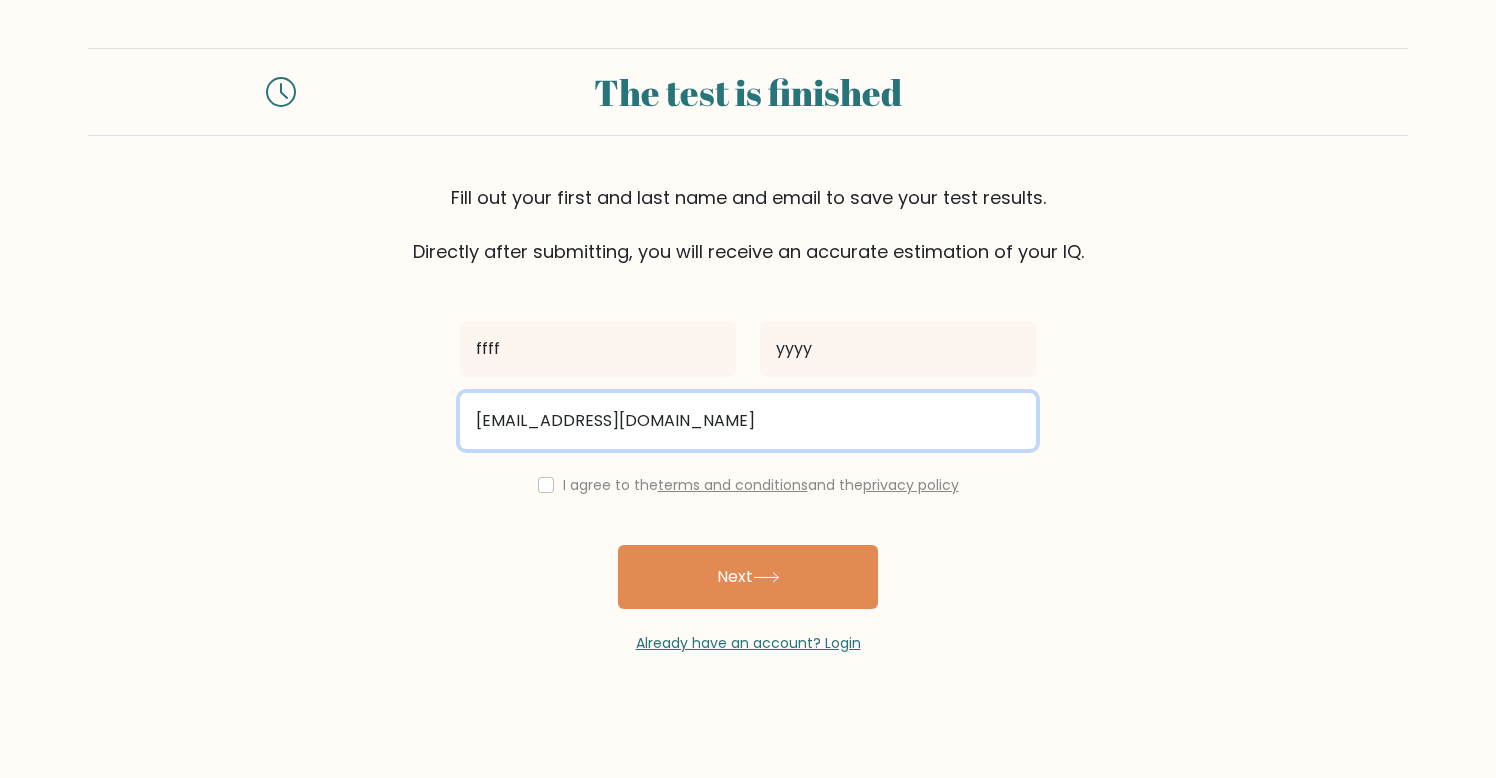 type on "yurts.linters_5m@icloud.com" 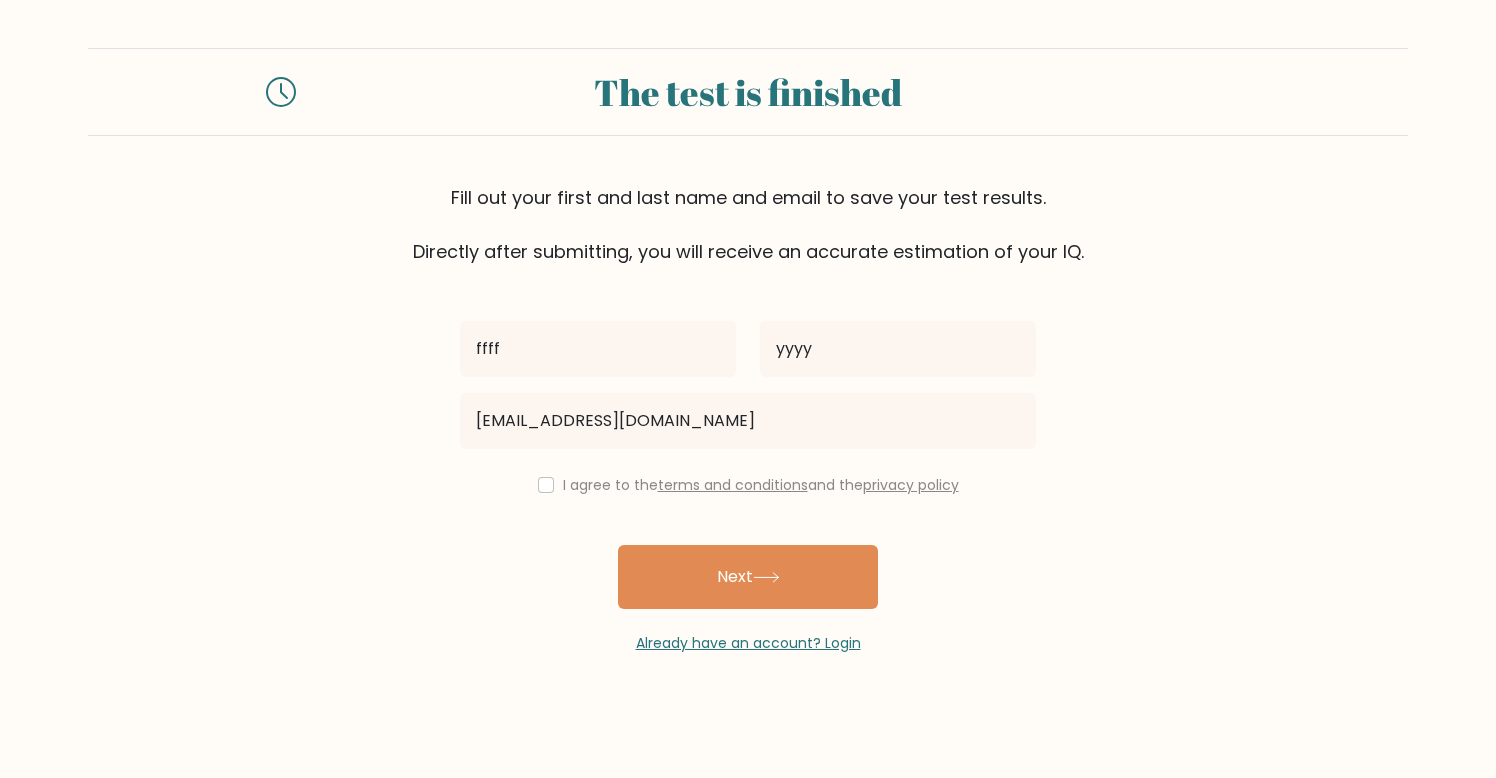click at bounding box center [546, 485] 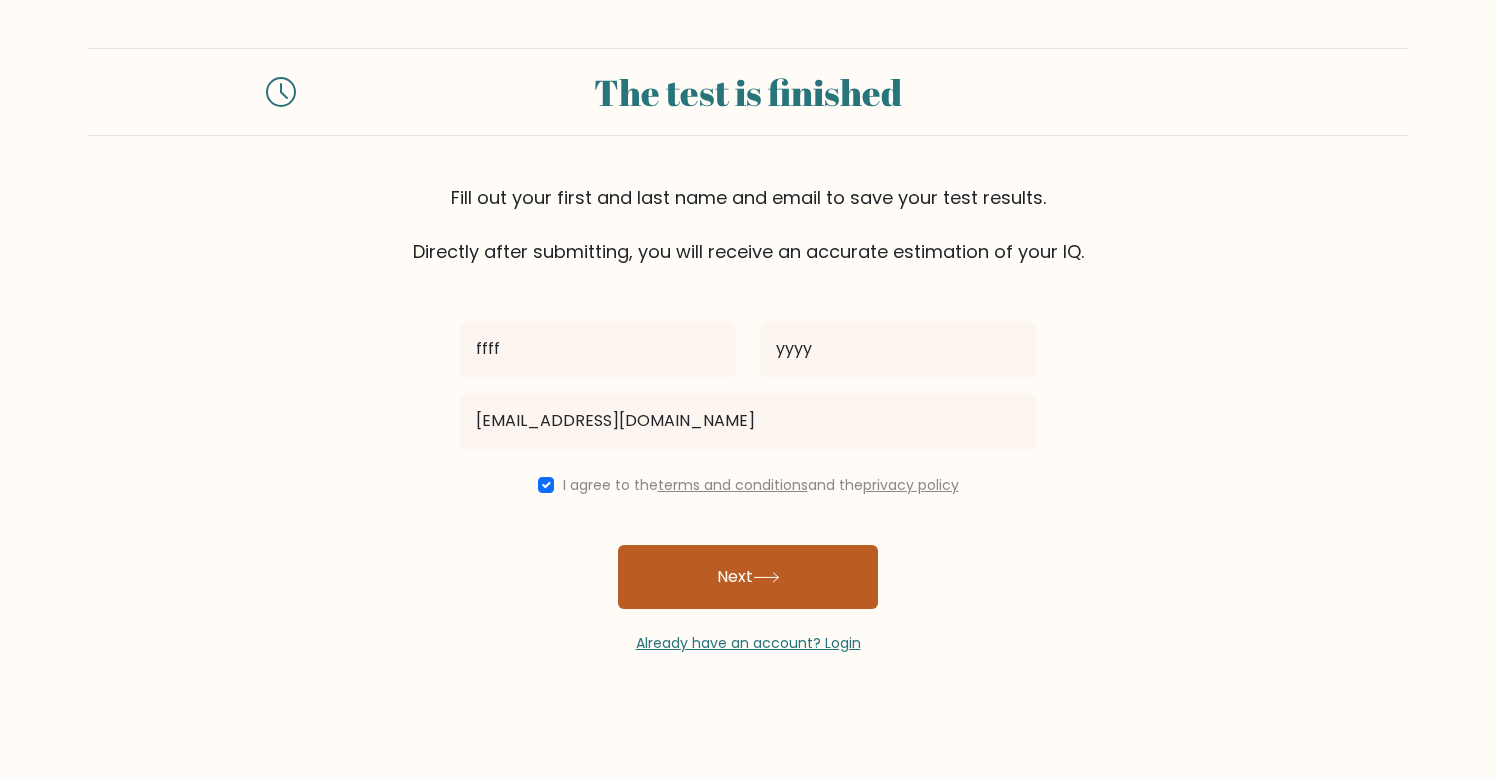 click 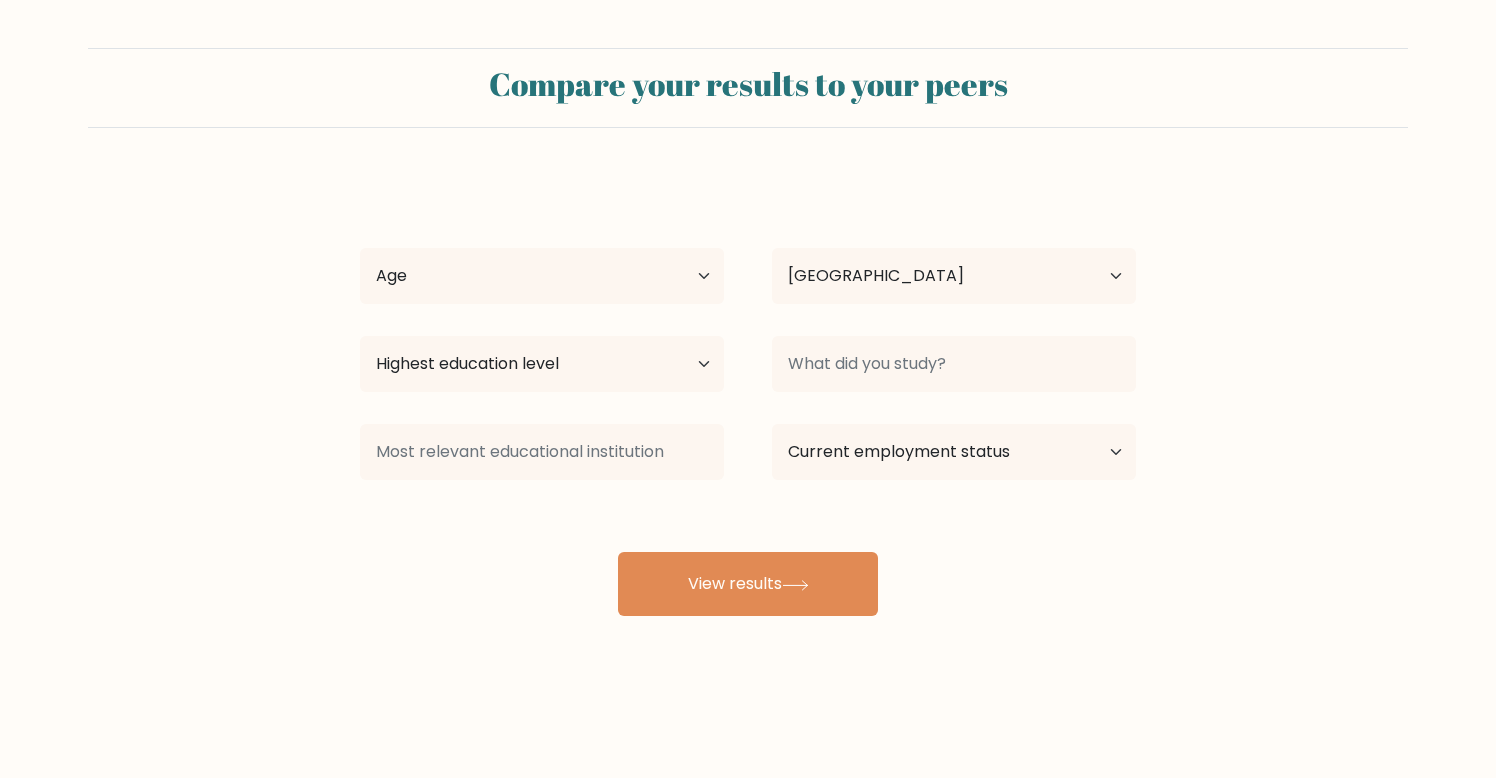 select on "UA" 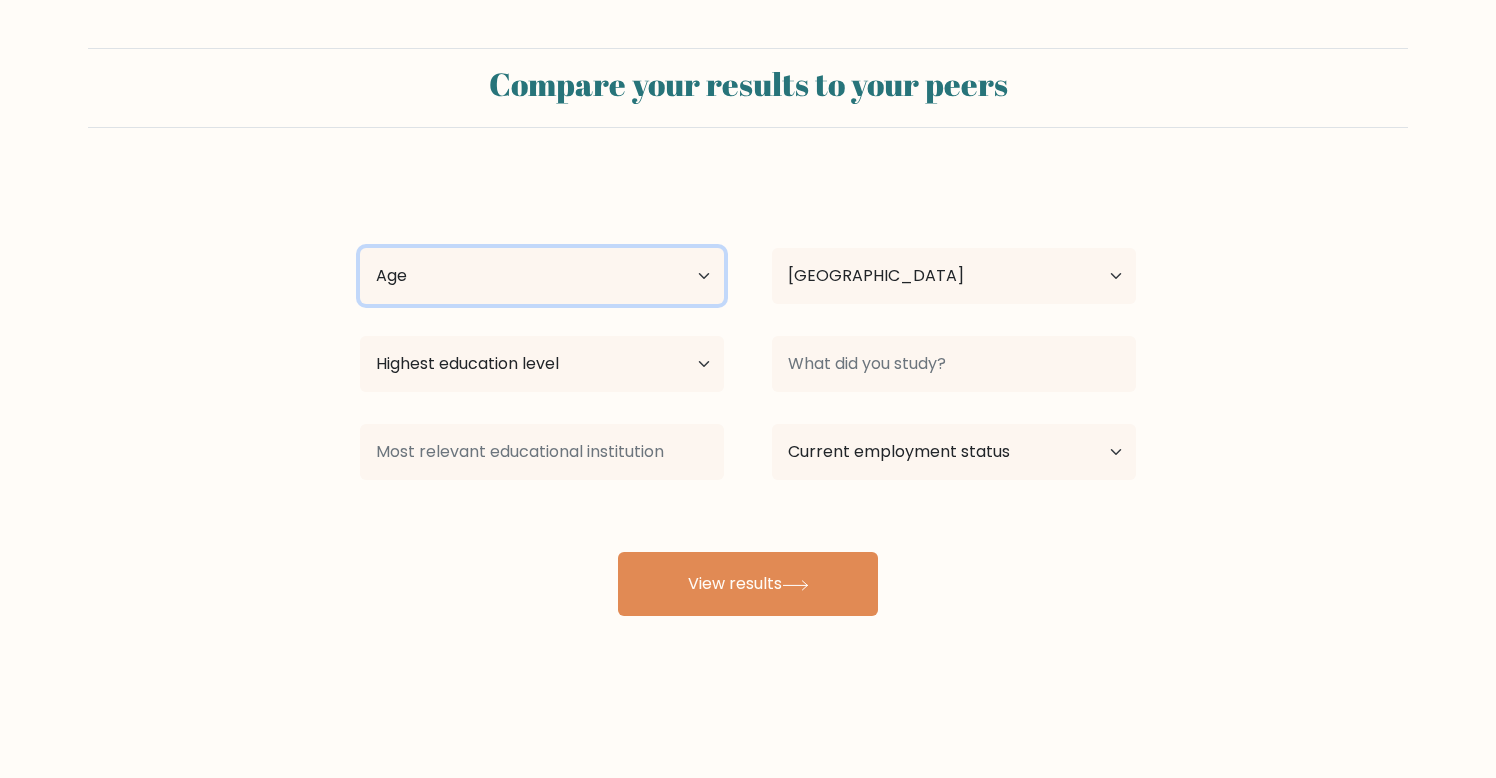 select on "35_44" 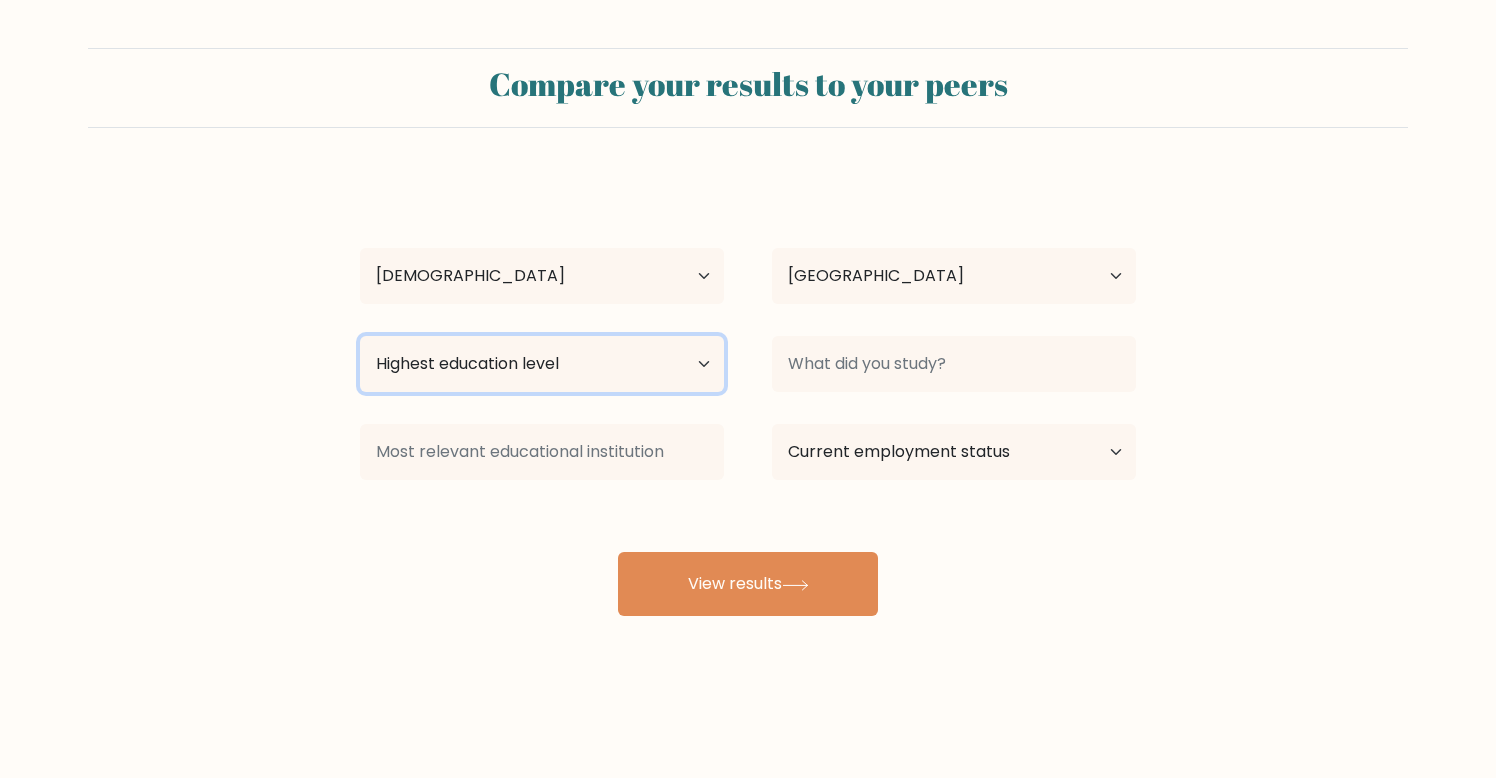 select on "bachelors_degree" 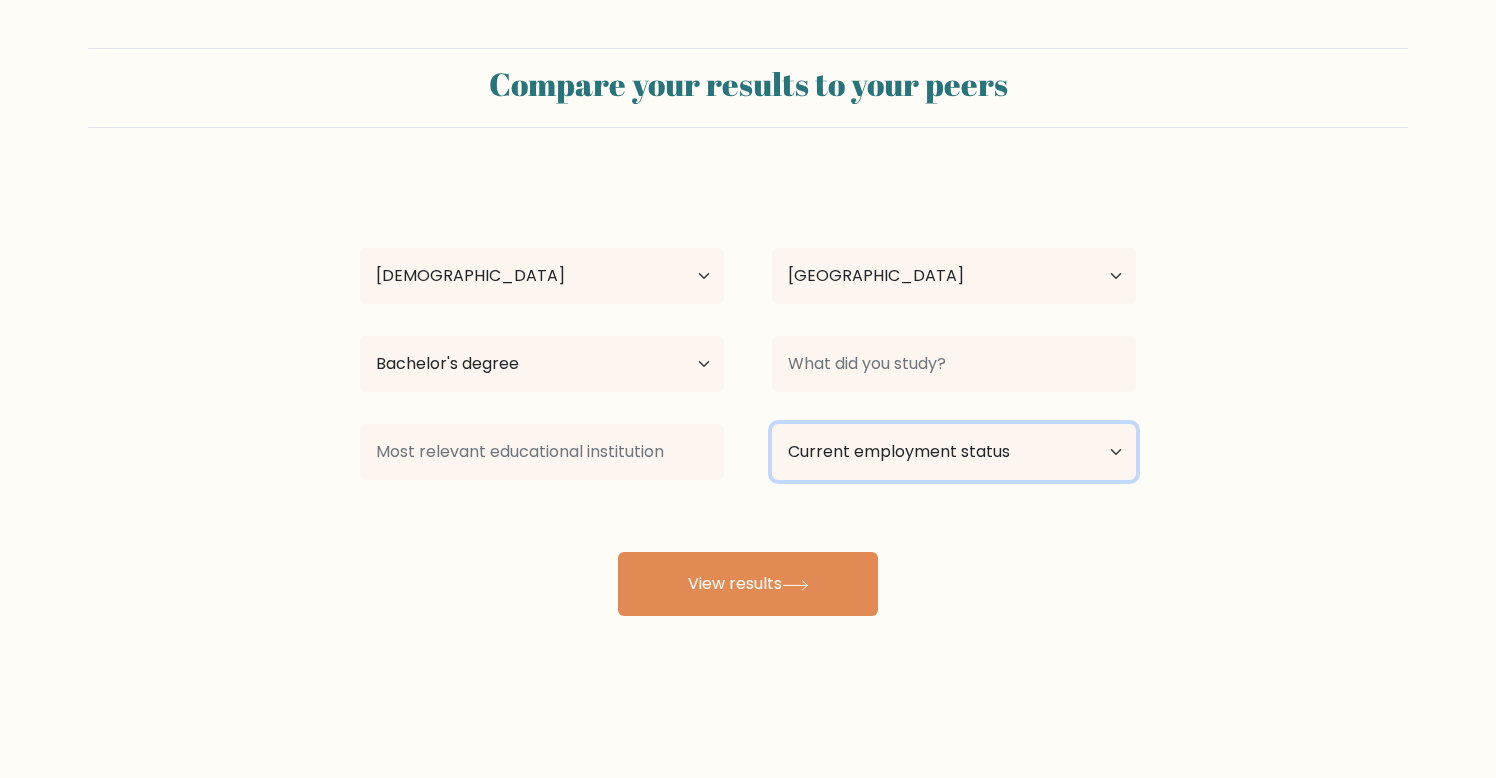 select on "other" 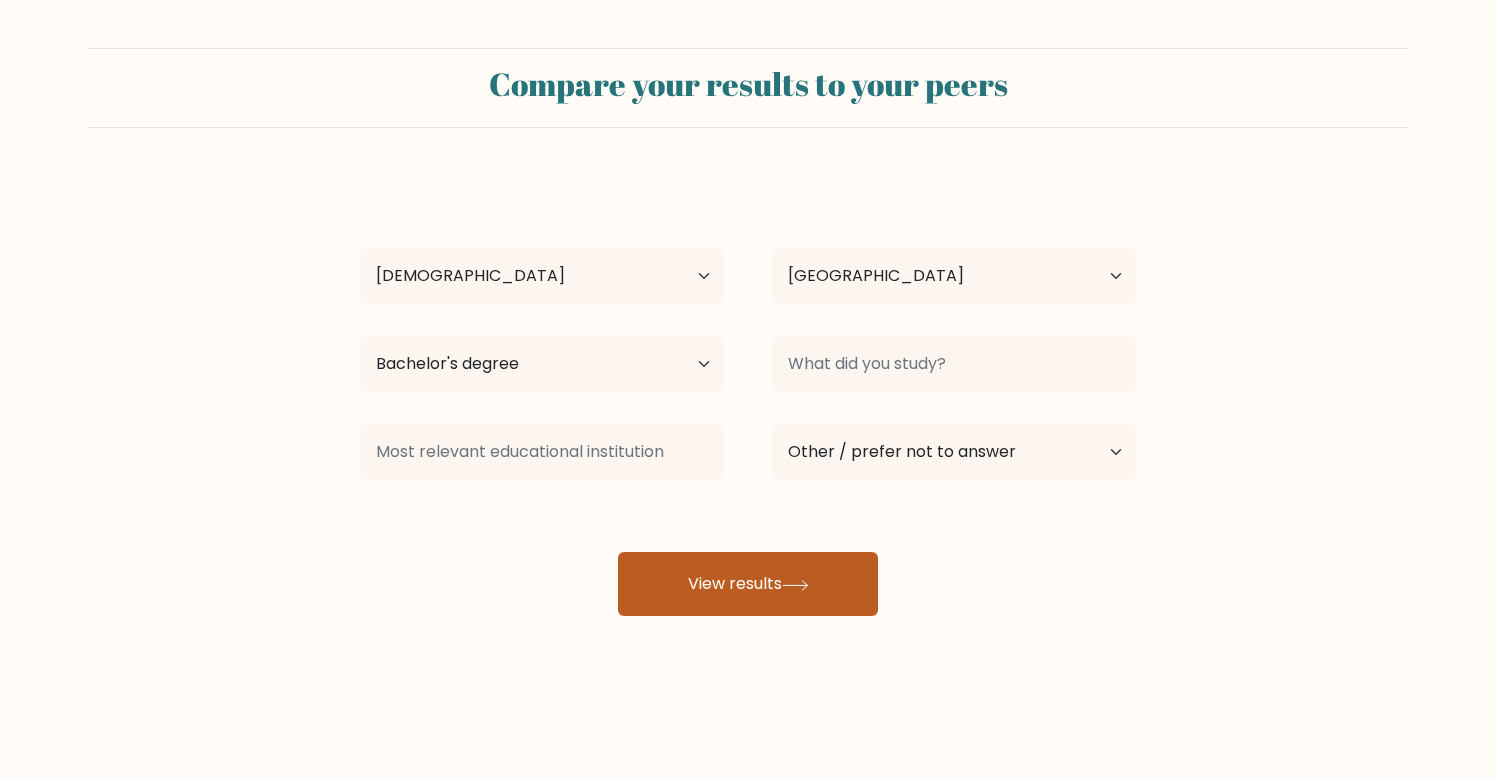 click on "View results" at bounding box center (748, 584) 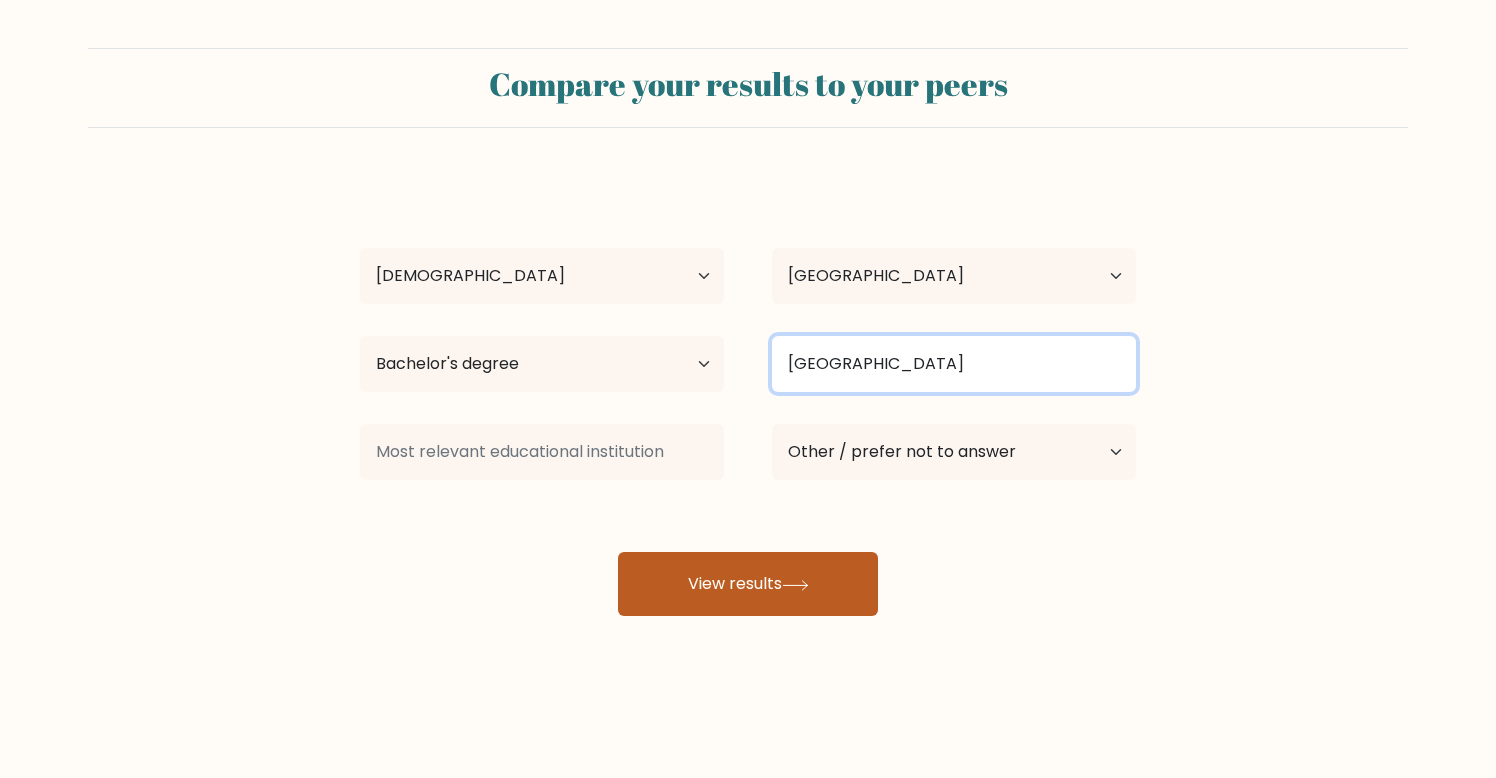 type on "kiev" 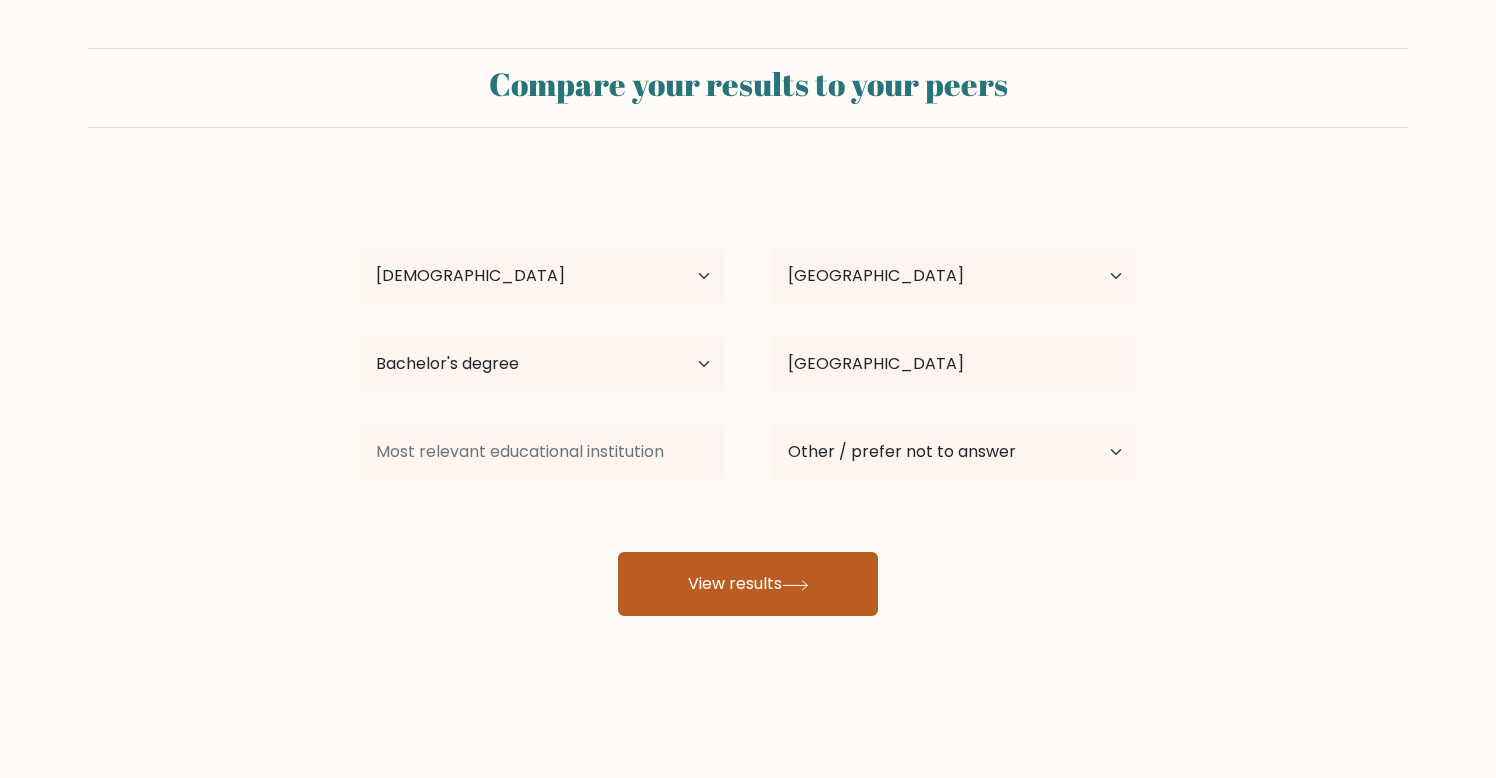 click on "View results" at bounding box center (748, 584) 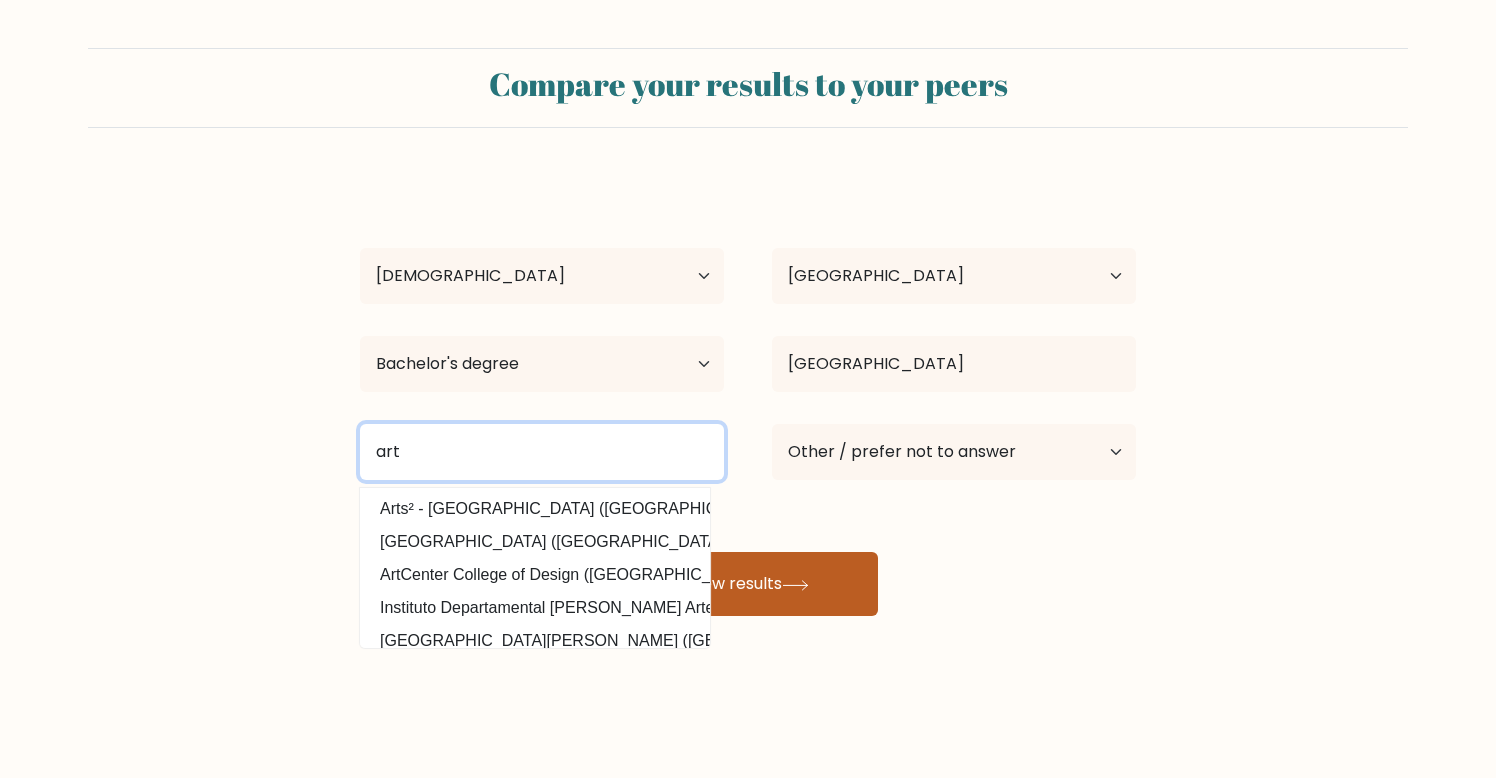 type on "art" 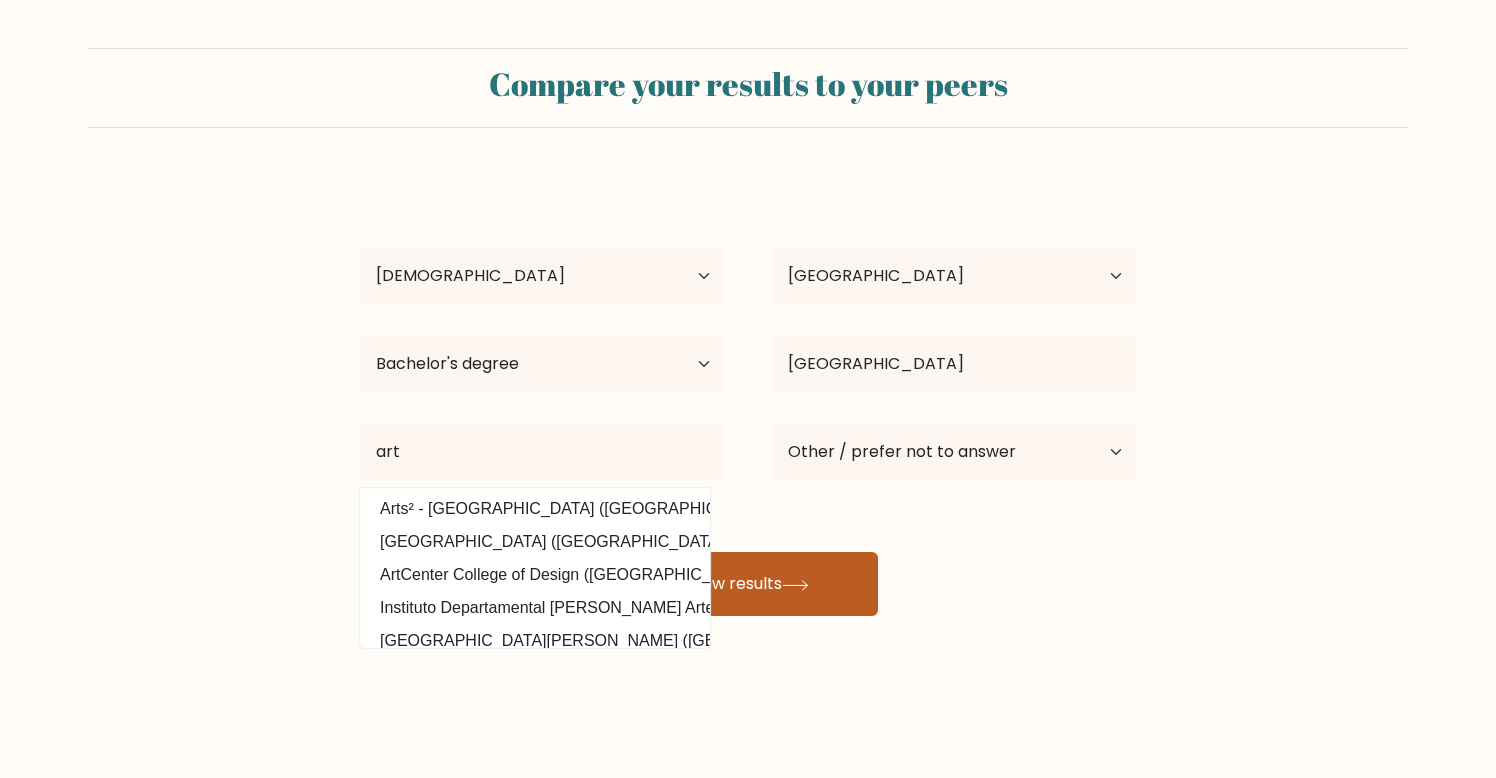 click on "View results" at bounding box center [748, 584] 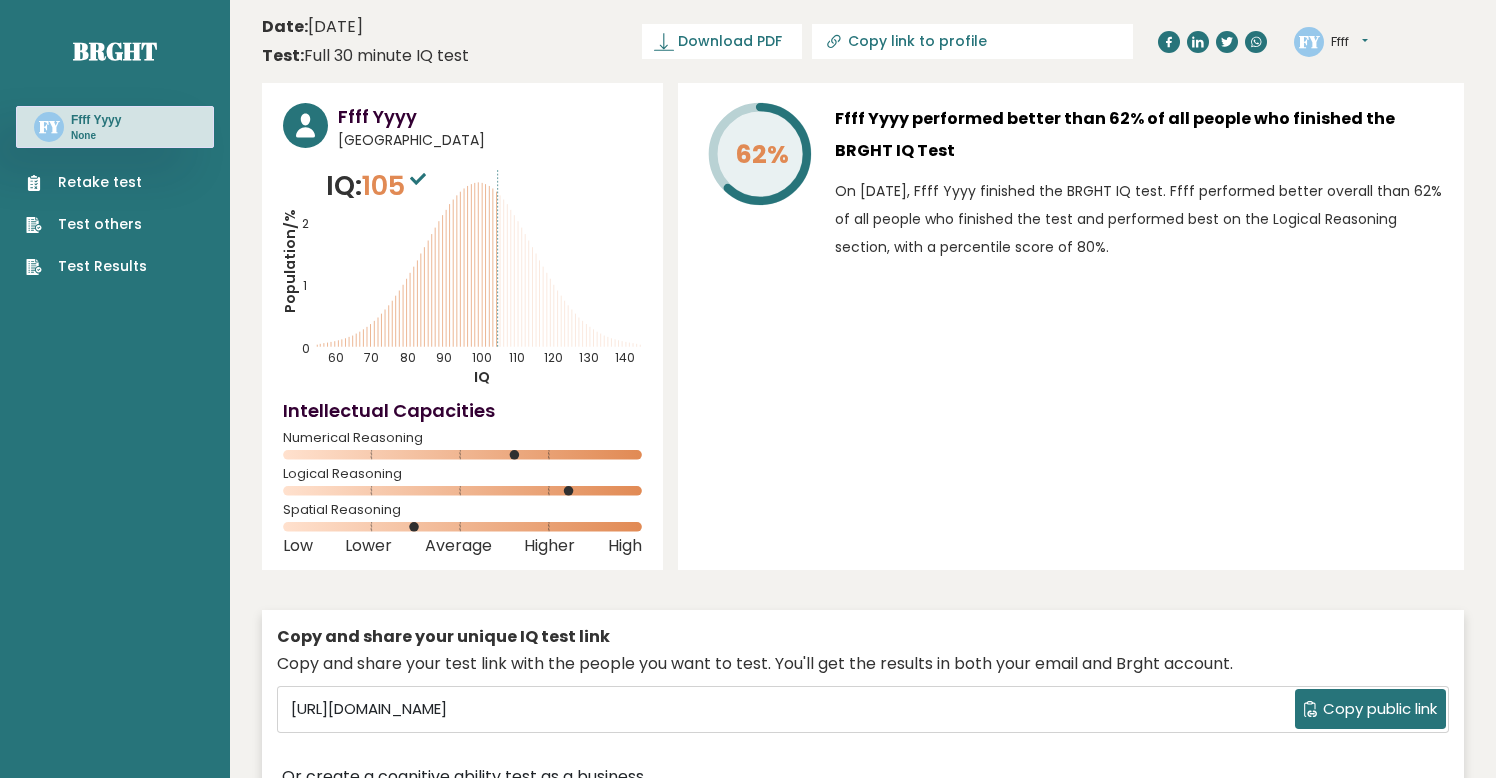 scroll, scrollTop: 0, scrollLeft: 0, axis: both 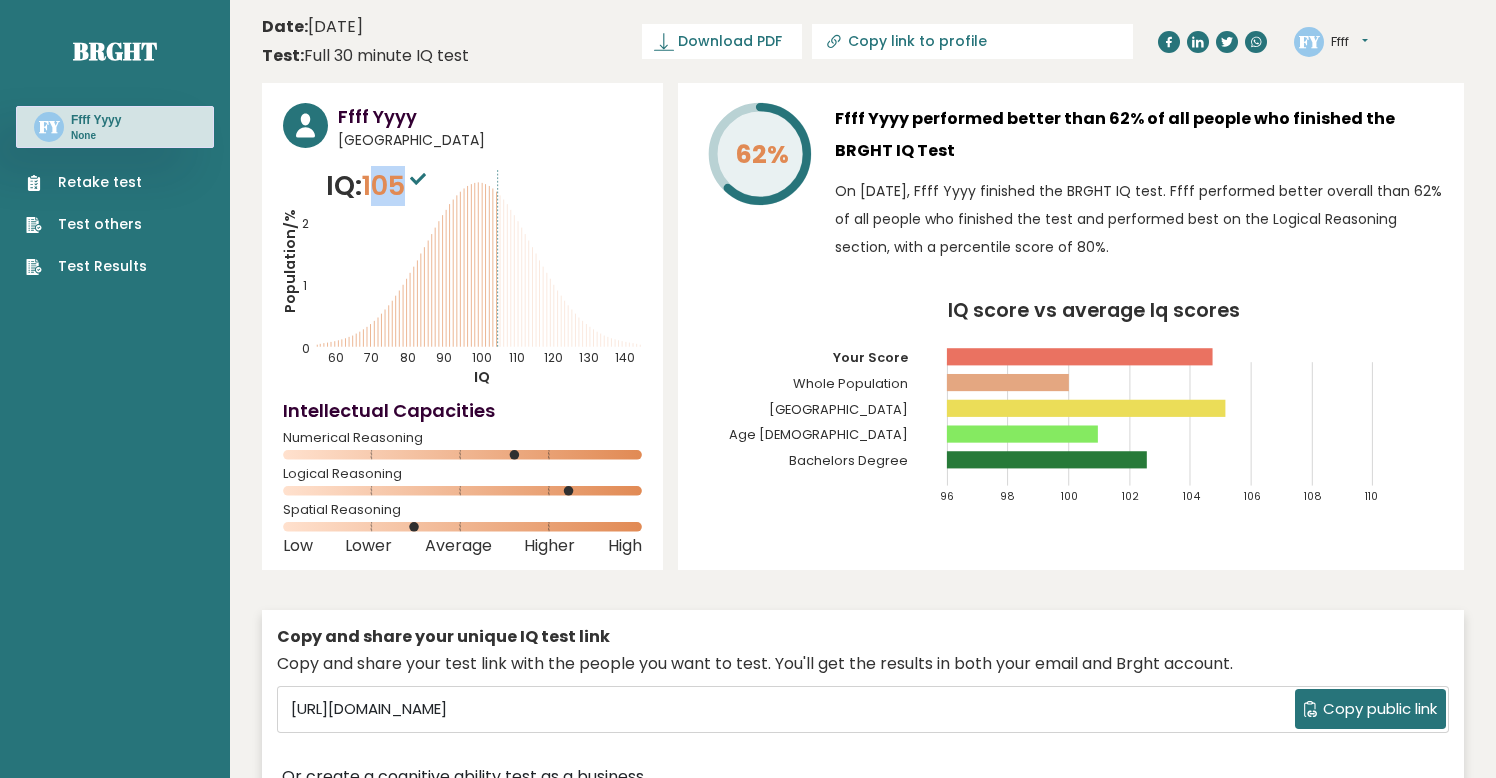 drag, startPoint x: 374, startPoint y: 183, endPoint x: 408, endPoint y: 182, distance: 34.0147 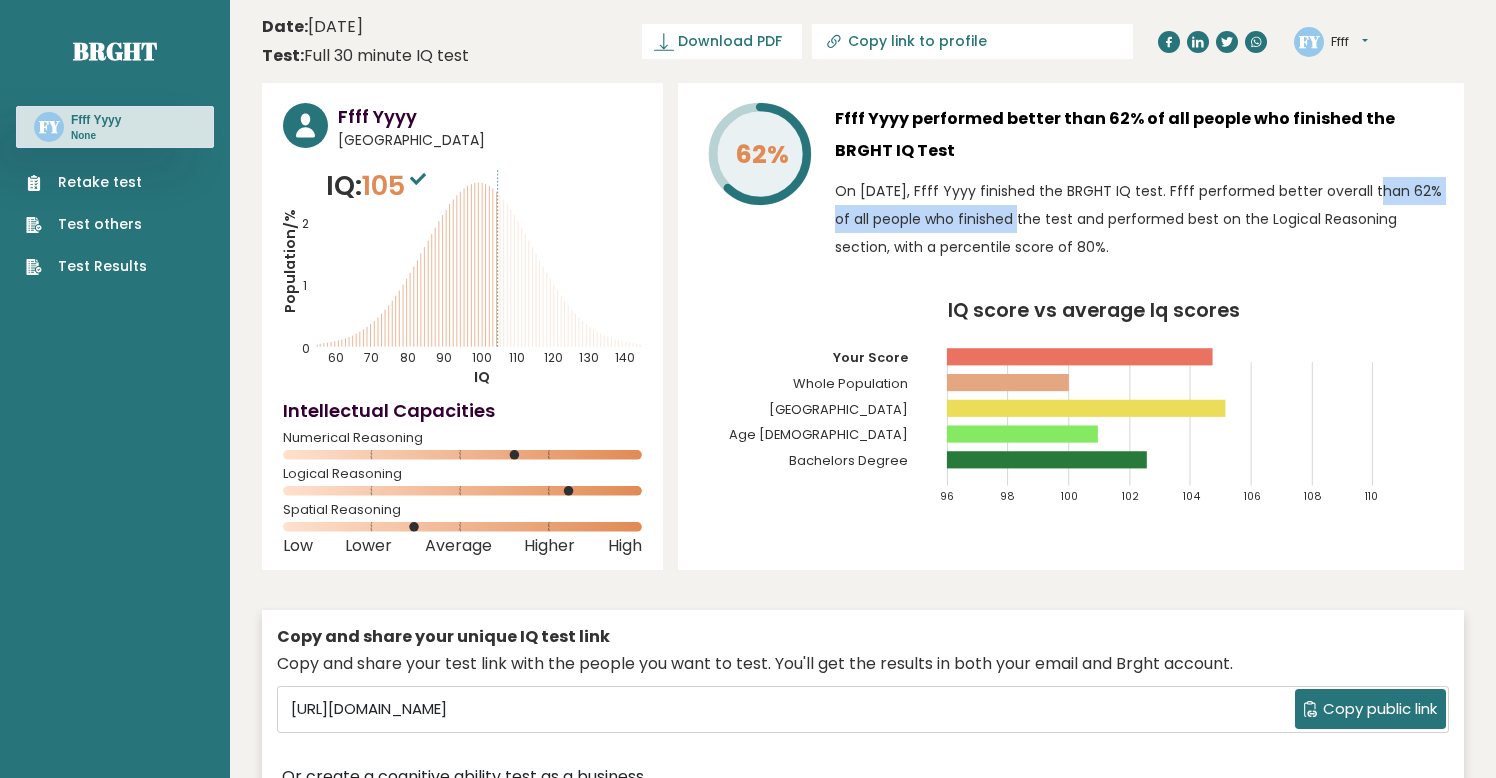 drag, startPoint x: 1306, startPoint y: 191, endPoint x: 941, endPoint y: 216, distance: 365.85516 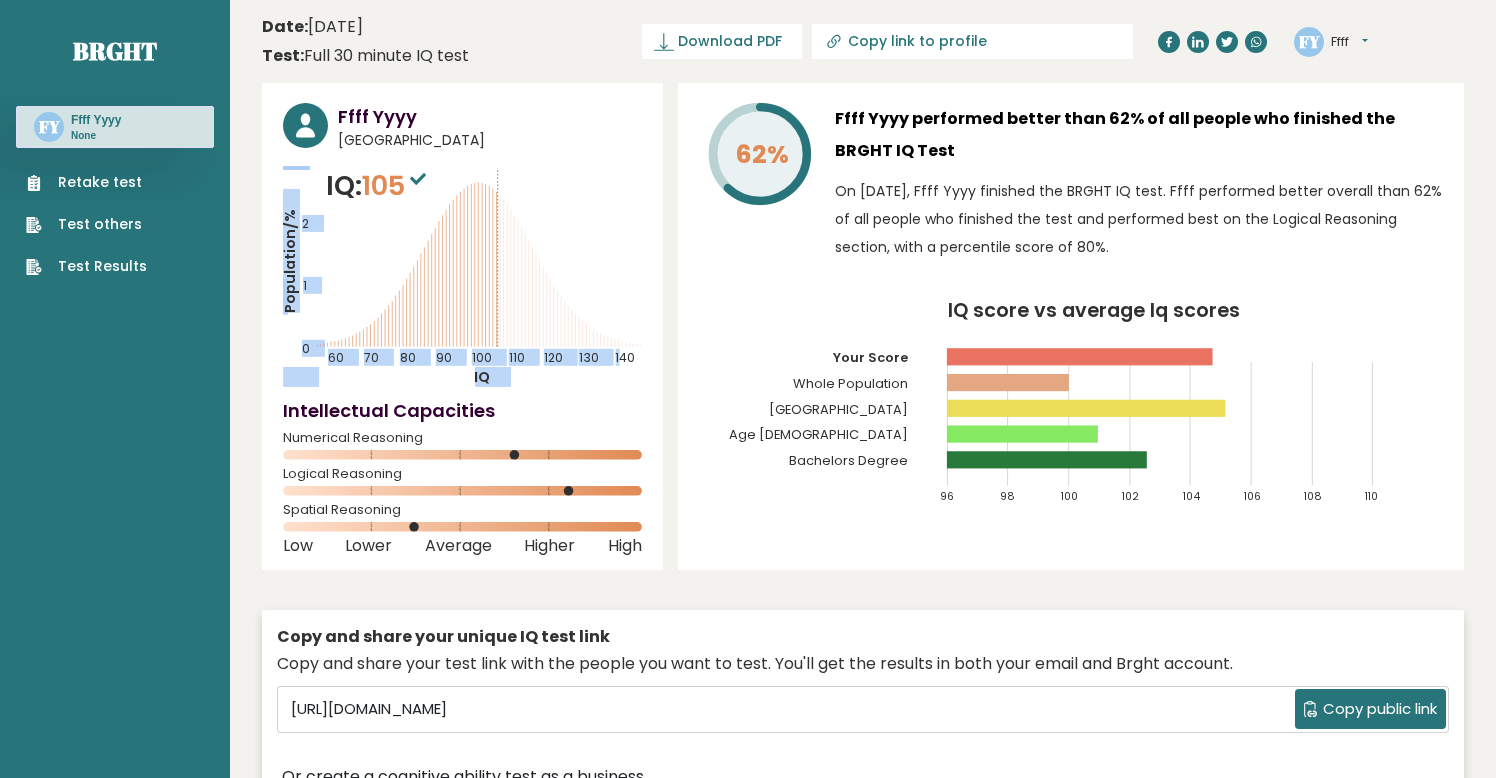 drag, startPoint x: 618, startPoint y: 355, endPoint x: 644, endPoint y: 359, distance: 26.305893 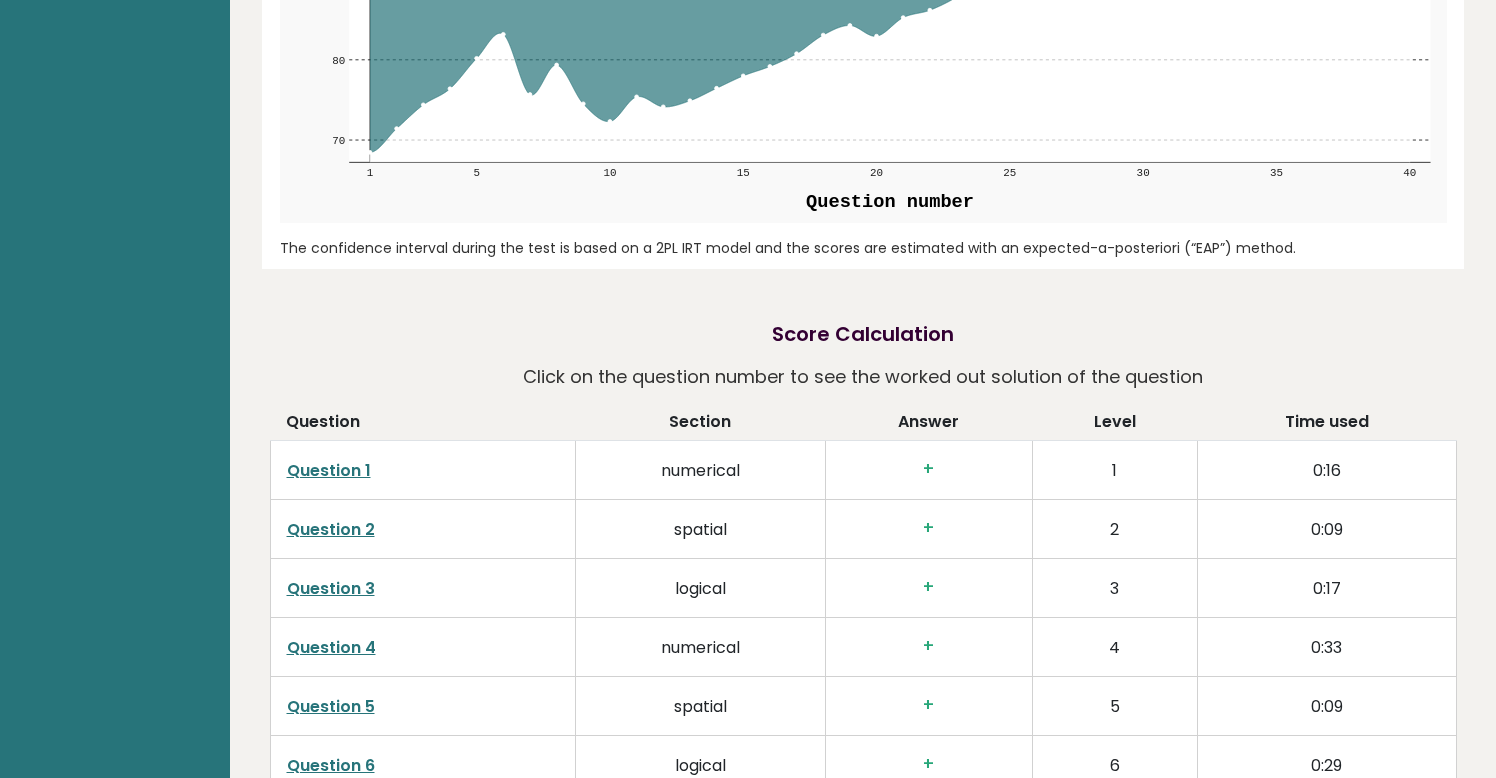 scroll, scrollTop: 2747, scrollLeft: 0, axis: vertical 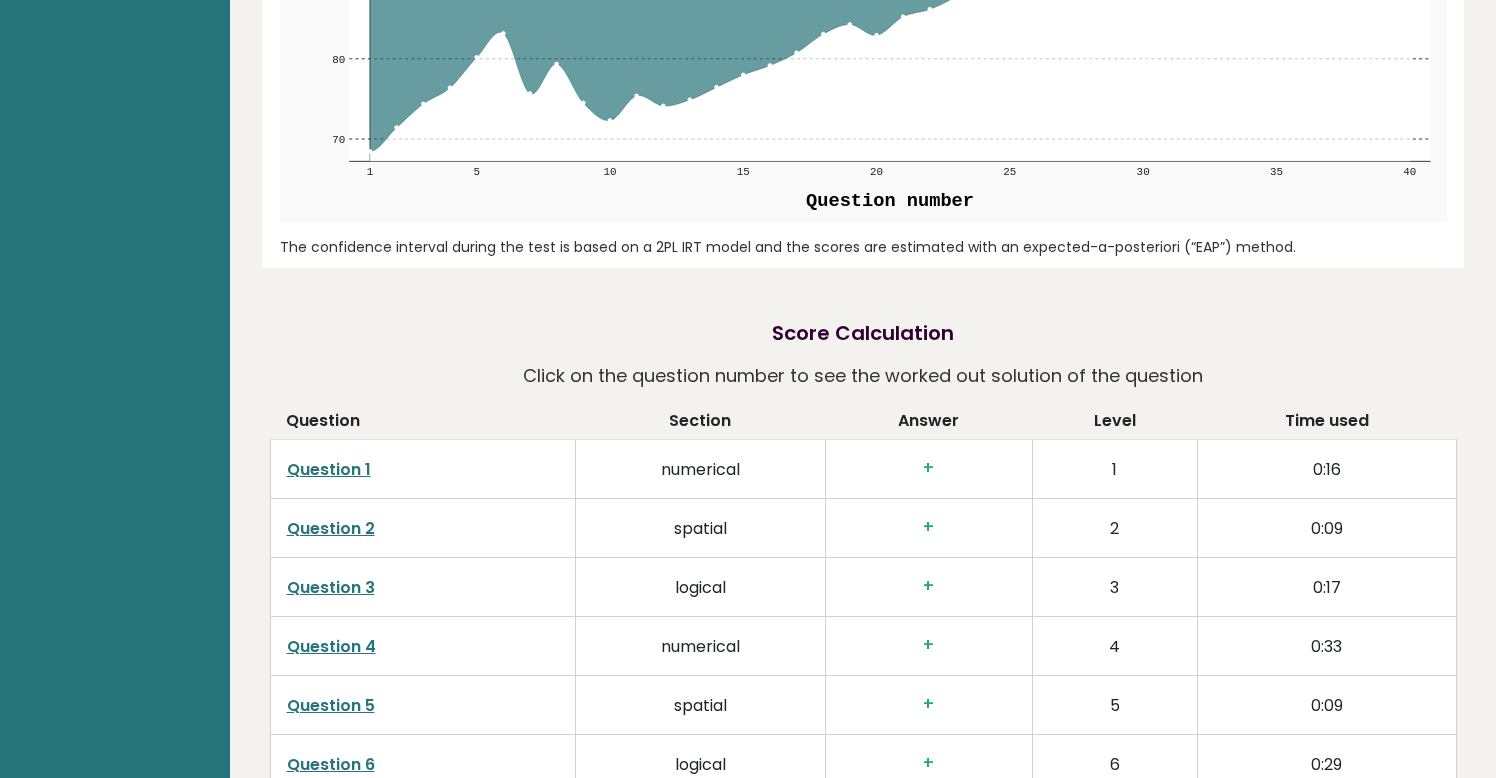 click on "Score Calculation
Click on the question number to see the worked out solution of
the
question
Question
Section
Answer
Level
Time used
Question
1
numerical
+
1
0:16
Question
2
spatial
+
2
0:09
Question
3
logical
+
3
0:17
Question
4
numerical
+
4
0:33
Question
5
spatial
+
5
0:09
Question
6
logical
+
6
0:29
Question
7
numerical
+
7
0:30
8" at bounding box center (863, 1592) 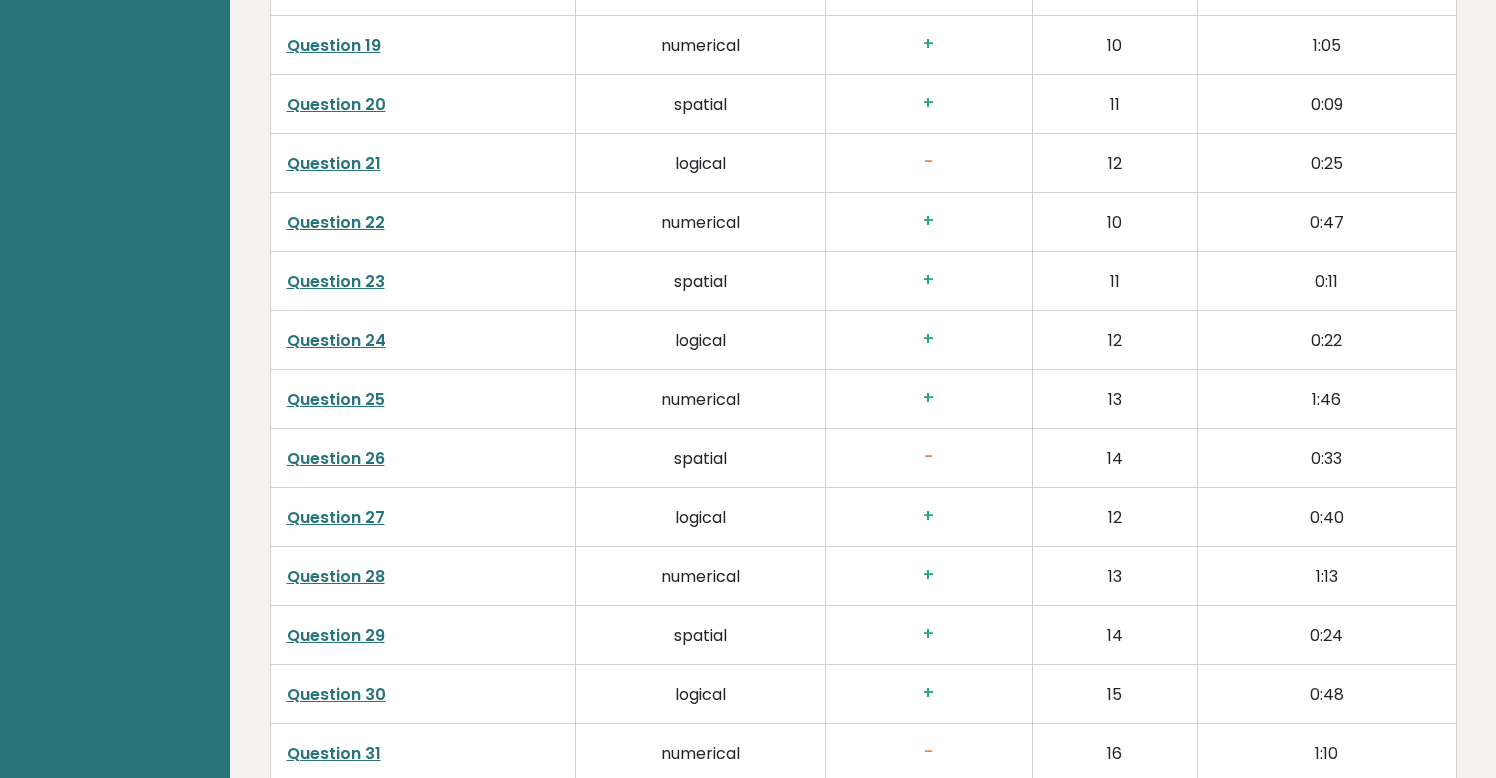 scroll, scrollTop: 4234, scrollLeft: 0, axis: vertical 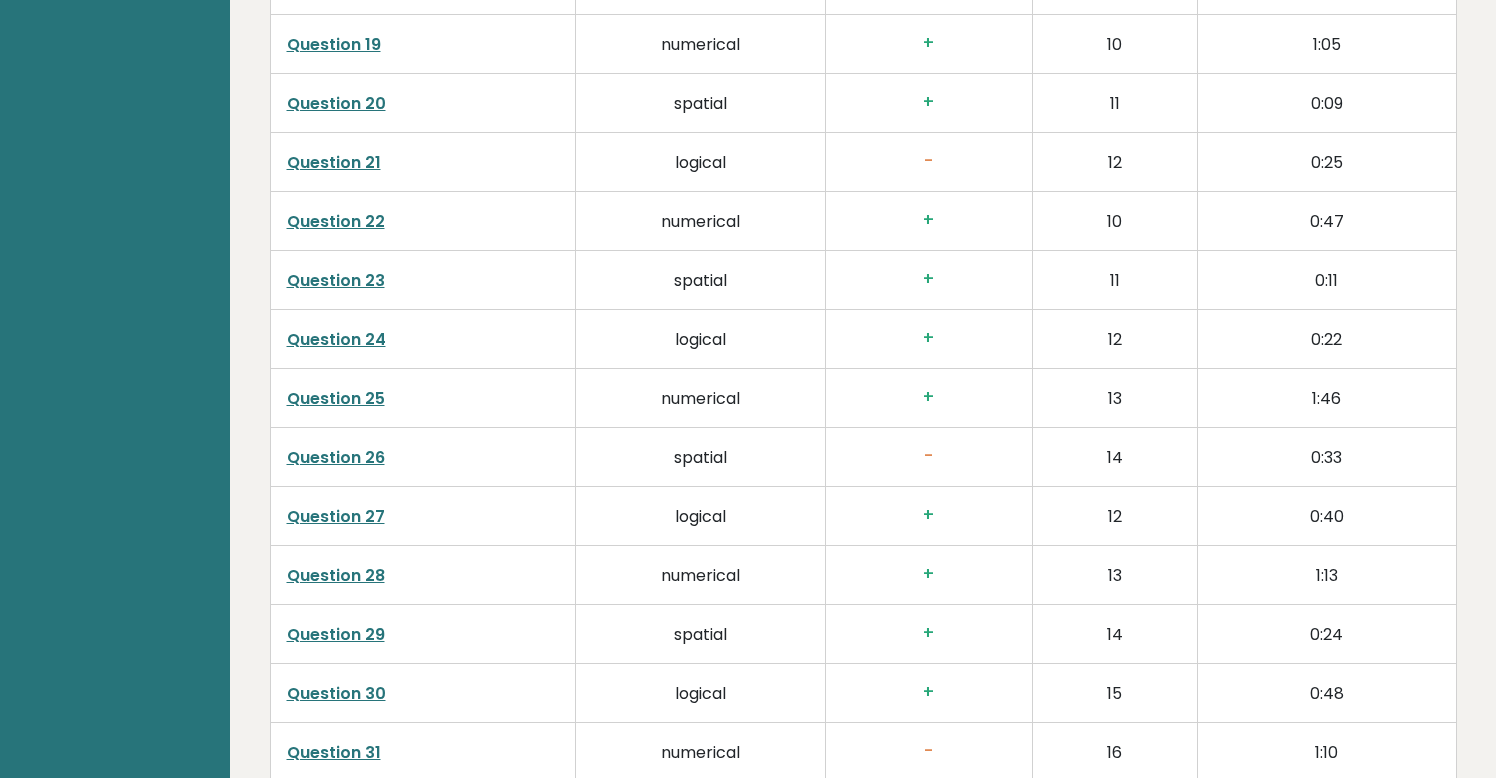 click on "Ffff Yyyy
Ukraine
IQ:  105
Population/%
IQ
0
1
2
60
70
80
90
100
110
120
130
140" at bounding box center [863, -1294] 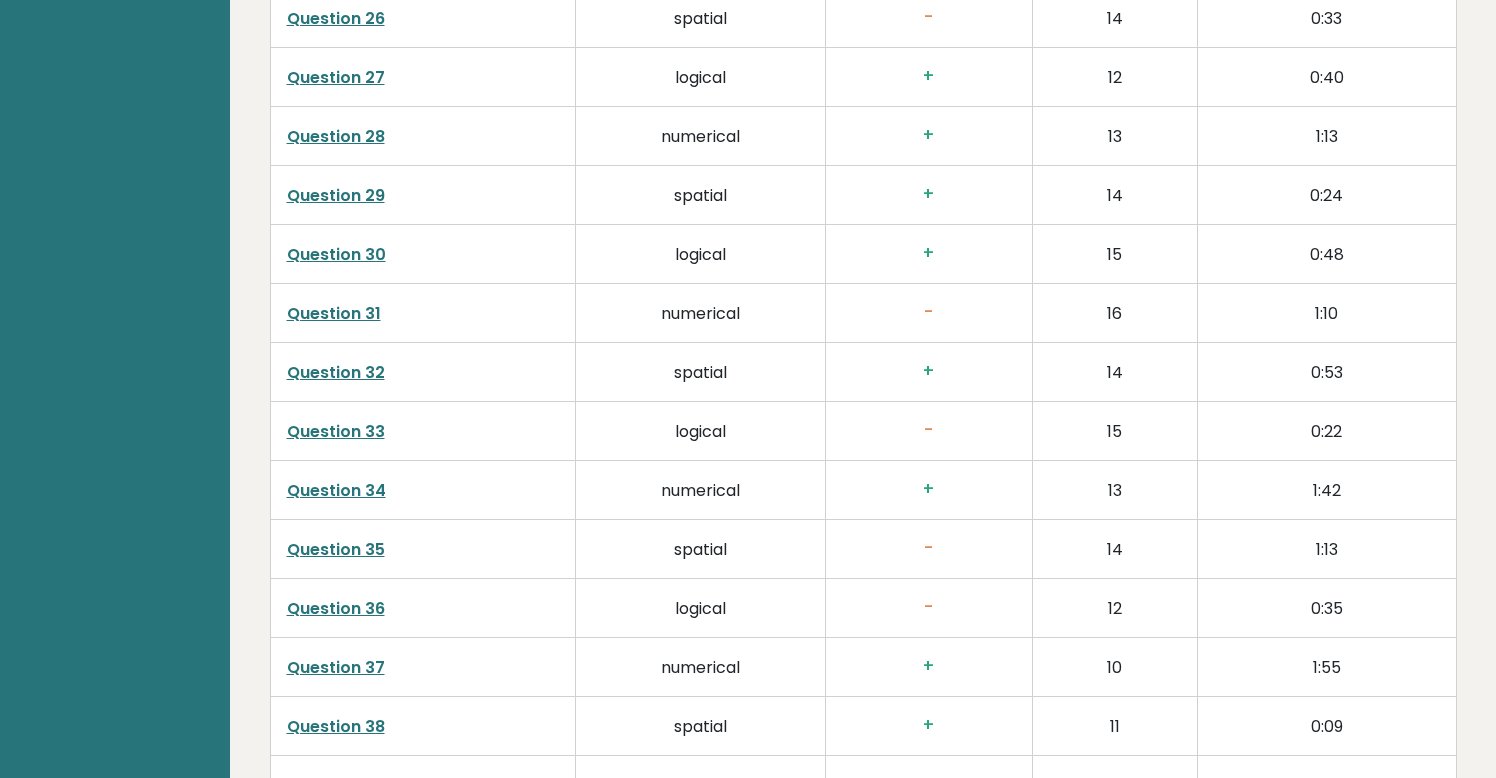 scroll, scrollTop: 4674, scrollLeft: 0, axis: vertical 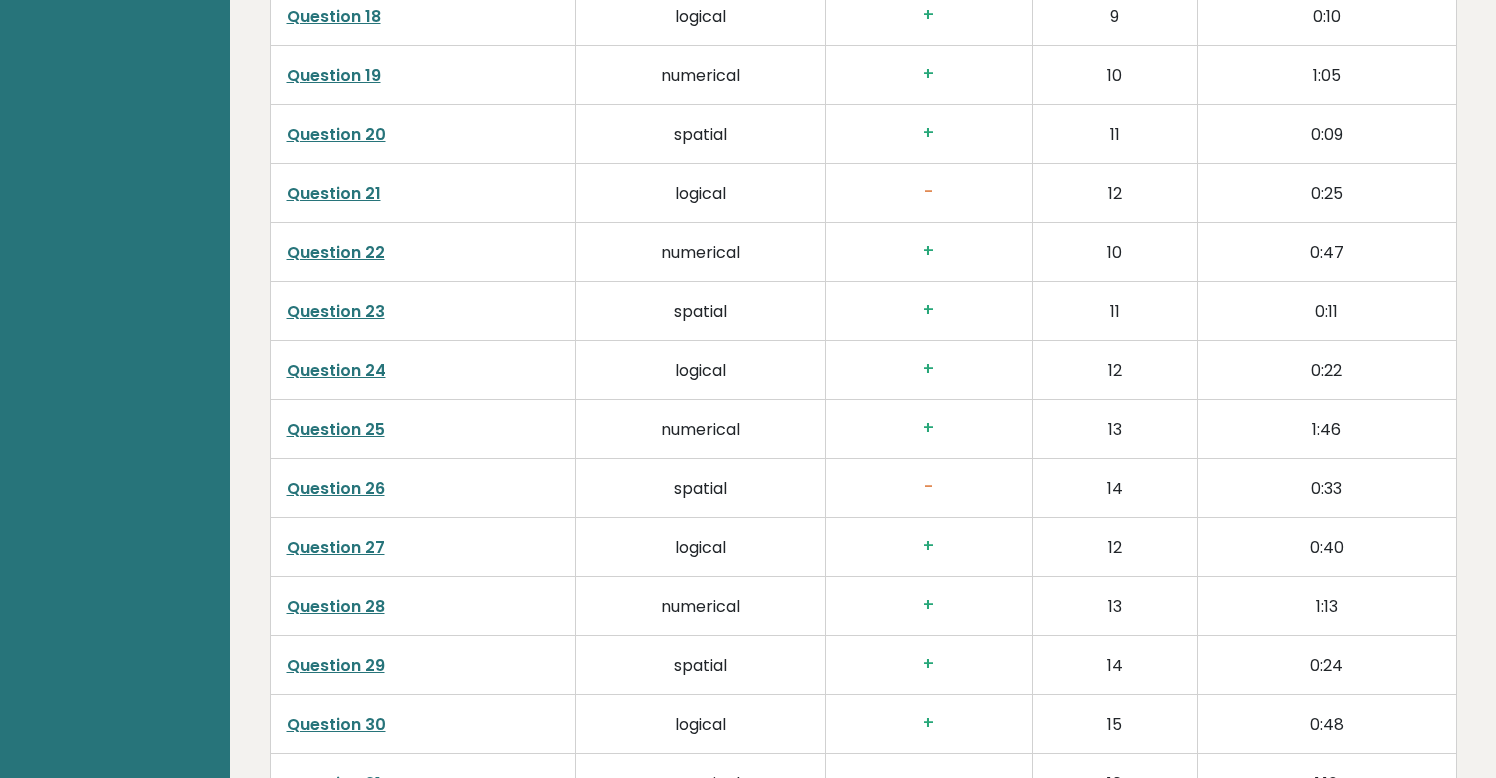 click on "Date:  July 07, 2025
Test:   Full 30 minute IQ test
Download PDF
Downloading...
Downloading
✓ Your PDF is downloaded...
Copy link to profile
FY
Ffff
Dashboard
Profile
Settings
Logout
Ffff Yyyy
Ukraine
IQ:  105
Population/%
IQ
0
1
2 60" at bounding box center [863, -1289] 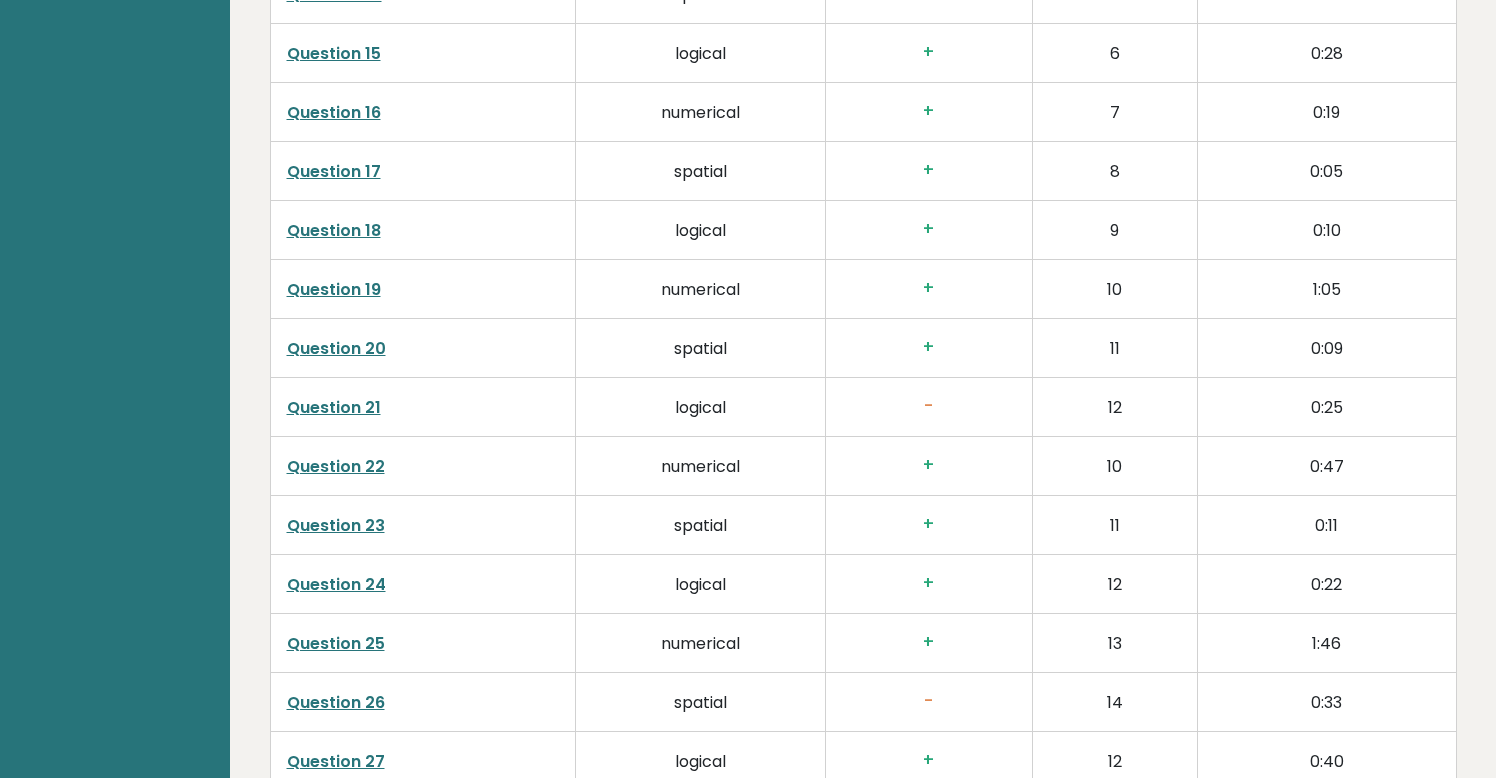 scroll, scrollTop: 3962, scrollLeft: 0, axis: vertical 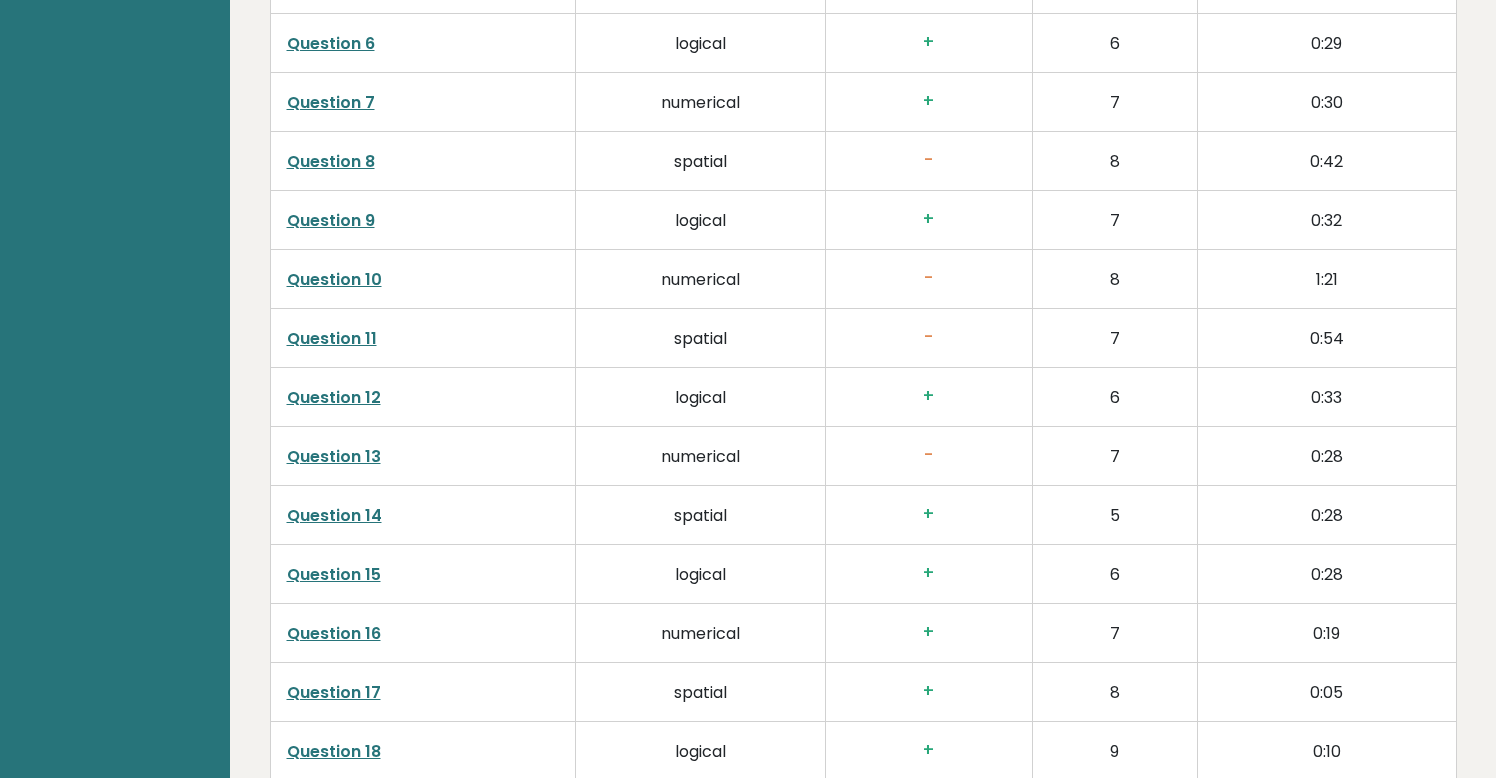 click on "1:21" at bounding box center (1326, 279) 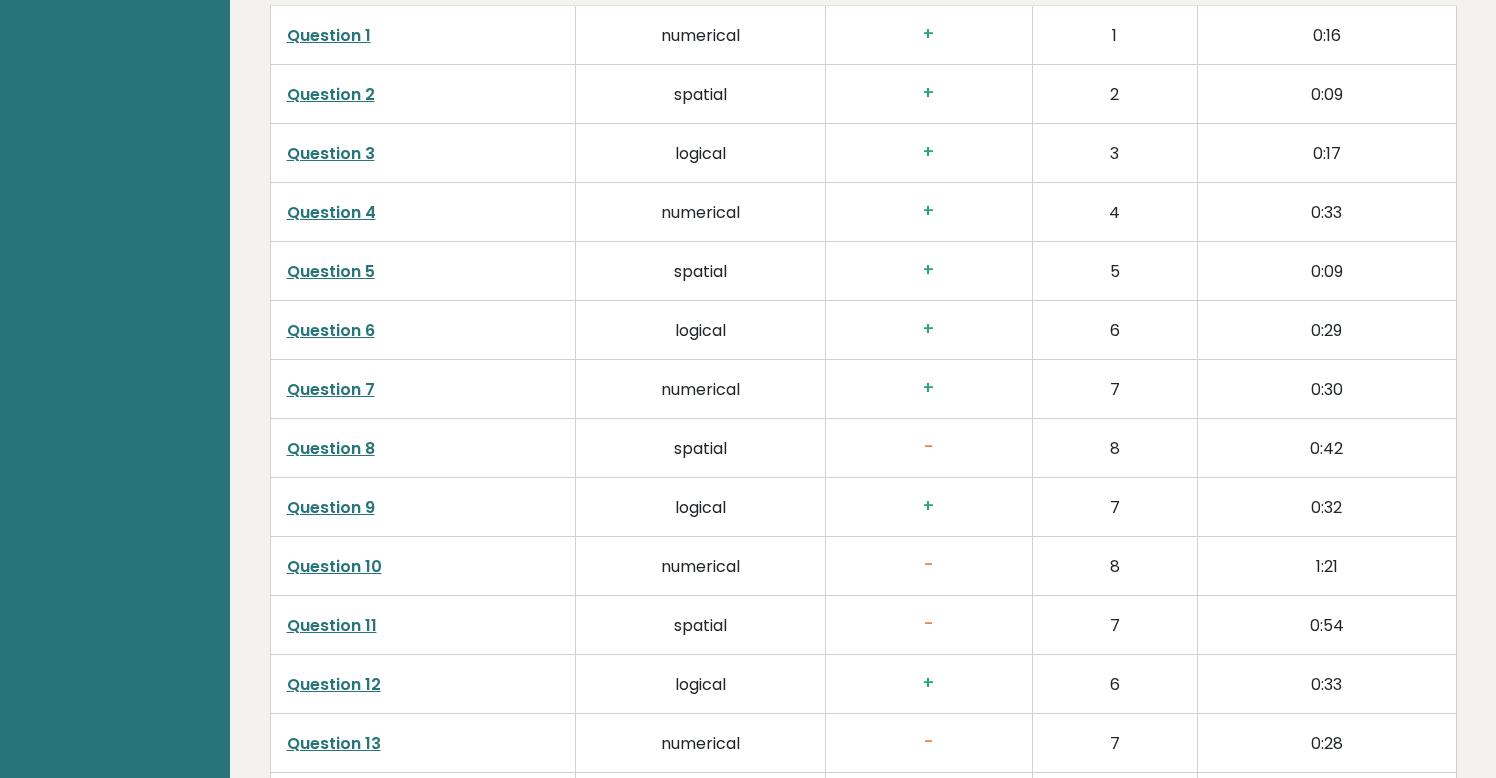 scroll, scrollTop: 3183, scrollLeft: 0, axis: vertical 